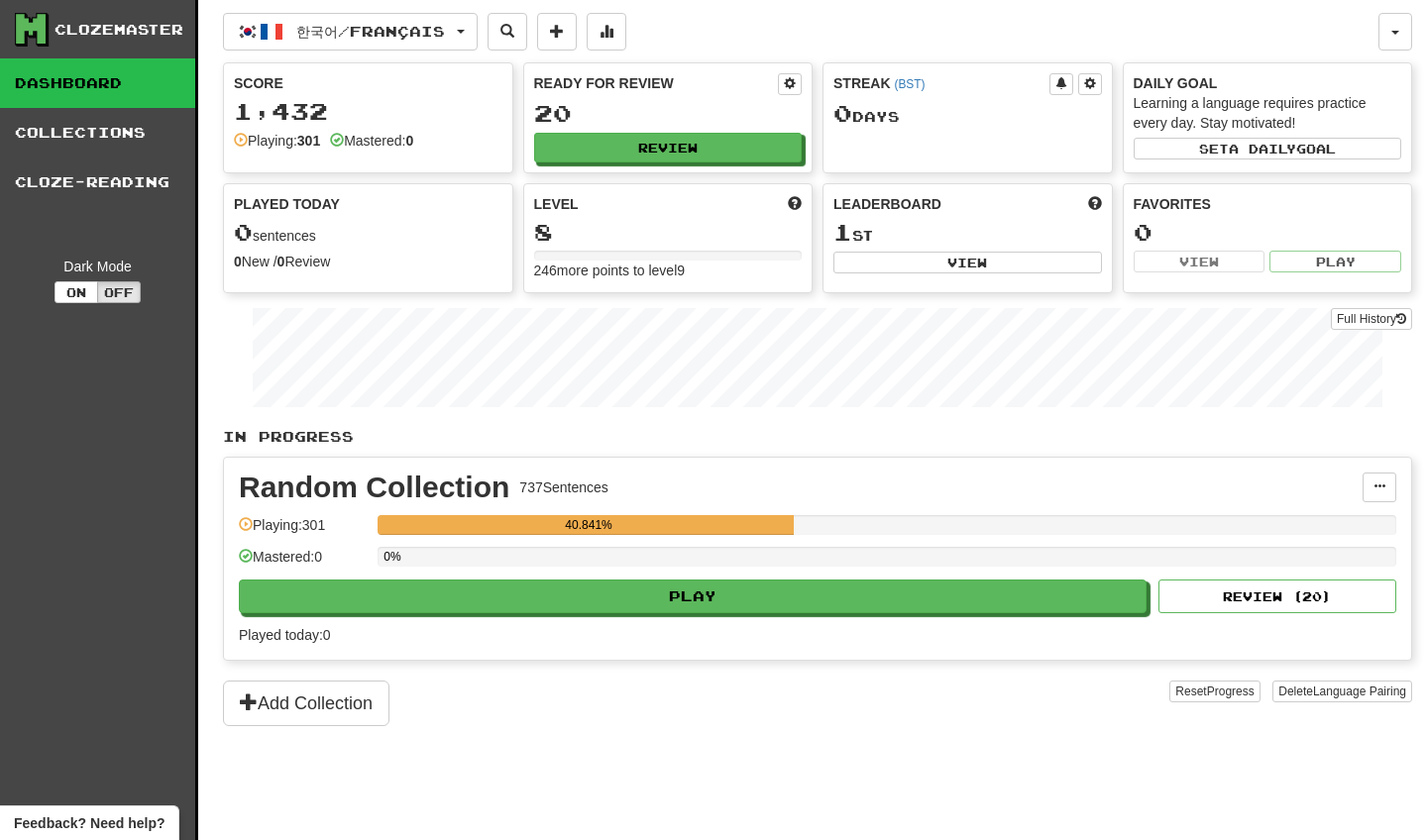 scroll, scrollTop: 0, scrollLeft: 0, axis: both 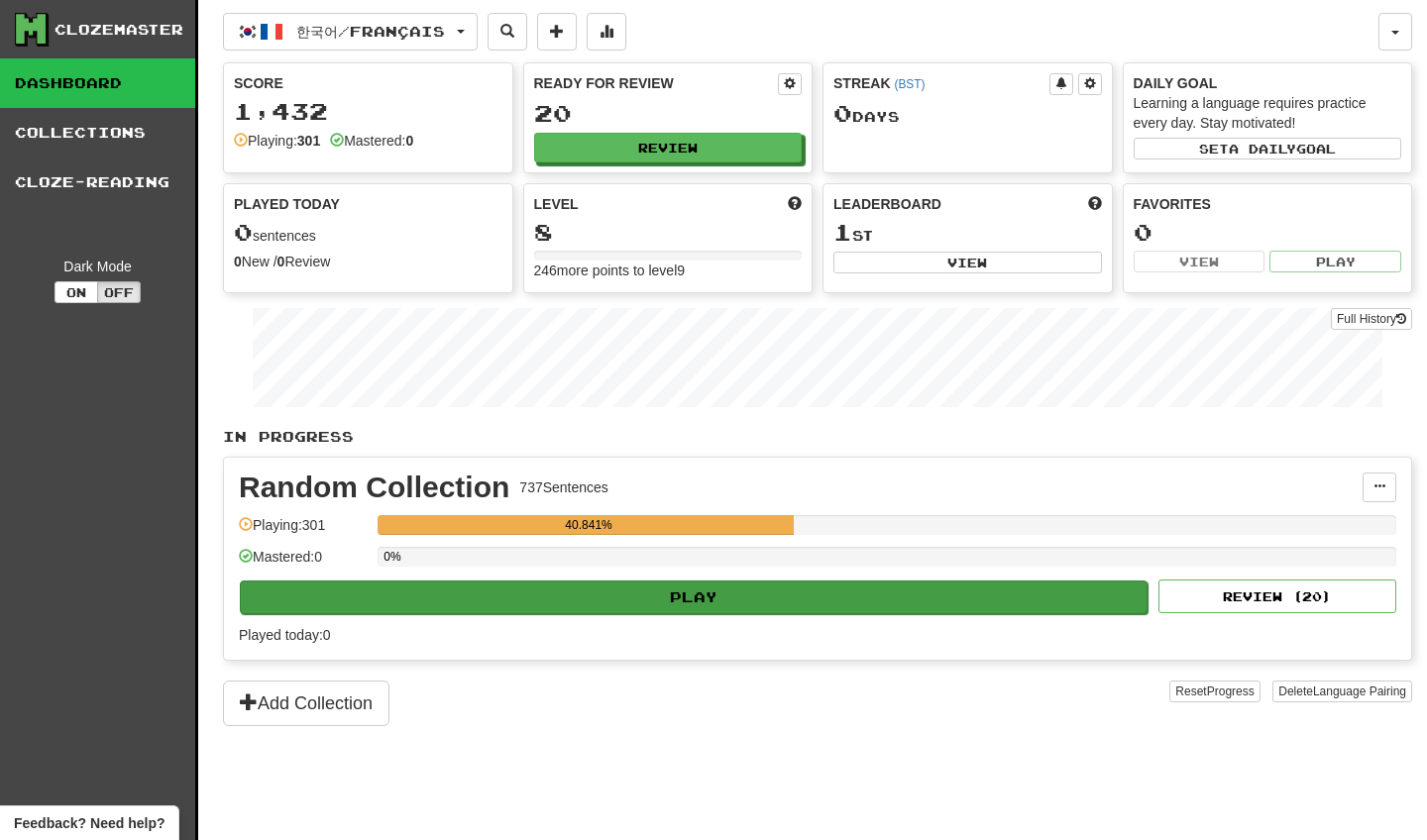 click on "Play" at bounding box center (694, 597) 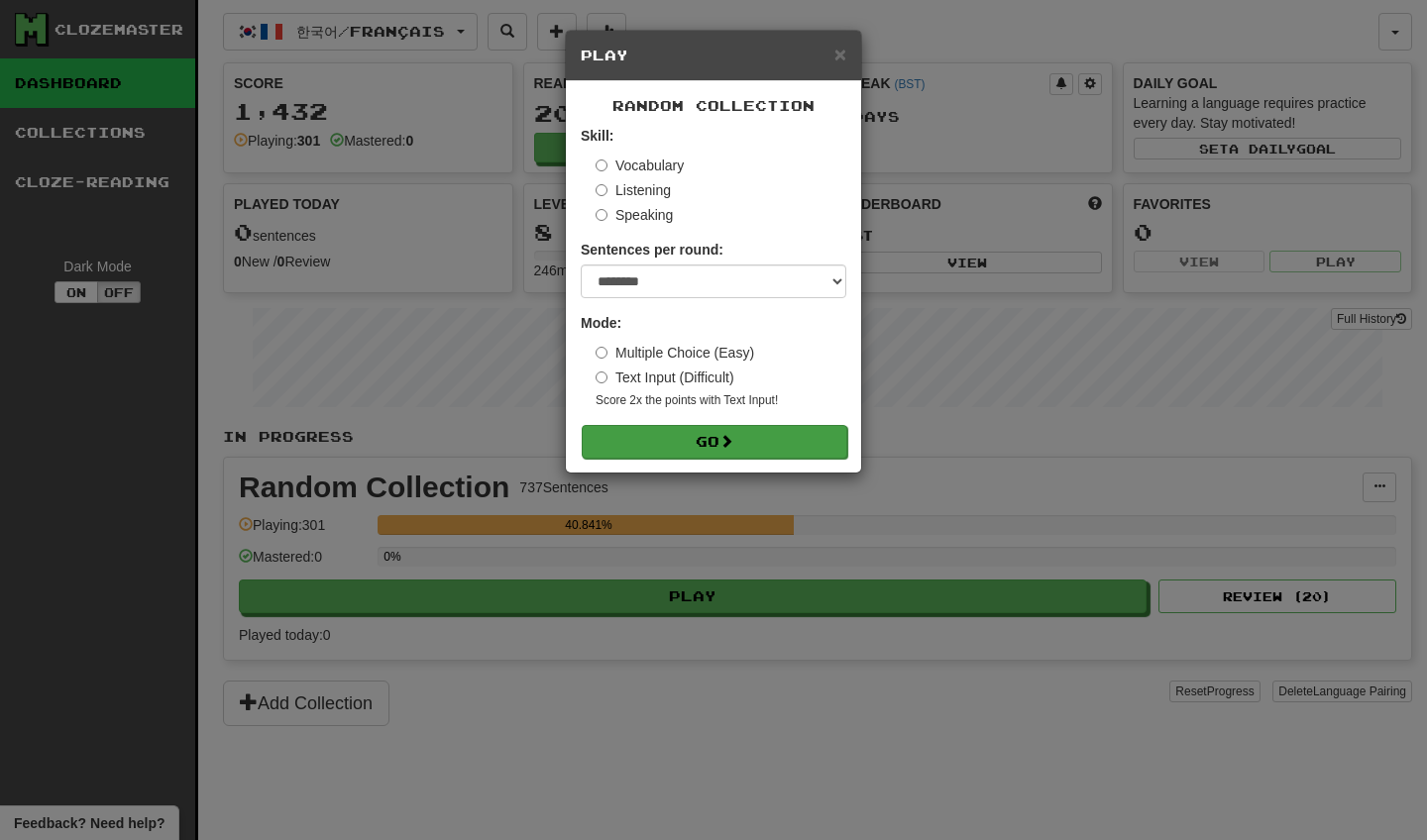 click on "Go" at bounding box center [714, 442] 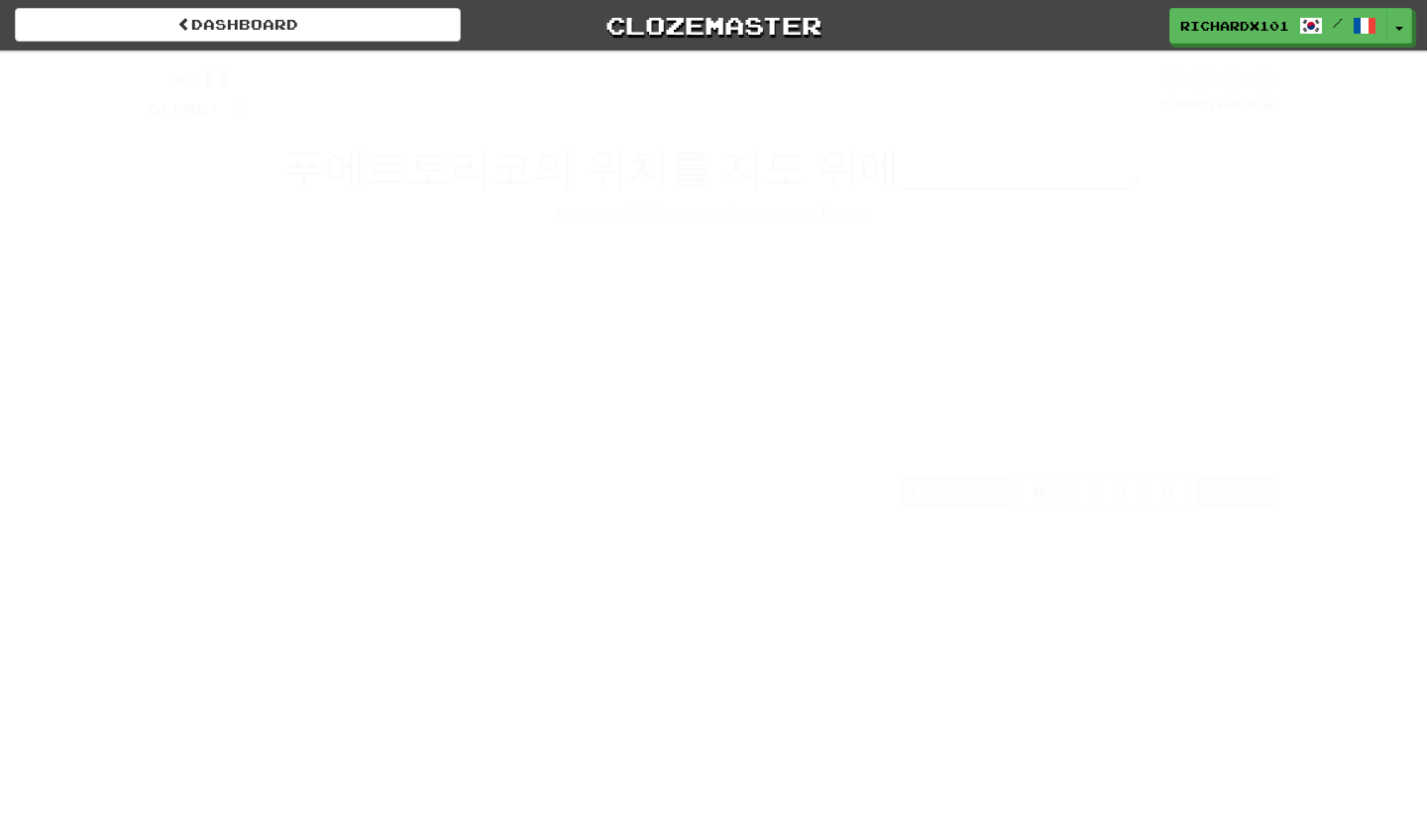 scroll, scrollTop: 0, scrollLeft: 0, axis: both 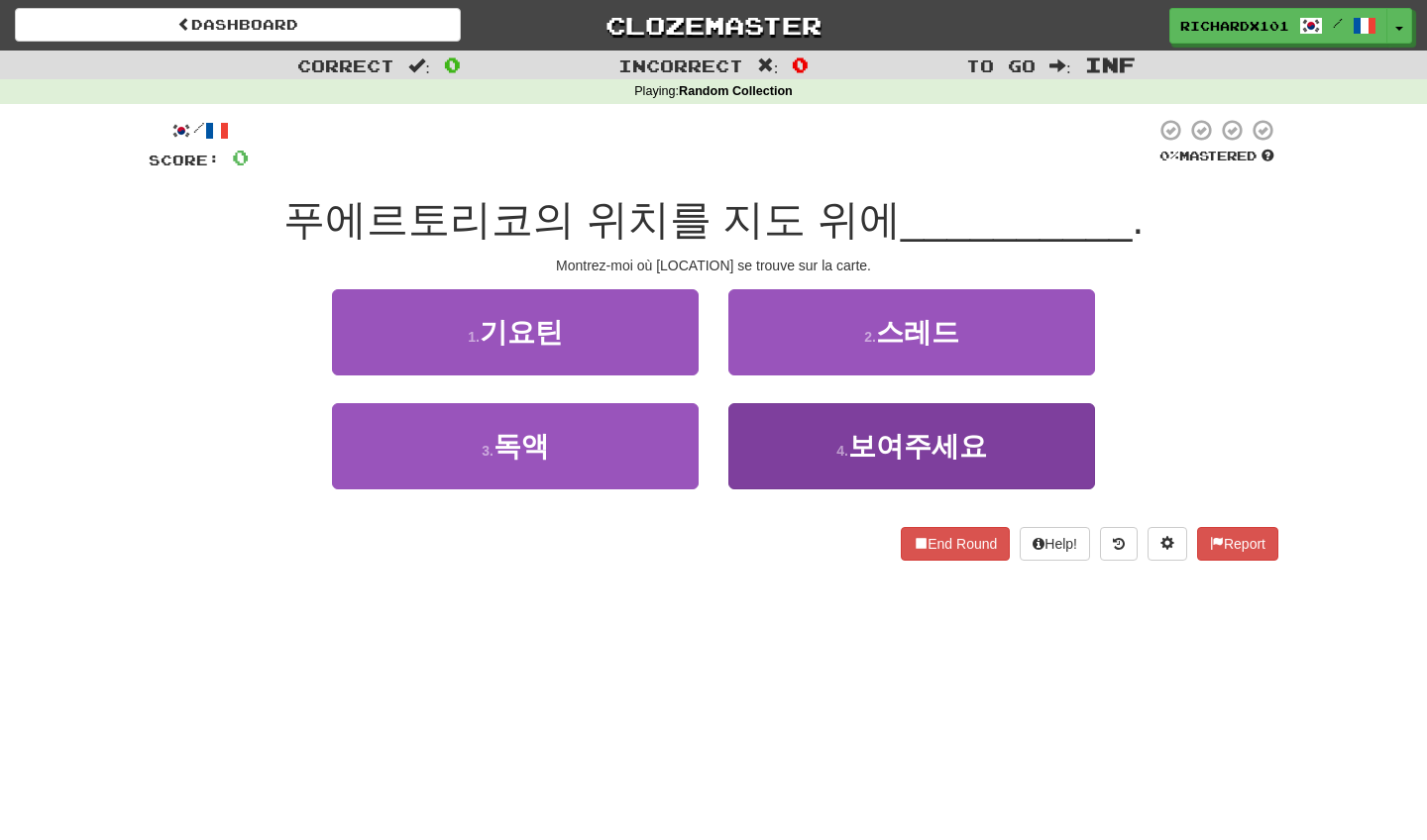 click on "4 .  보여주세요" at bounding box center [912, 446] 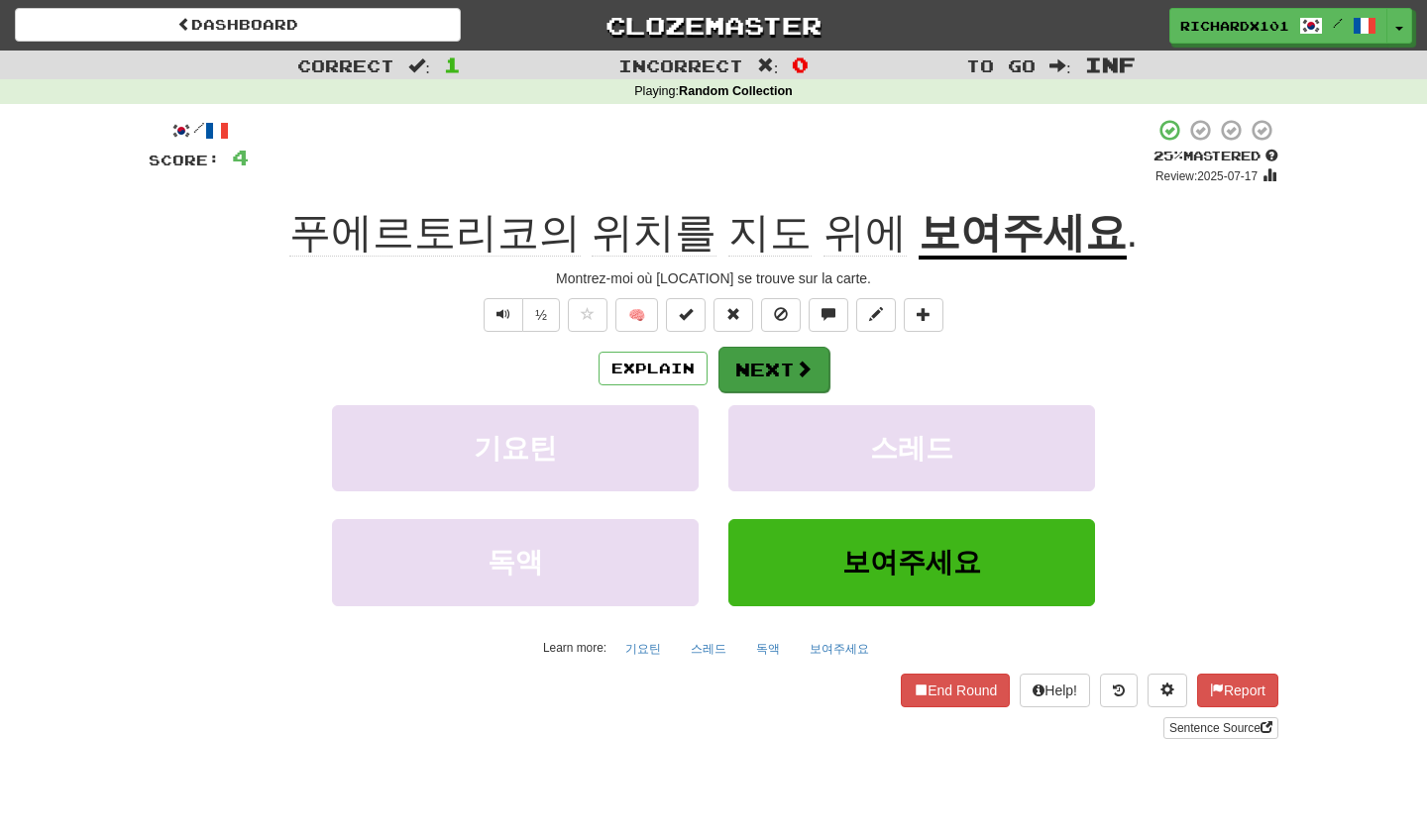 click on "Next" at bounding box center (774, 369) 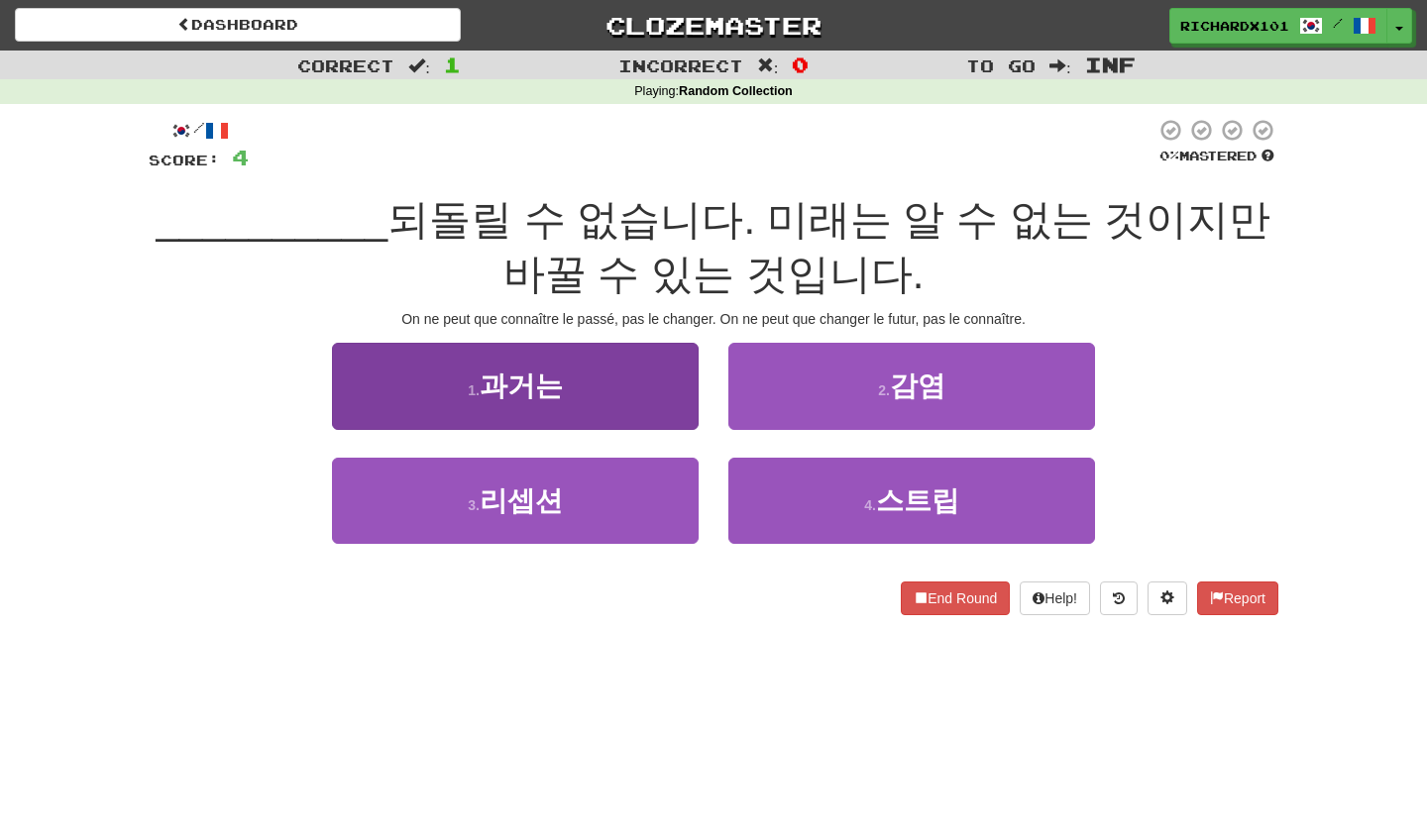 click on "1 .  과거는" at bounding box center [515, 385] 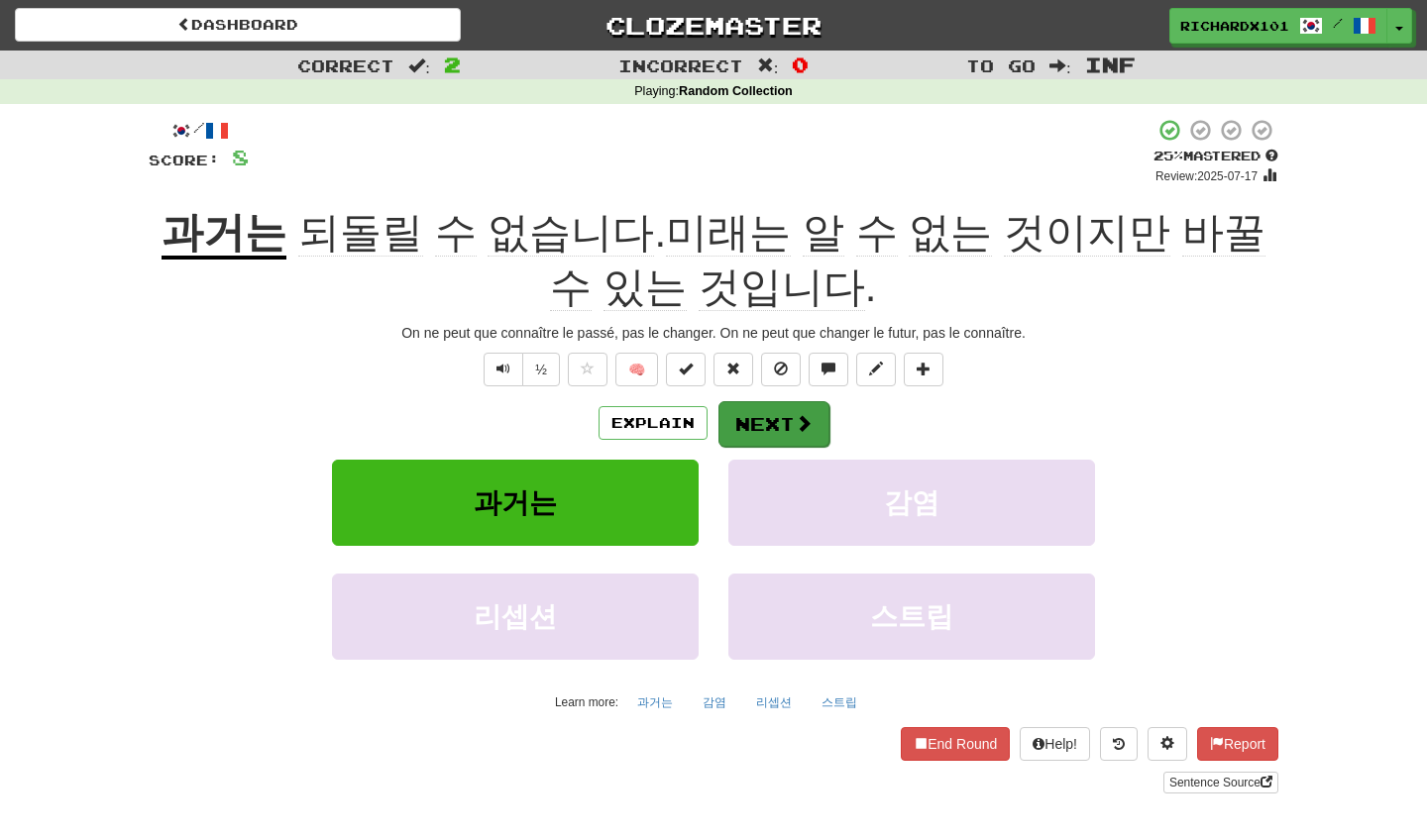 click on "Next" at bounding box center (774, 424) 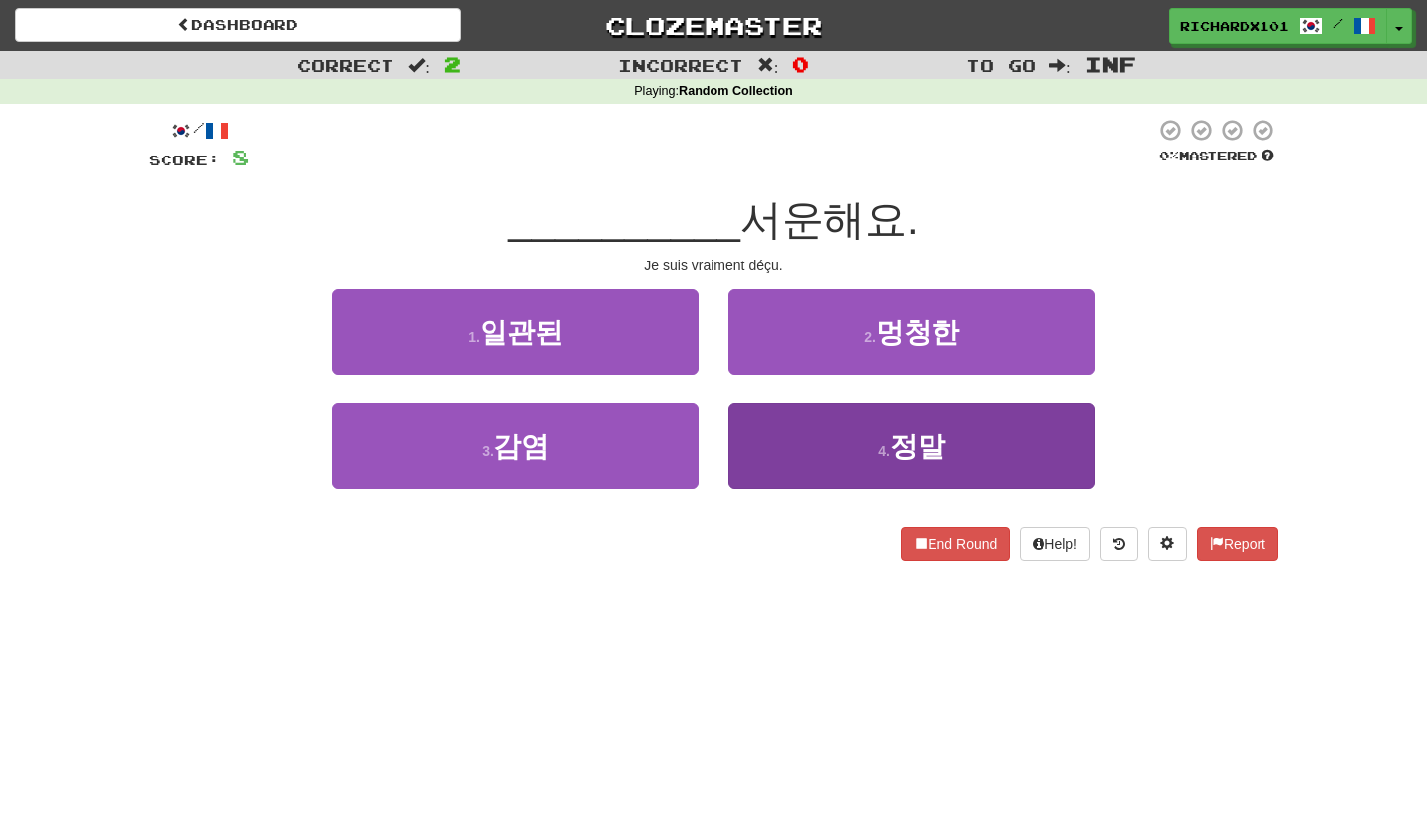 click on "4 .  정말" at bounding box center (912, 446) 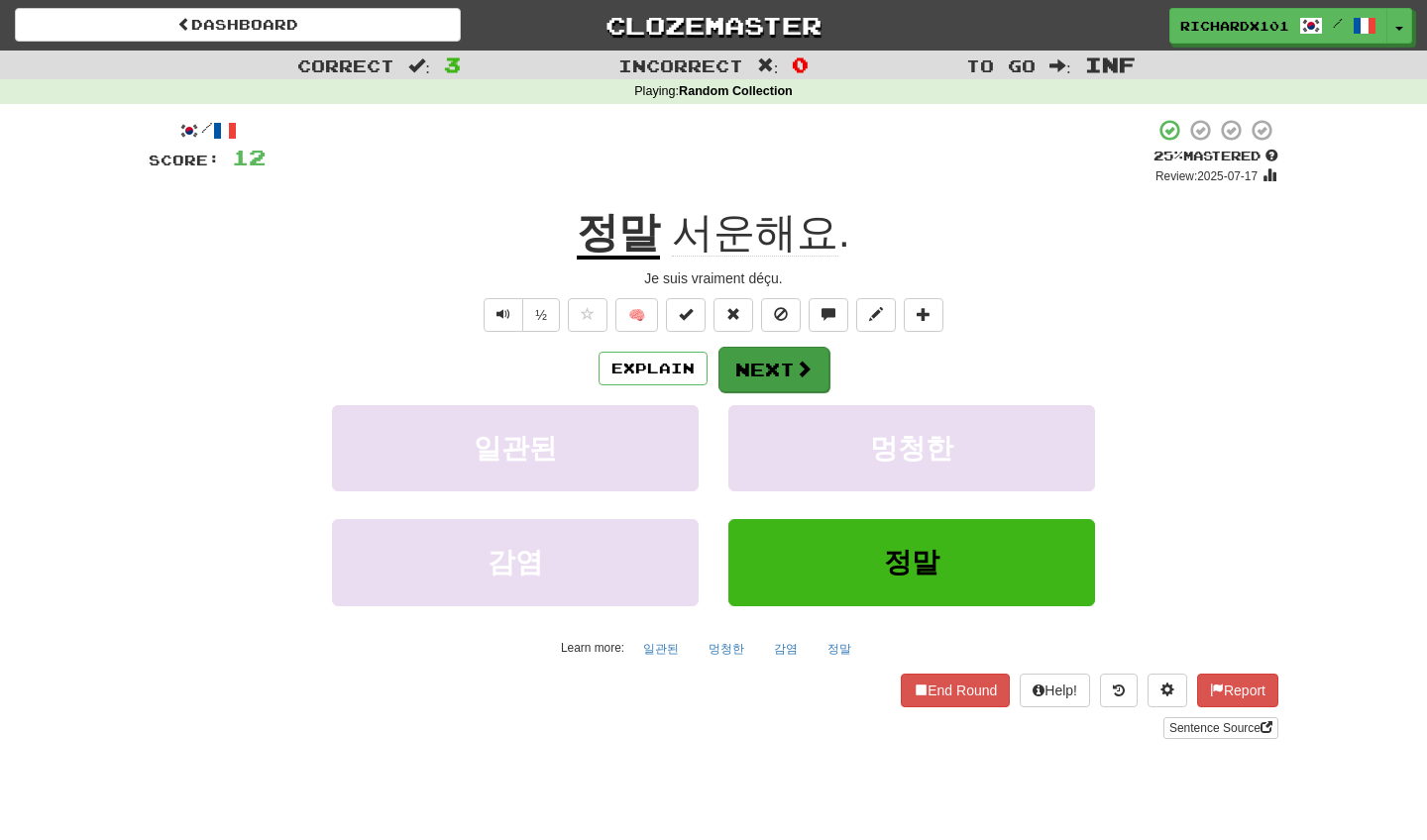 click on "Next" at bounding box center (774, 369) 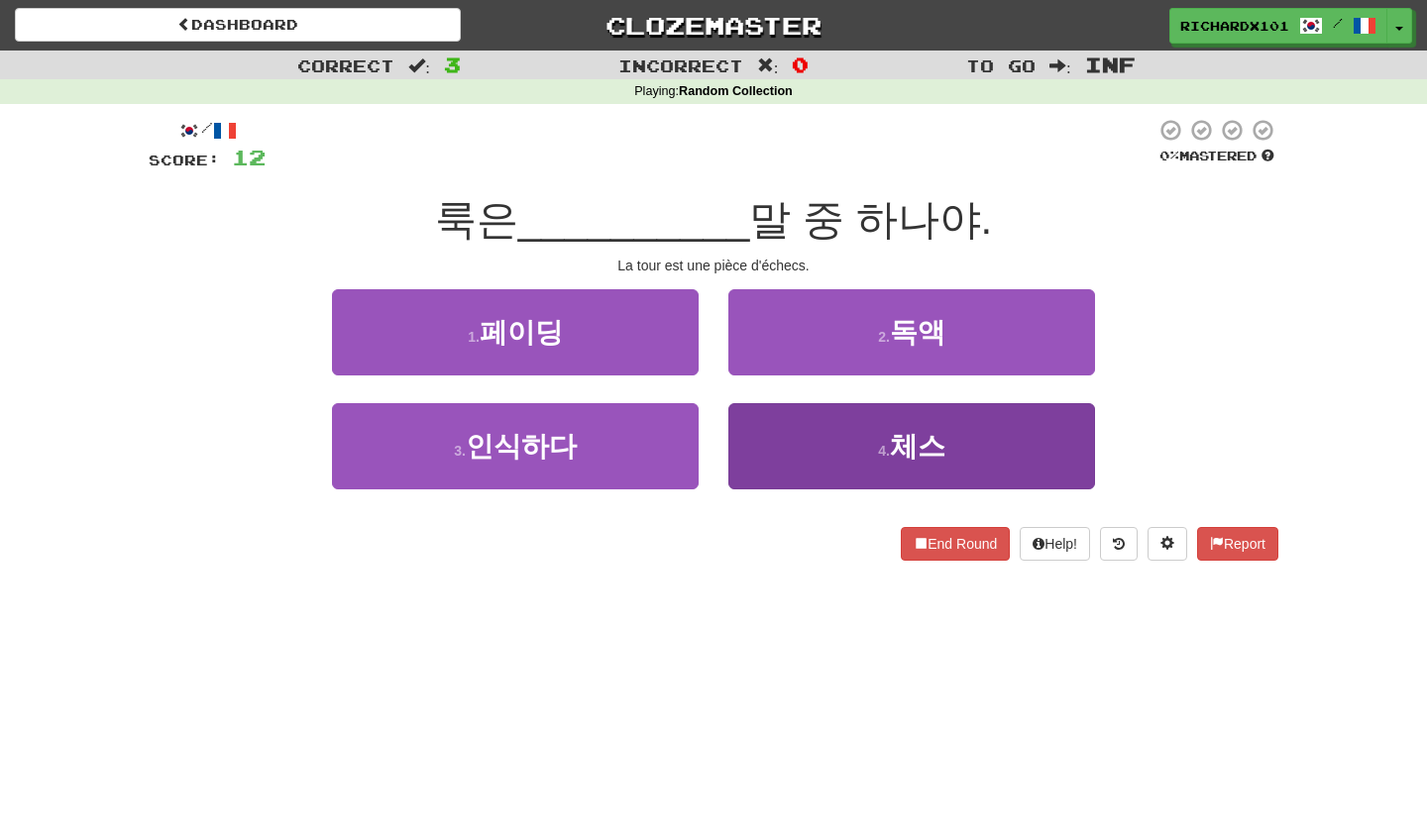 click on "4 .  체스" at bounding box center (912, 446) 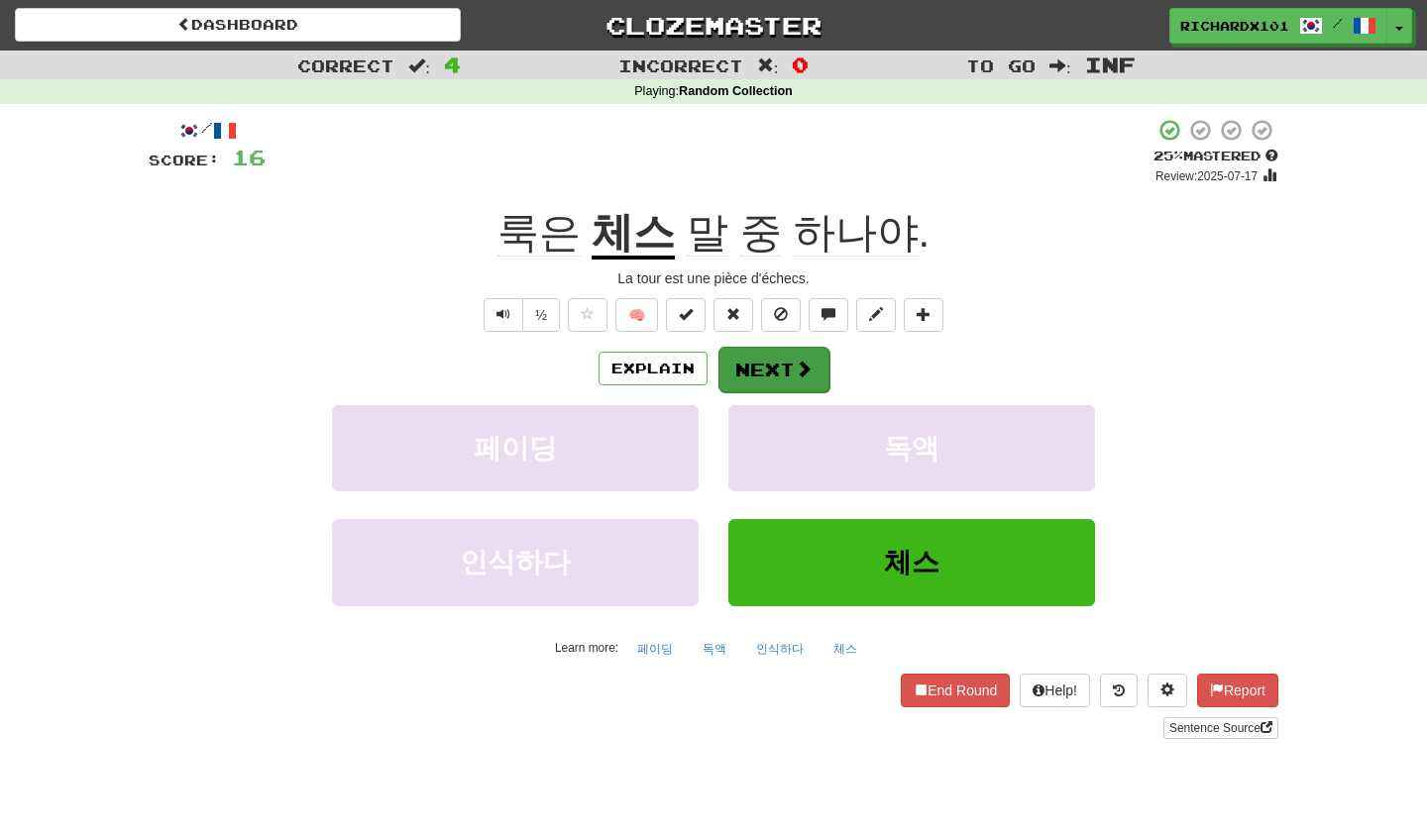 click on "Next" at bounding box center (774, 369) 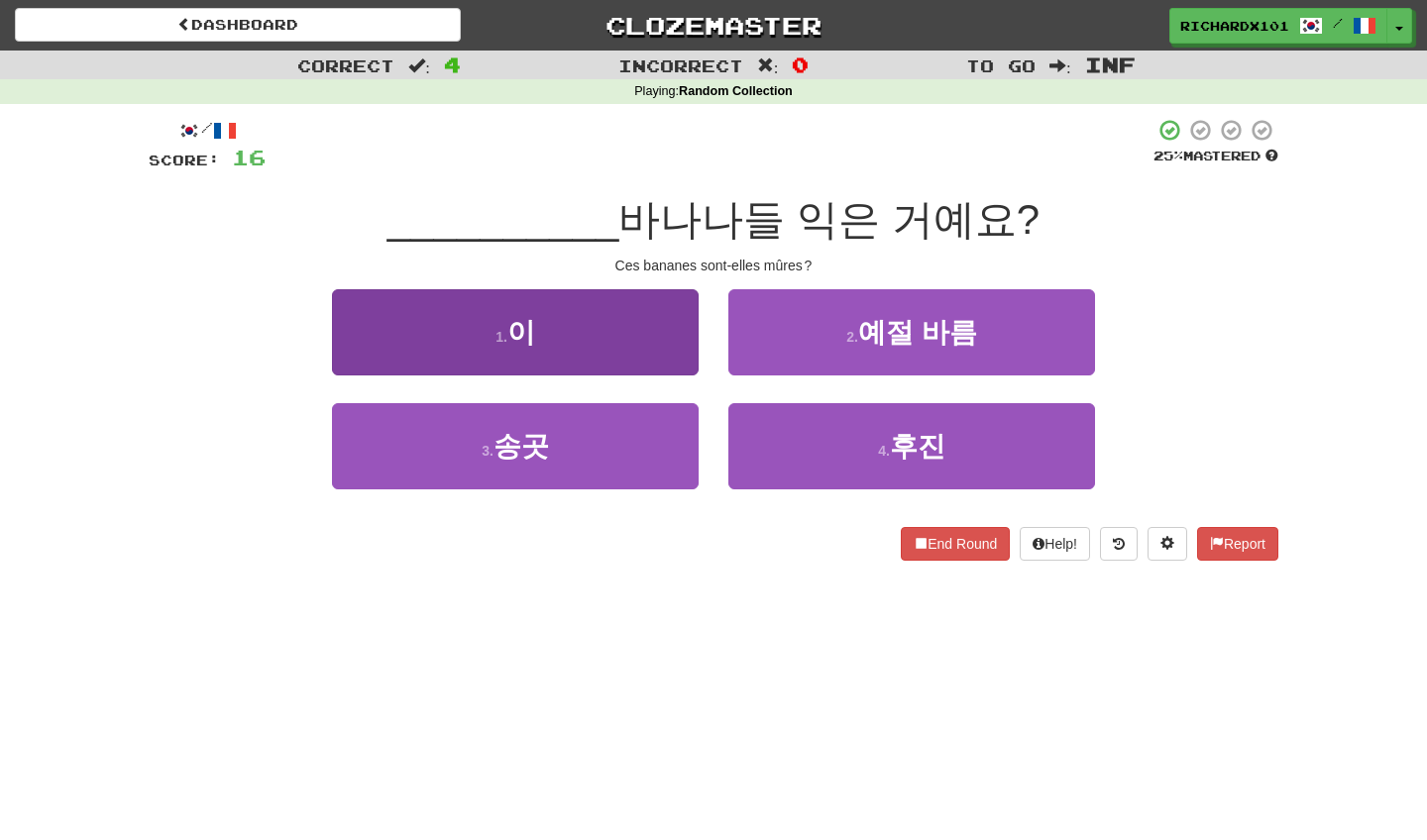 click on "1 .  이" at bounding box center [515, 332] 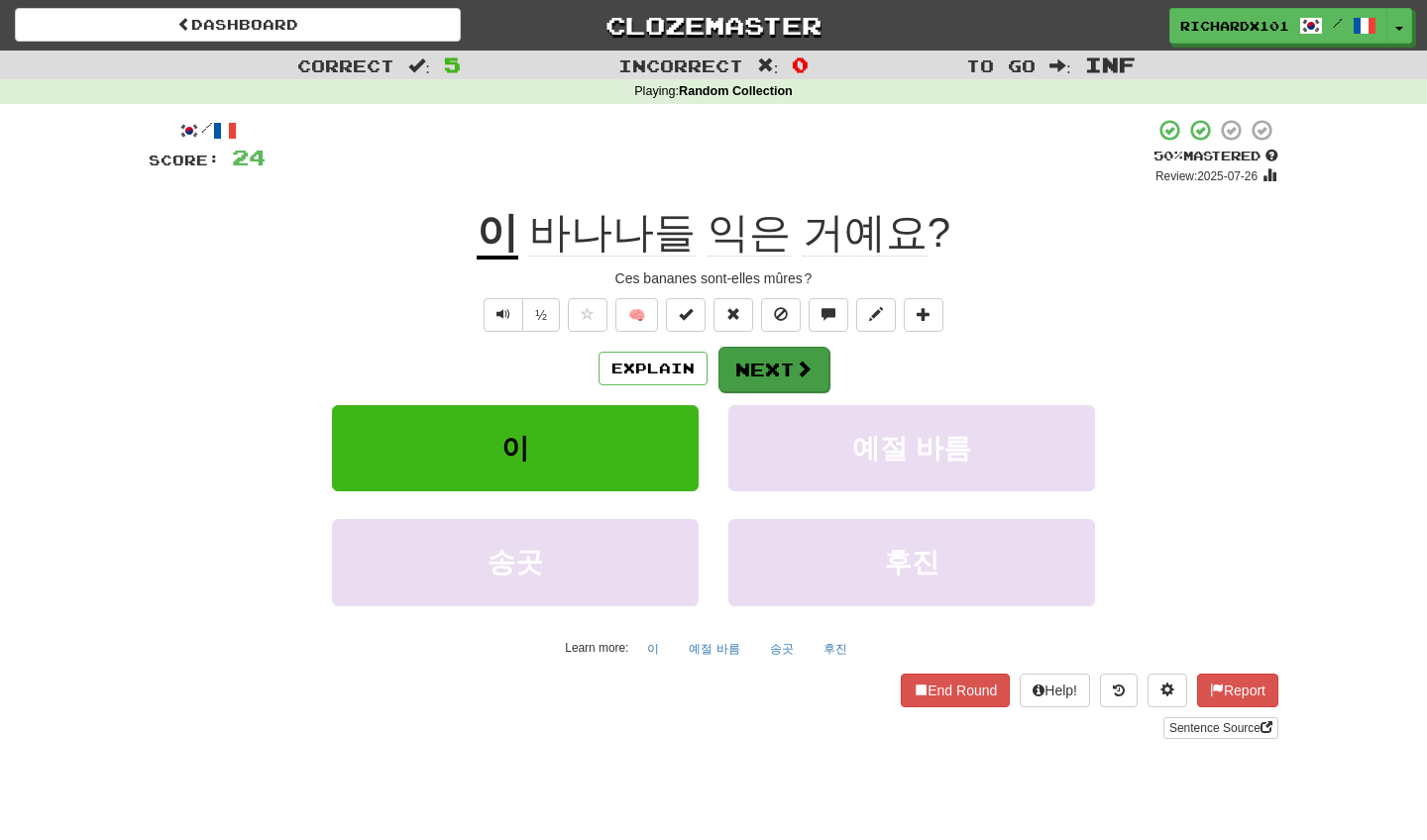 click on "Next" at bounding box center [774, 369] 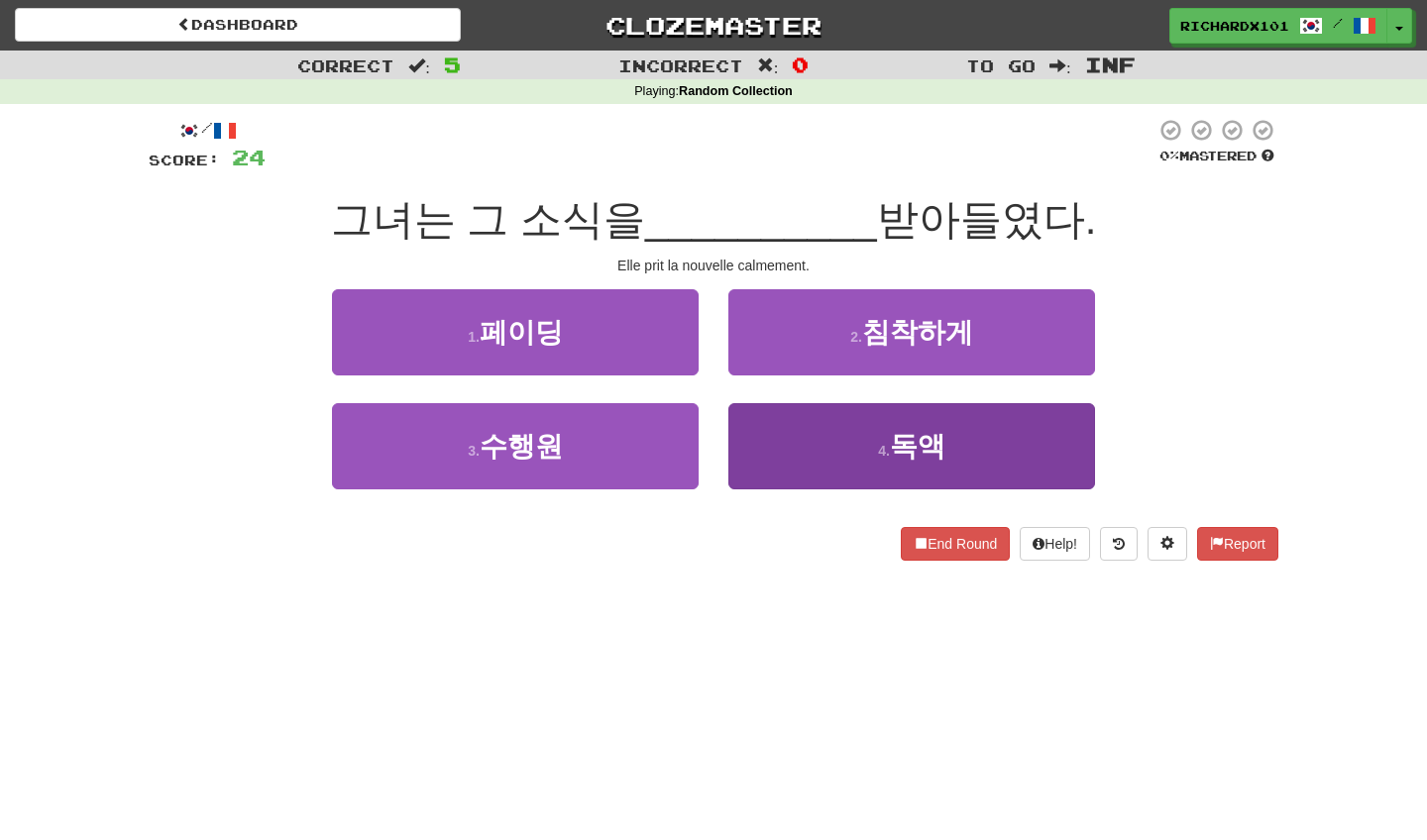 click on "4 .  독액" at bounding box center (912, 446) 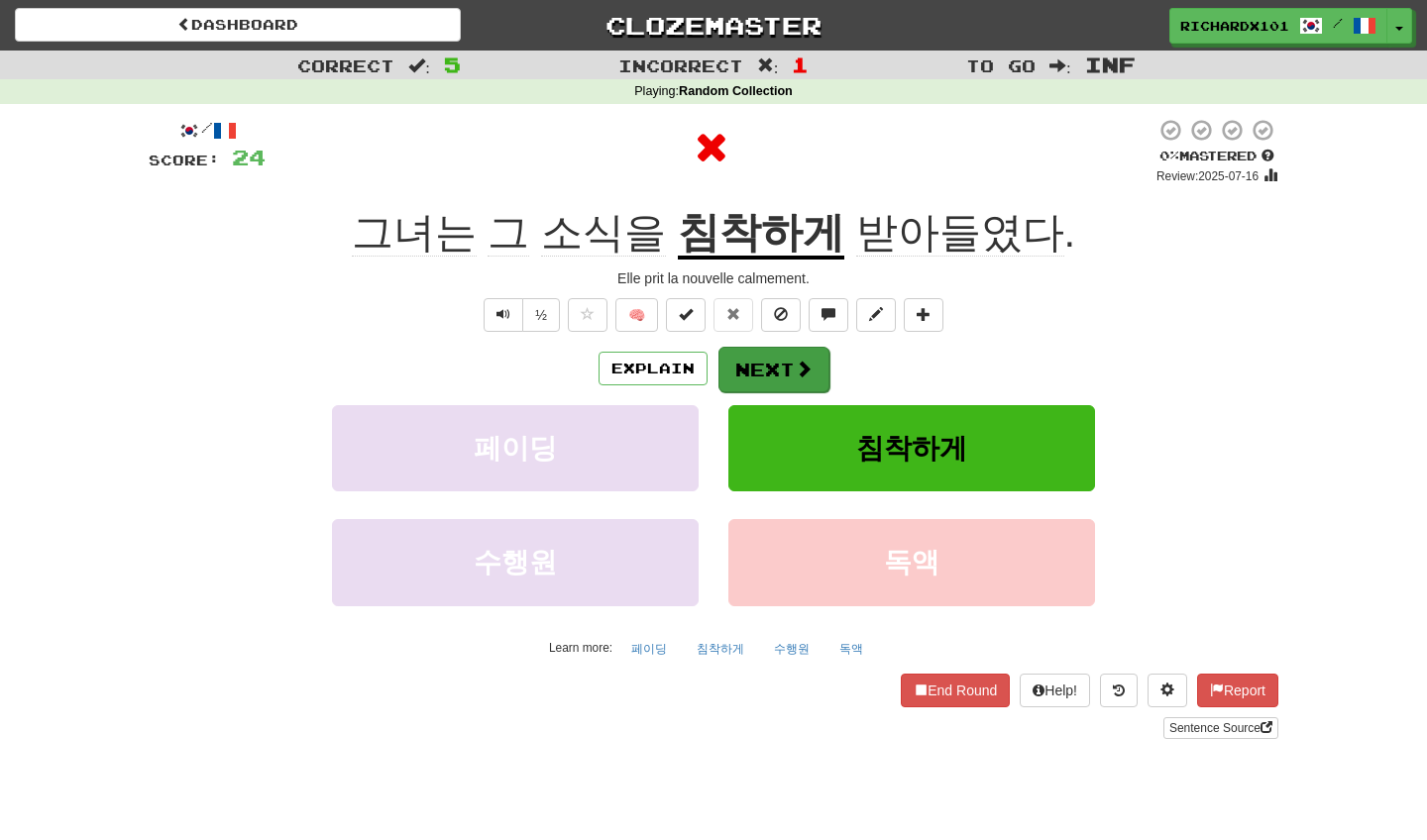 click on "Next" at bounding box center [774, 369] 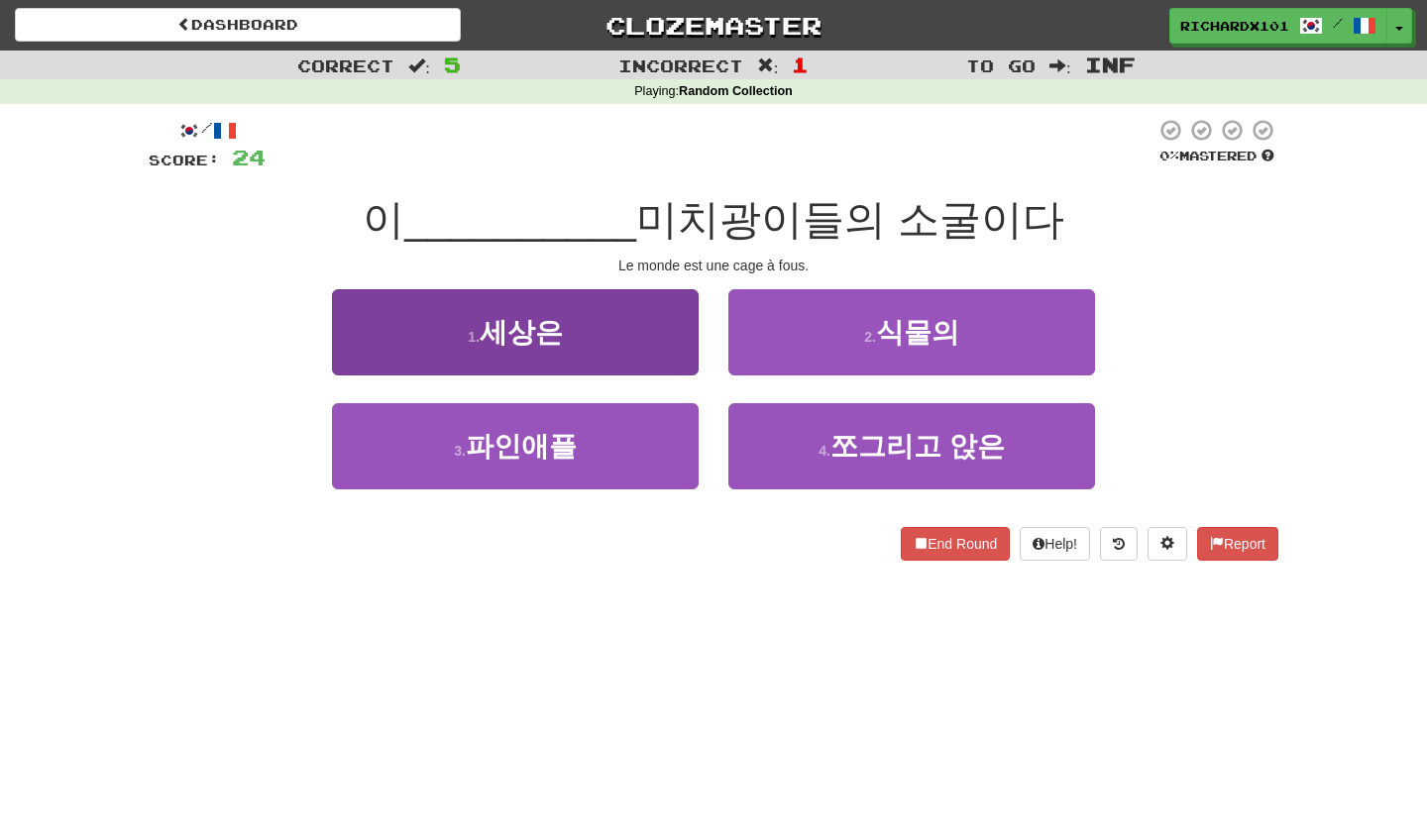 click on "1 .  세상은" at bounding box center (515, 332) 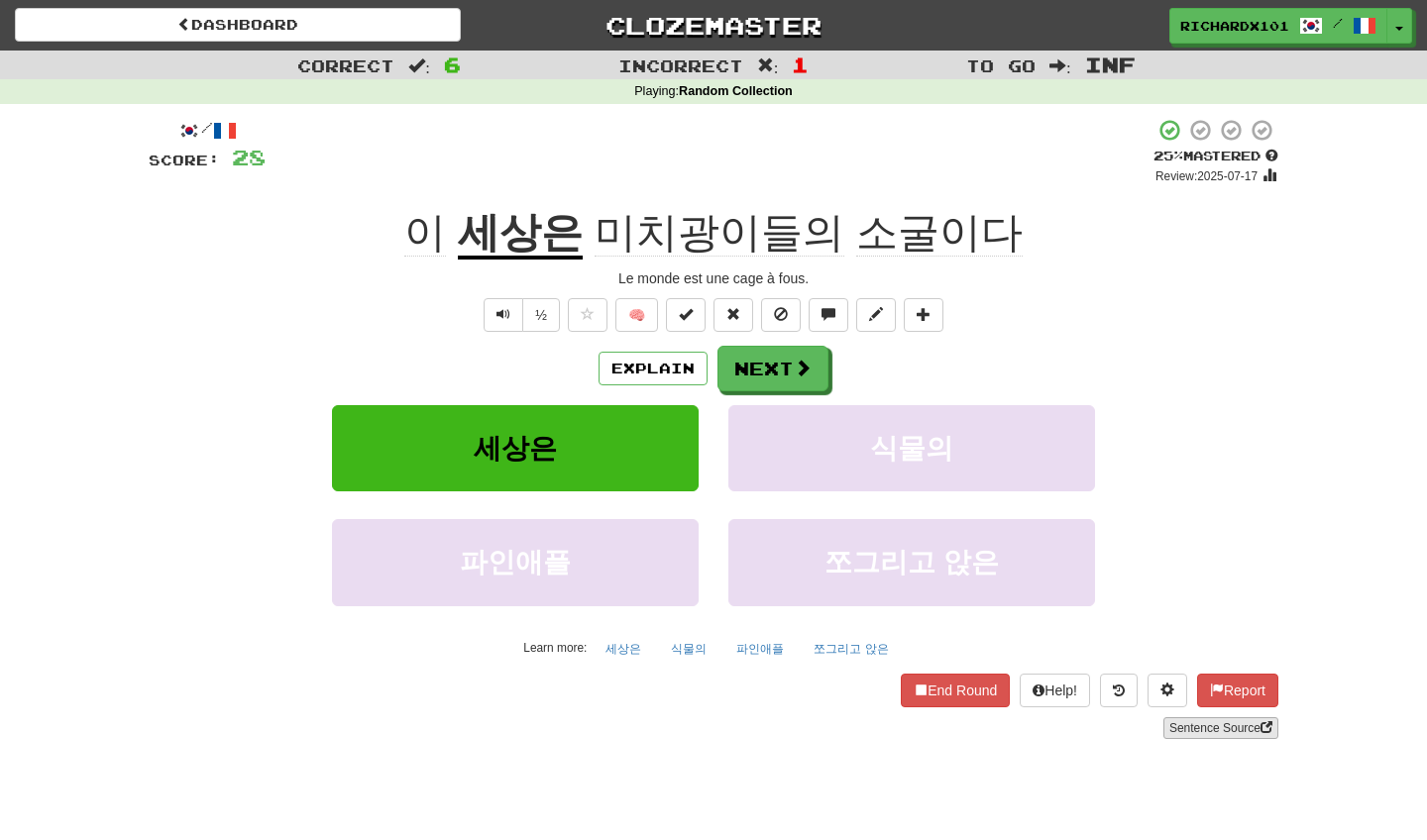 click on "Sentence Source" at bounding box center (1221, 728) 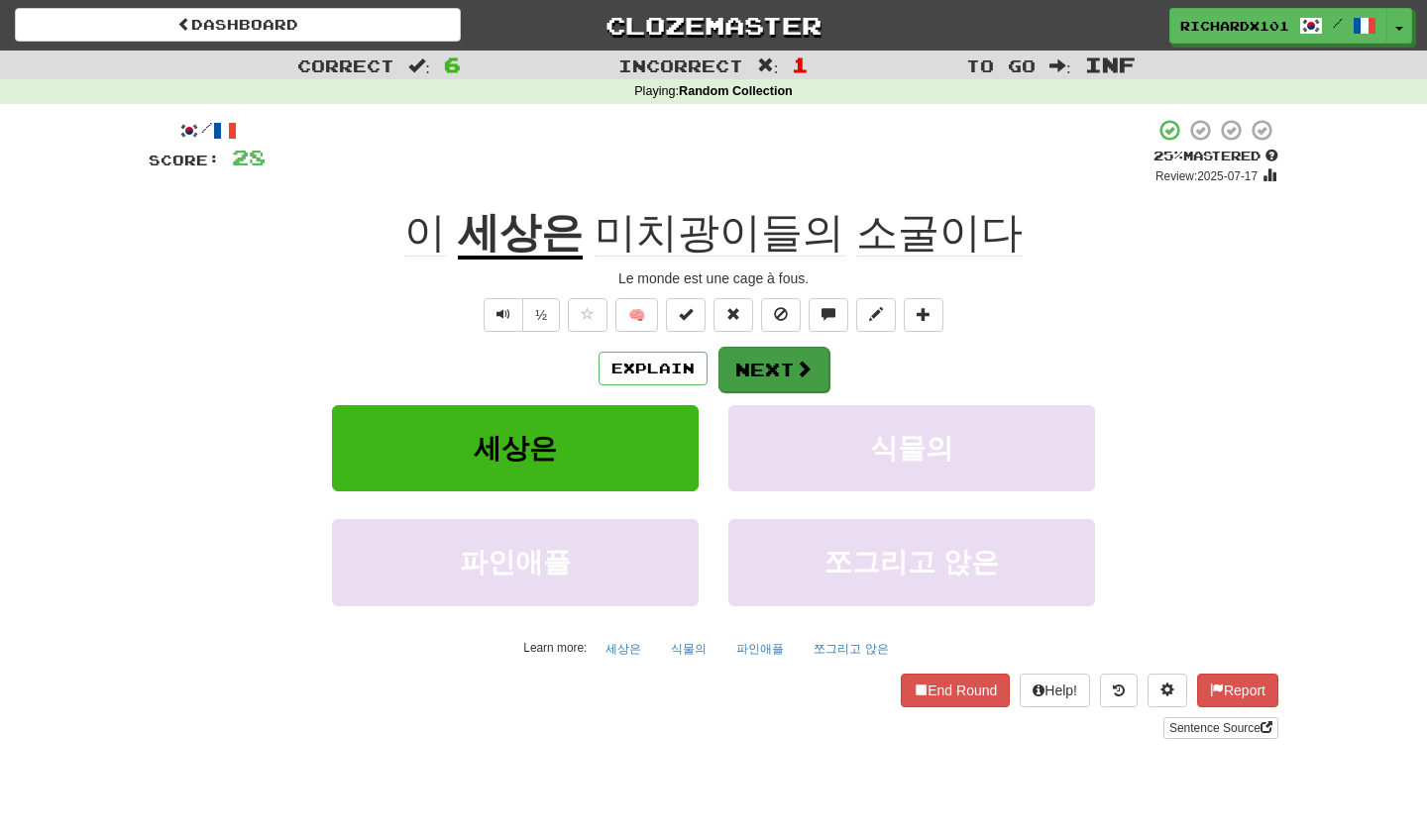 click on "Next" at bounding box center (774, 369) 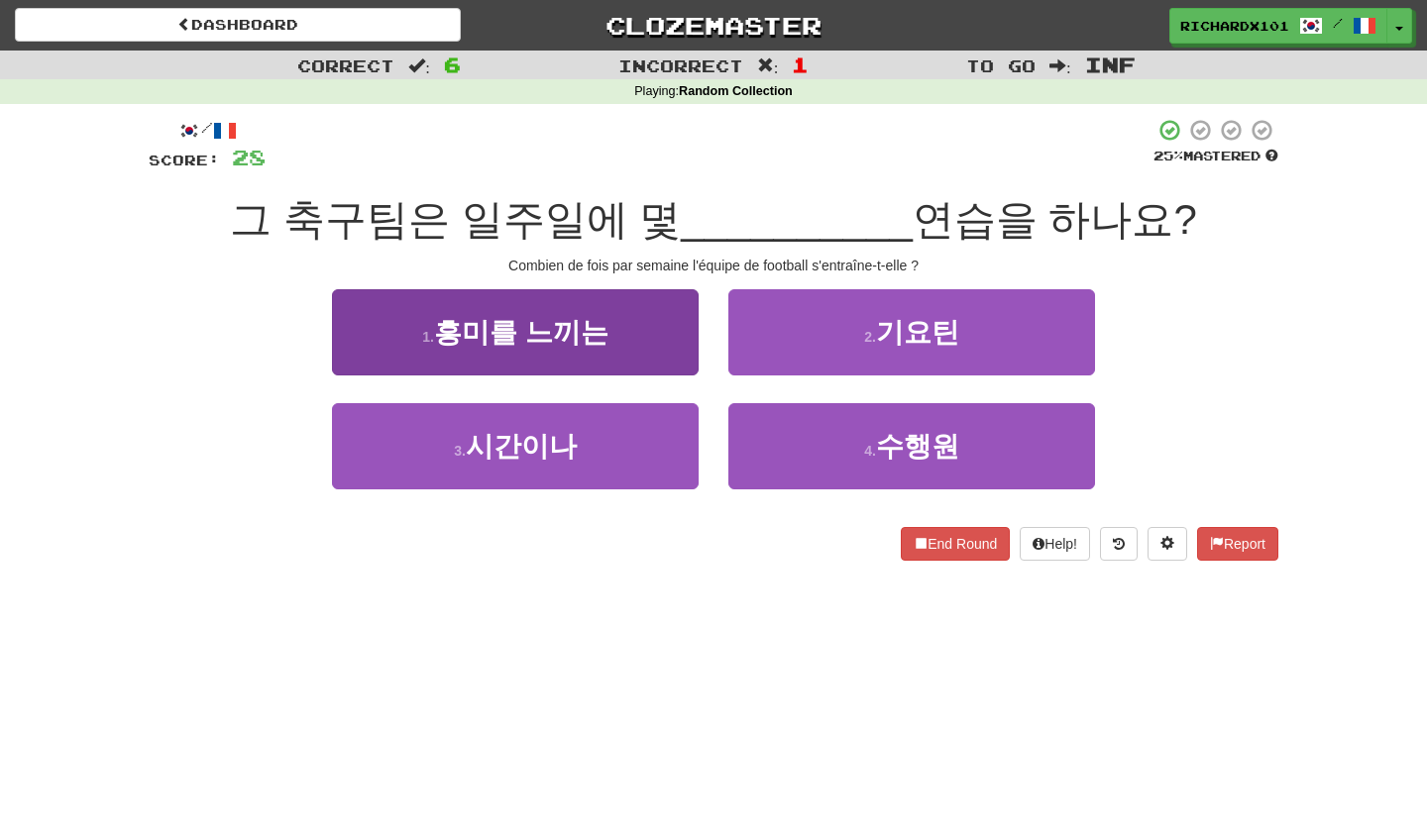 click on "1 .  흥미를 느끼는" at bounding box center (515, 332) 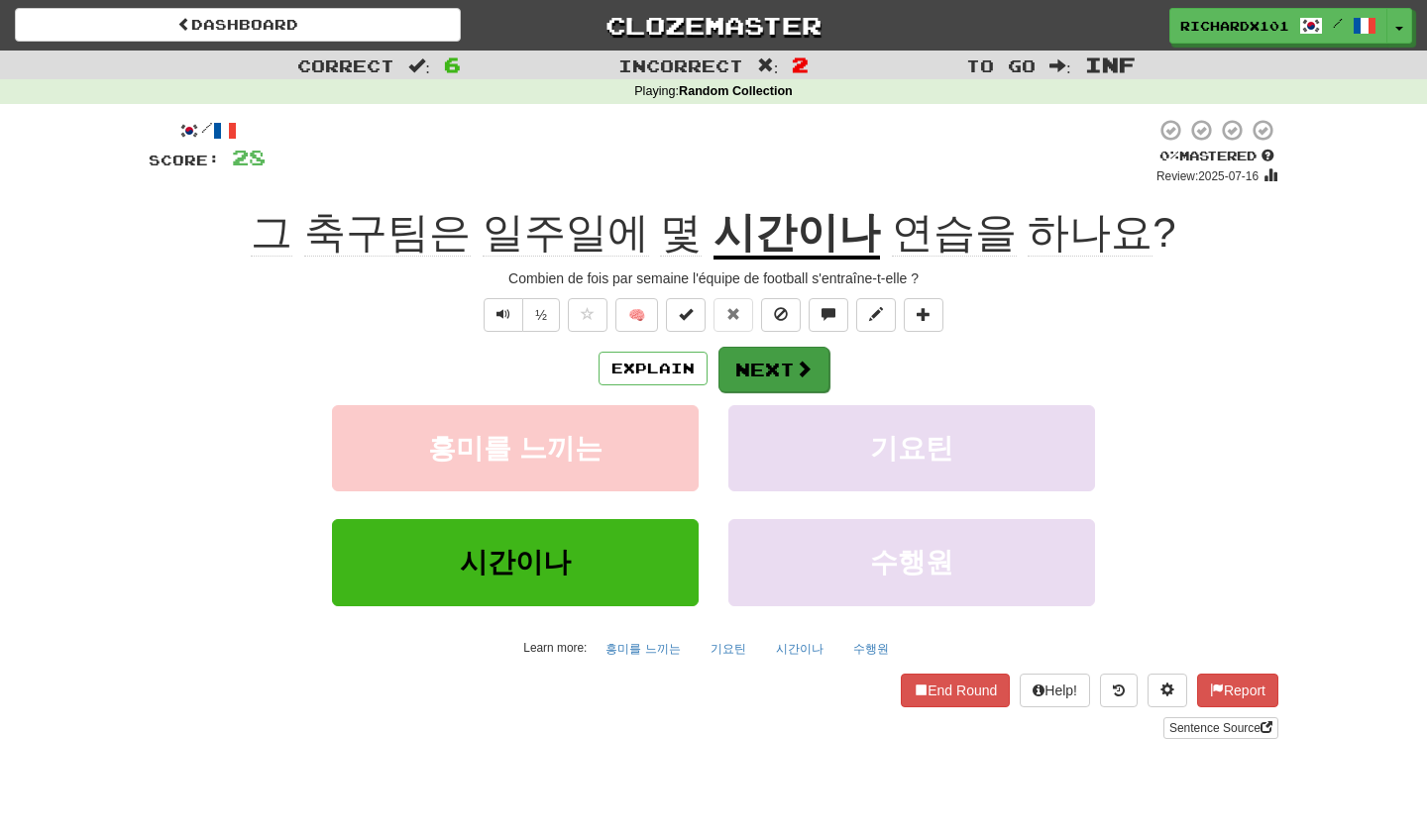 click on "Next" at bounding box center [774, 369] 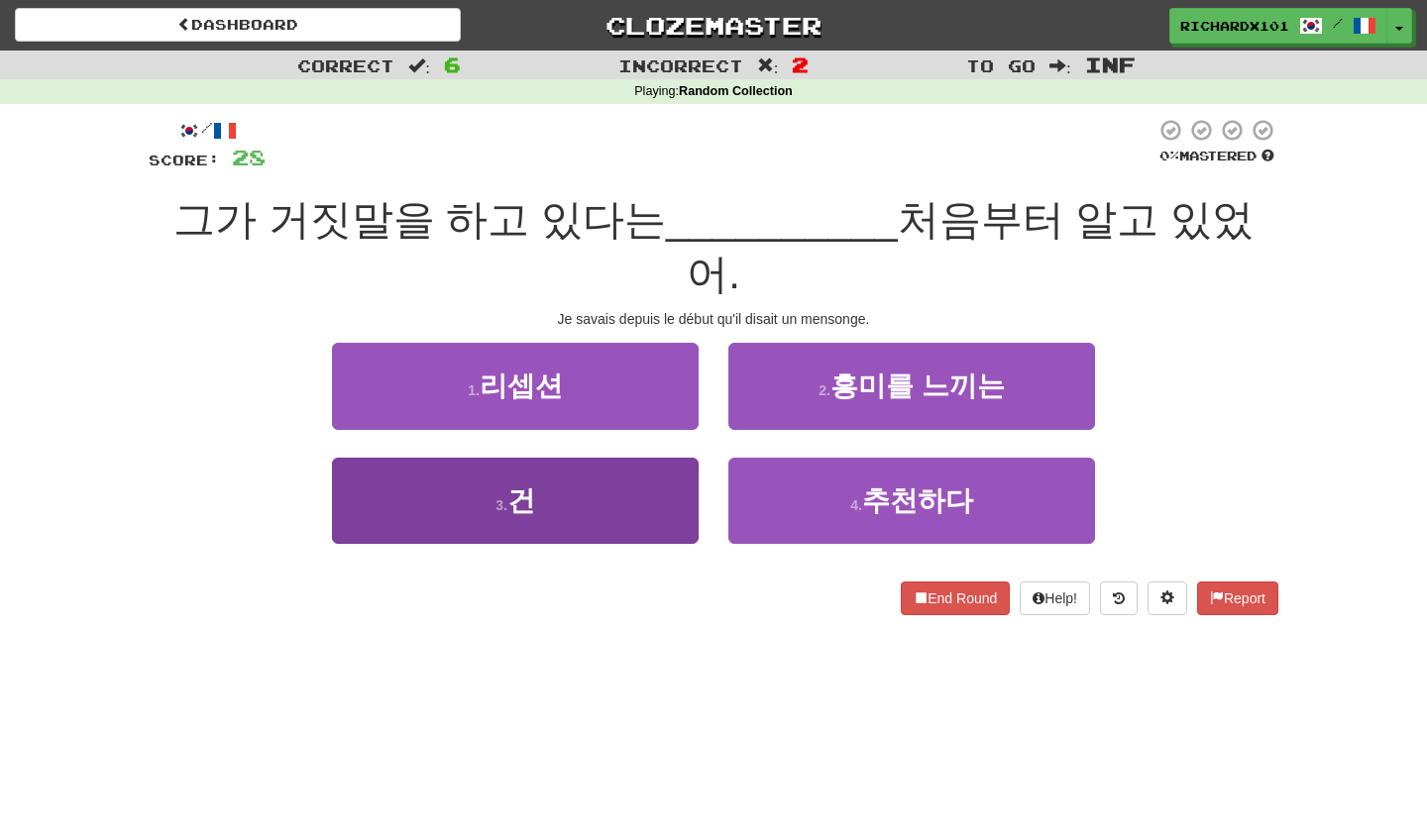 click on "3 .  건" at bounding box center [515, 500] 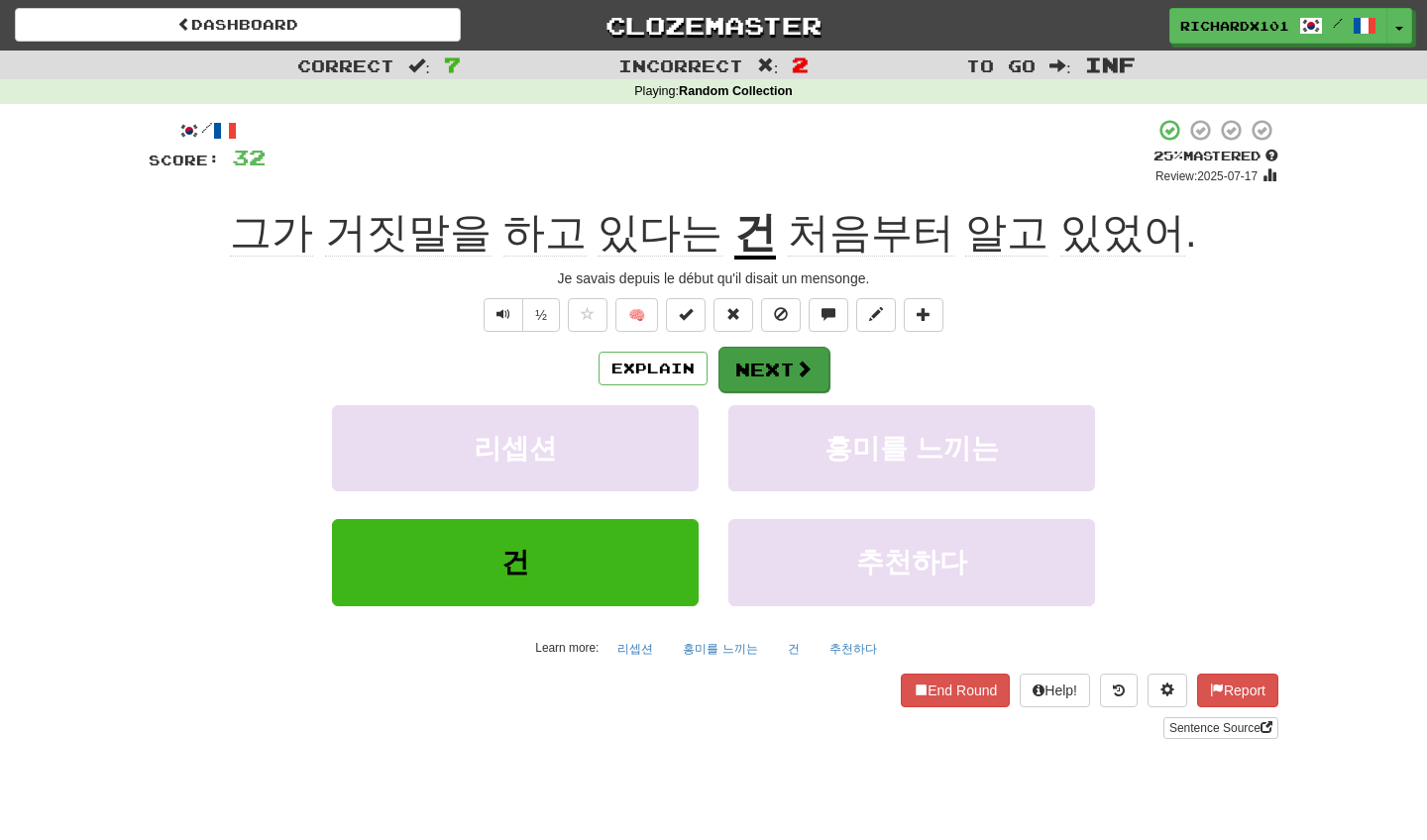 click on "Next" at bounding box center [774, 369] 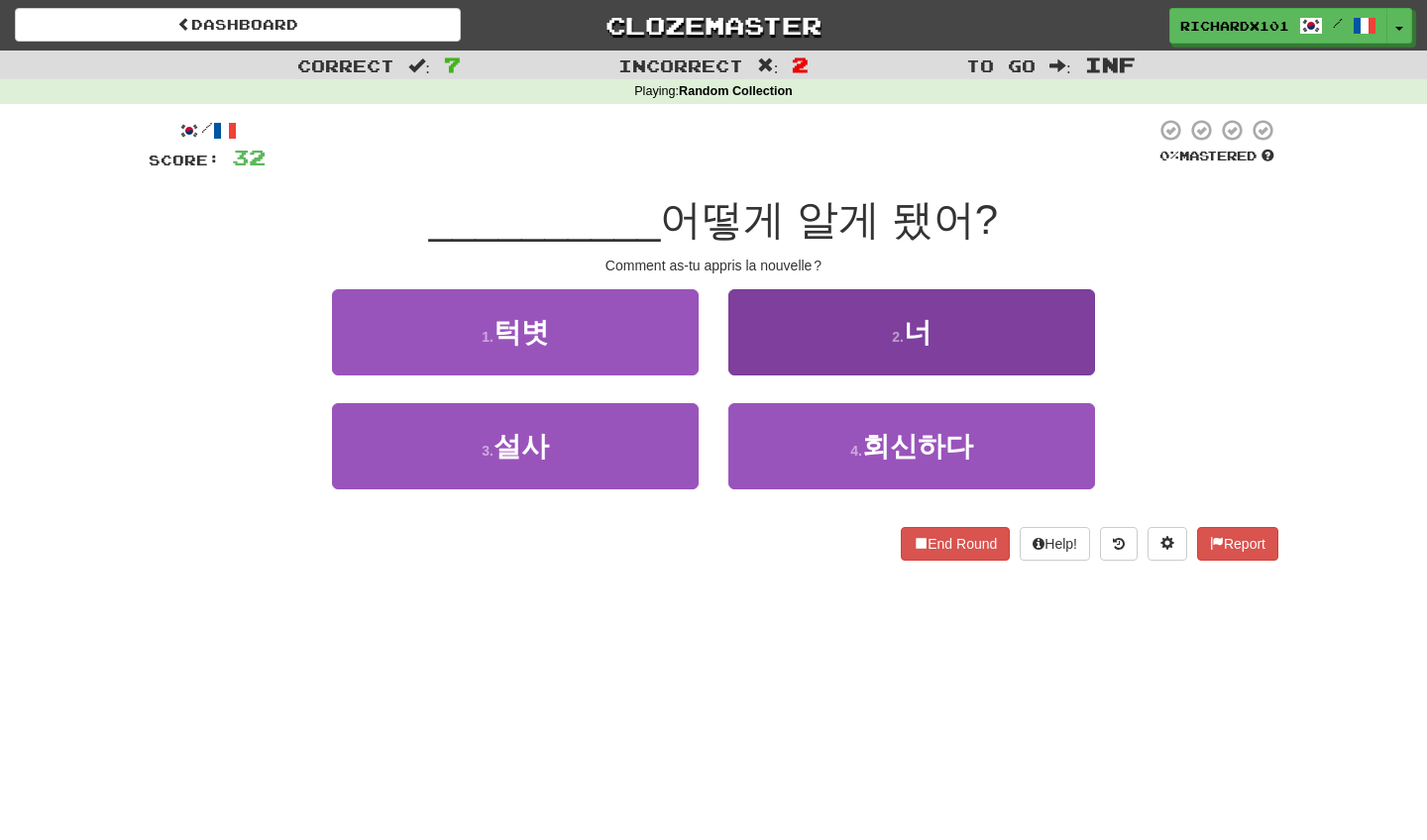 click on "2 .  너" at bounding box center (912, 332) 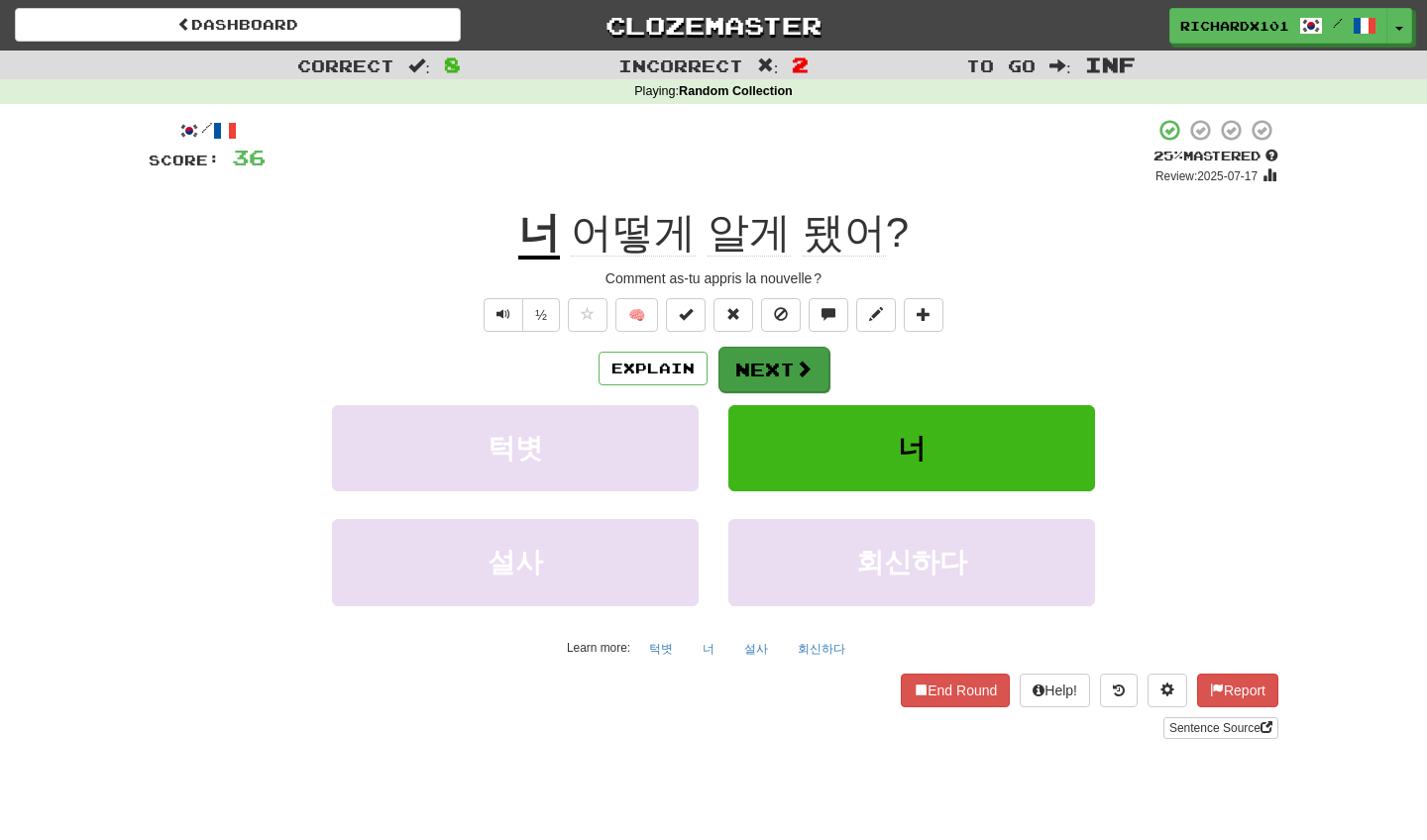 click on "Next" at bounding box center (774, 369) 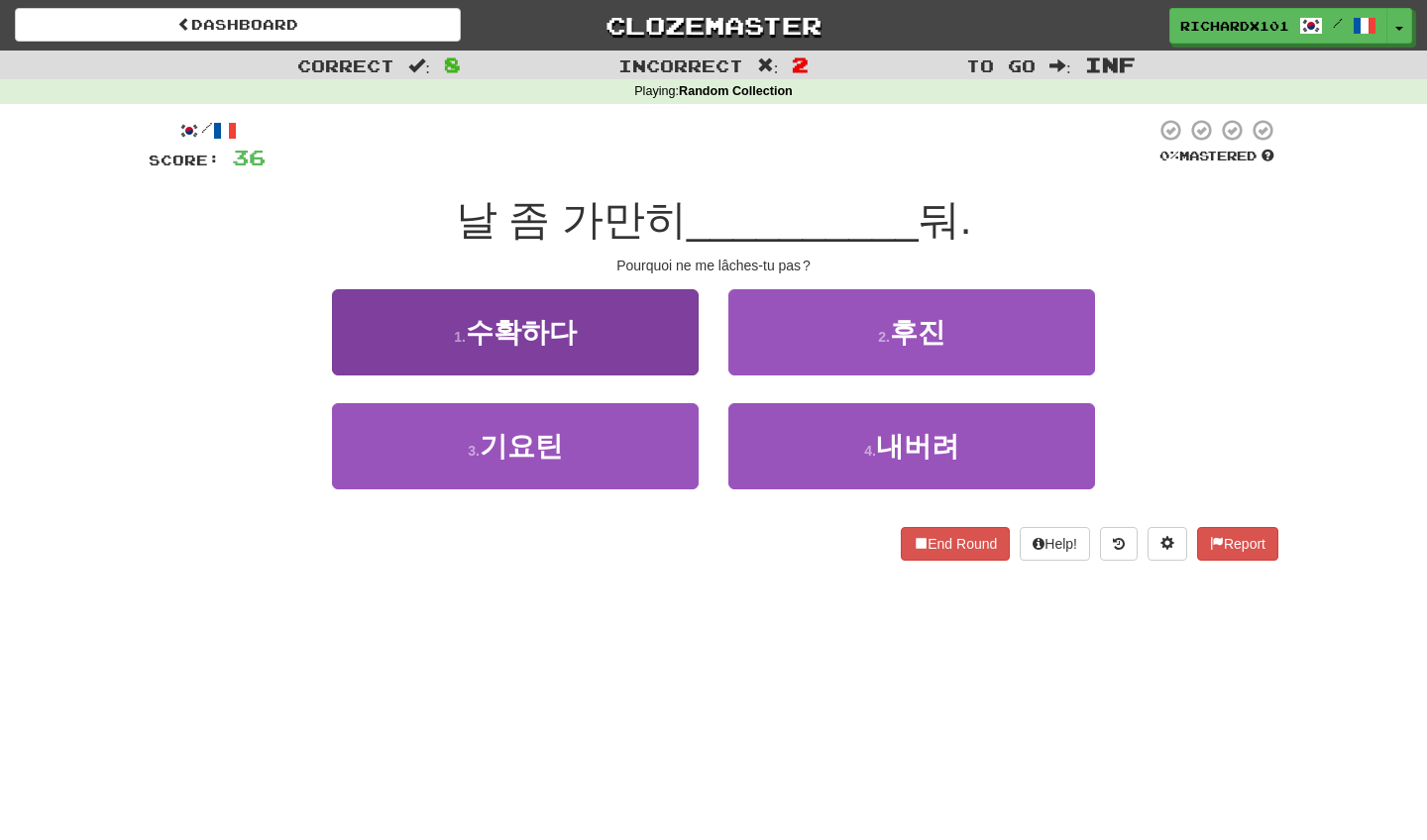 click on "1 .  수확하다" at bounding box center [515, 332] 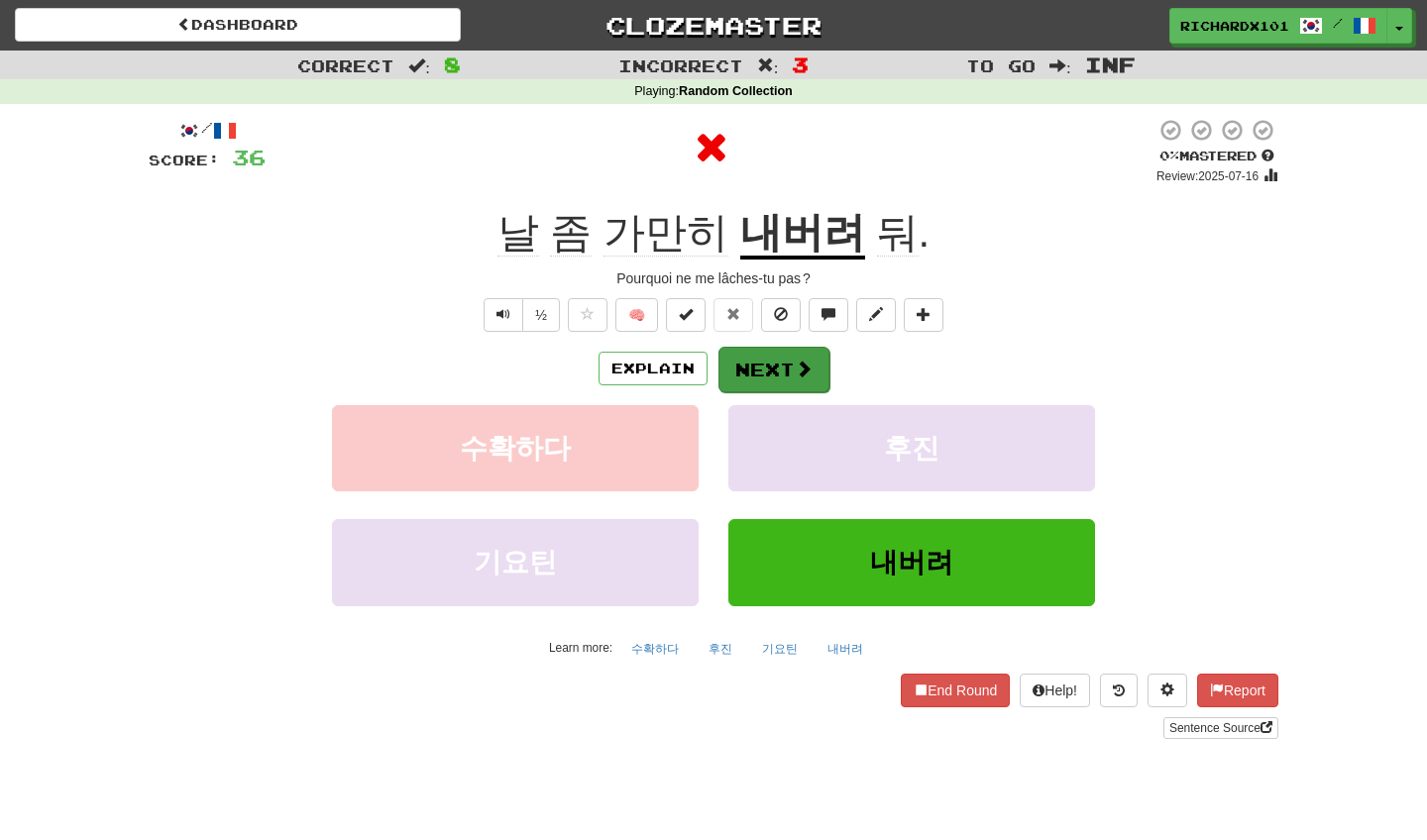 click on "Next" at bounding box center [774, 369] 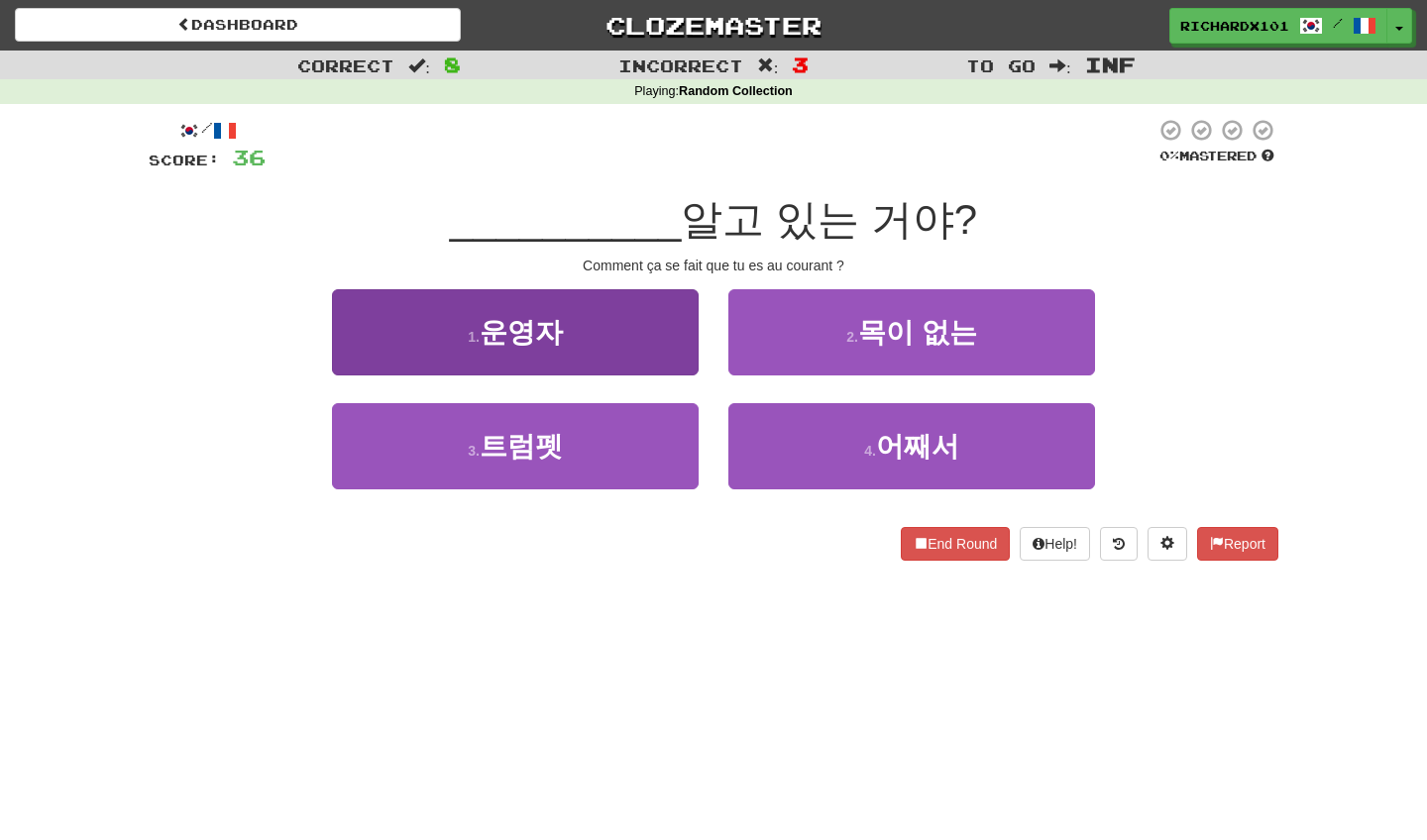 click on "1 .  운영자" at bounding box center [515, 332] 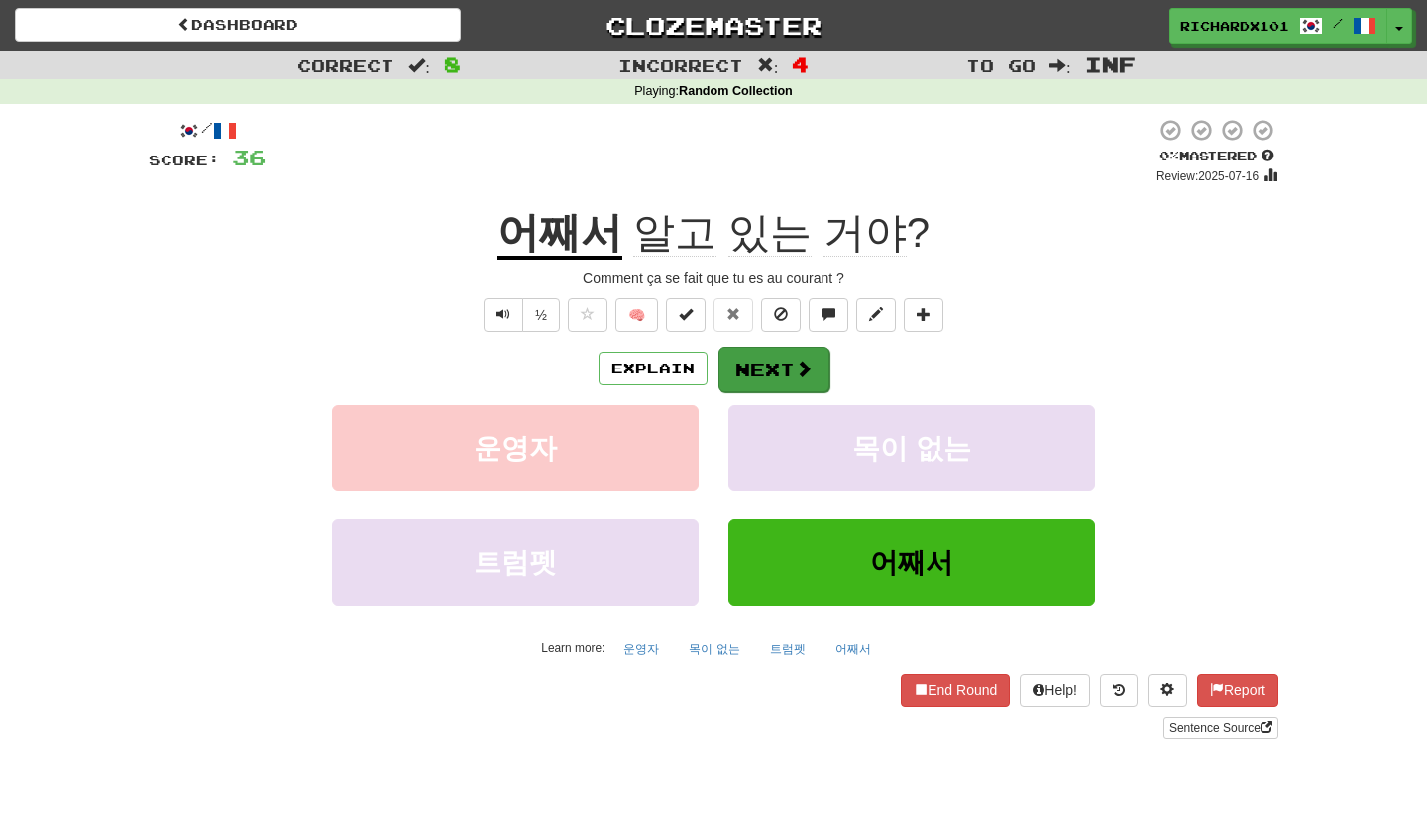 click on "Next" at bounding box center (774, 369) 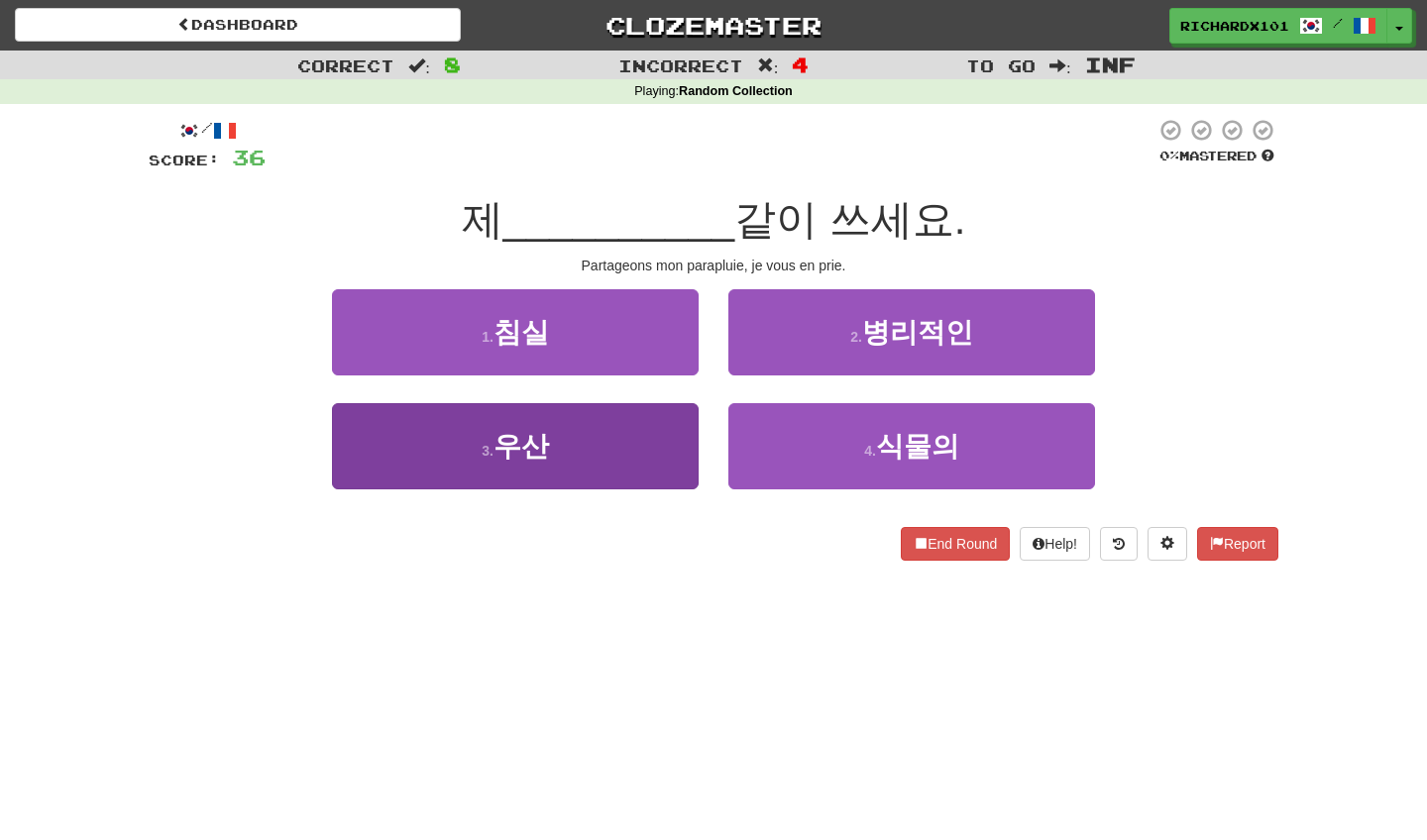 click on "3 .  우산" at bounding box center (515, 446) 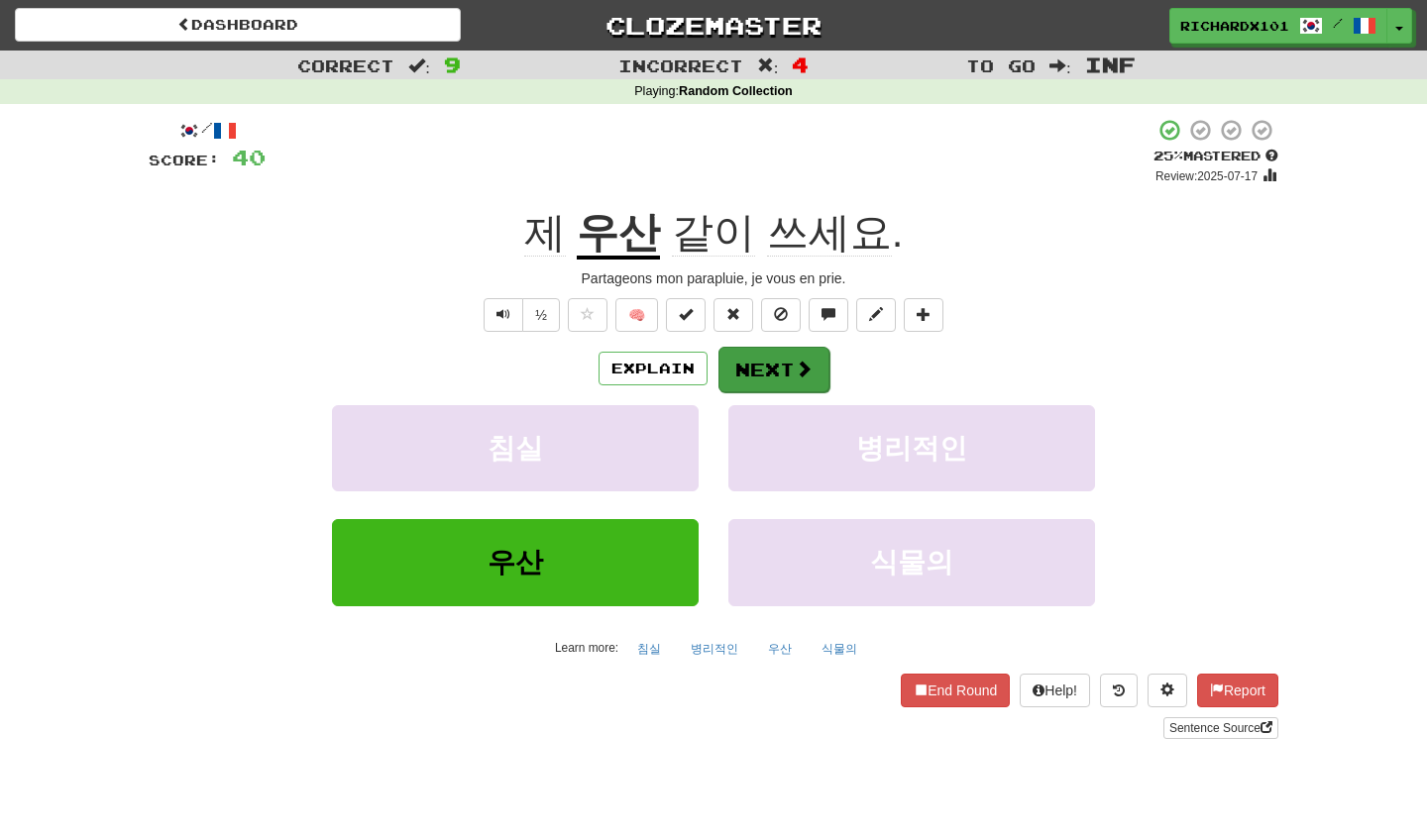 click on "Next" at bounding box center [774, 369] 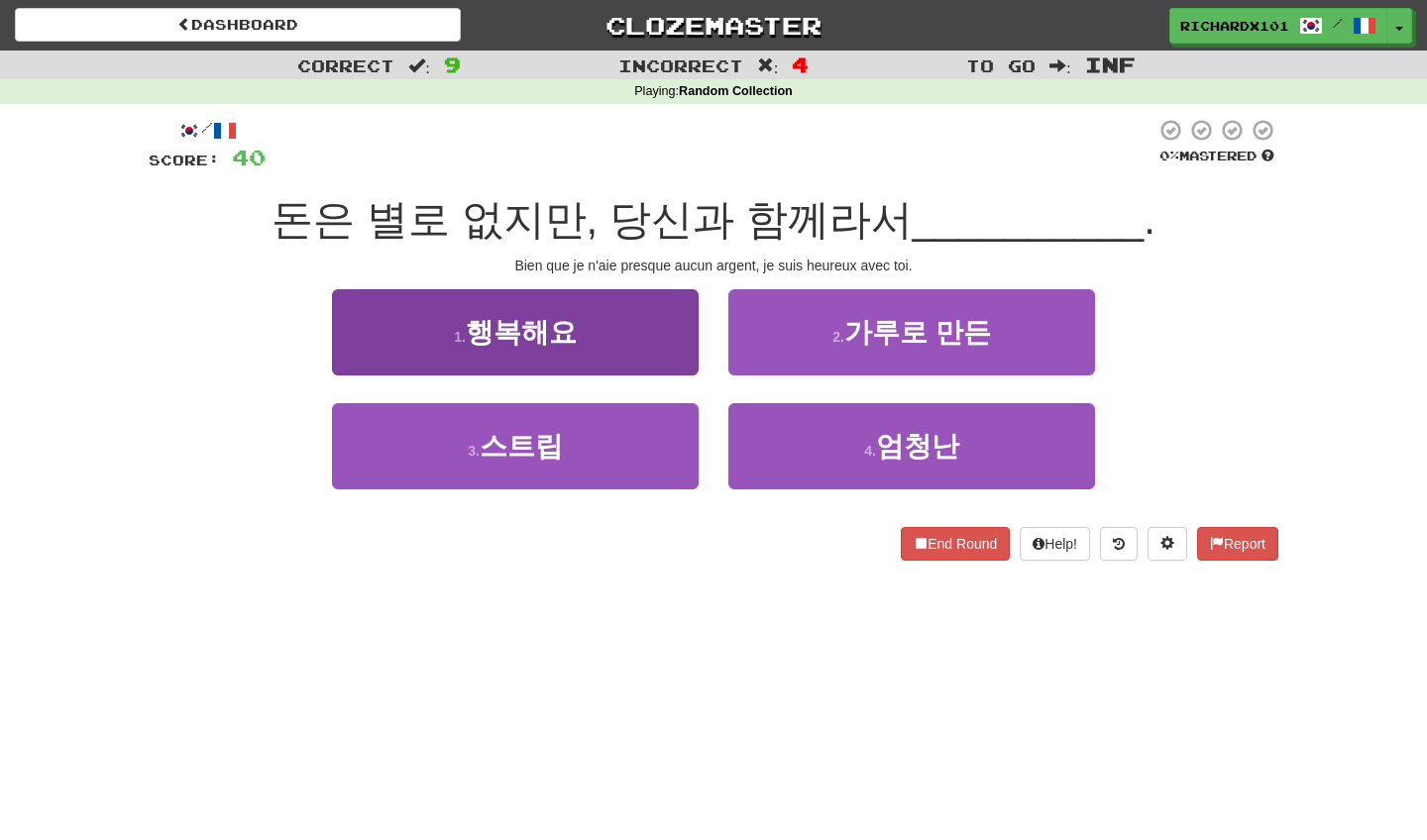 click on "1 .  행복해요" at bounding box center (515, 332) 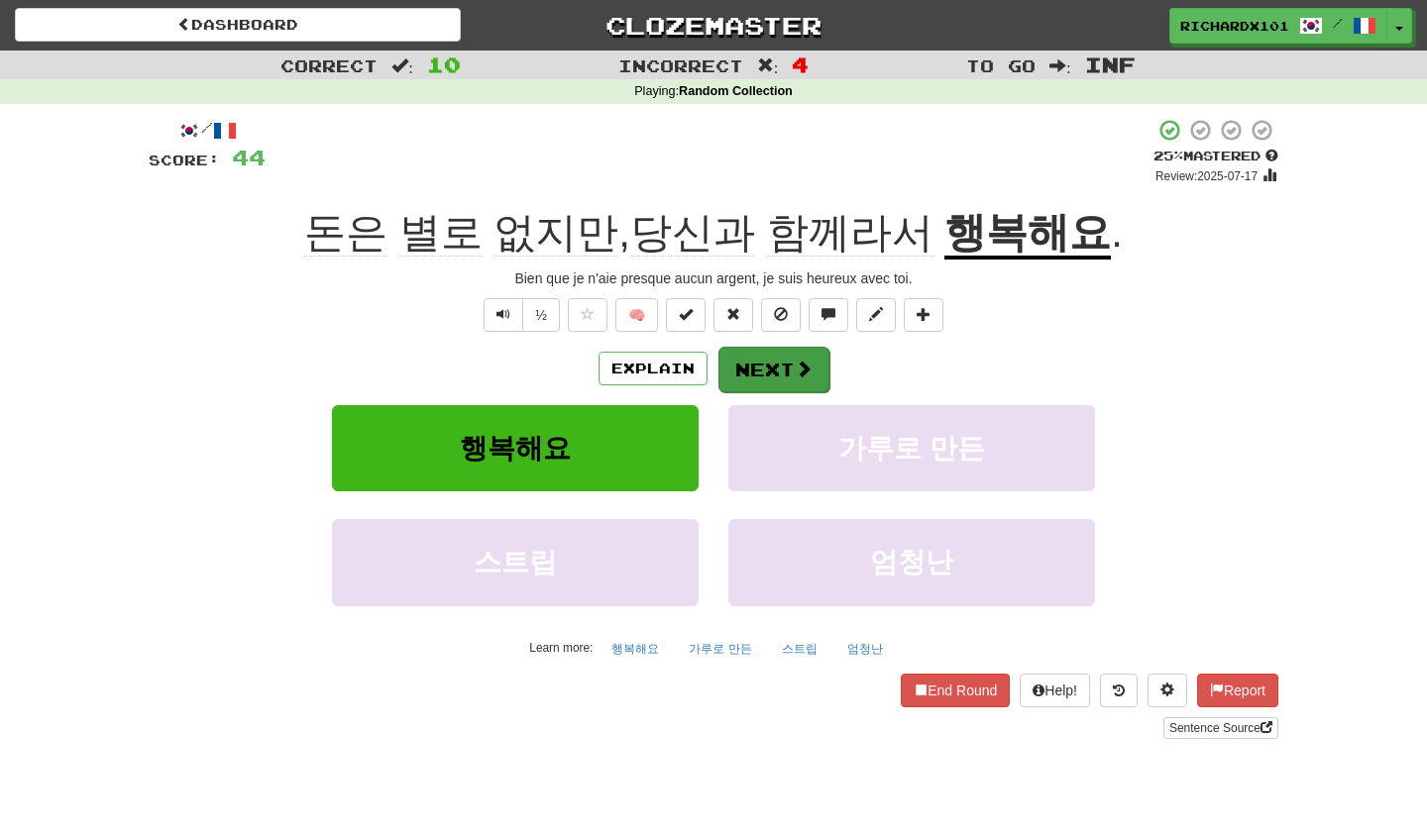 click on "Next" at bounding box center [774, 369] 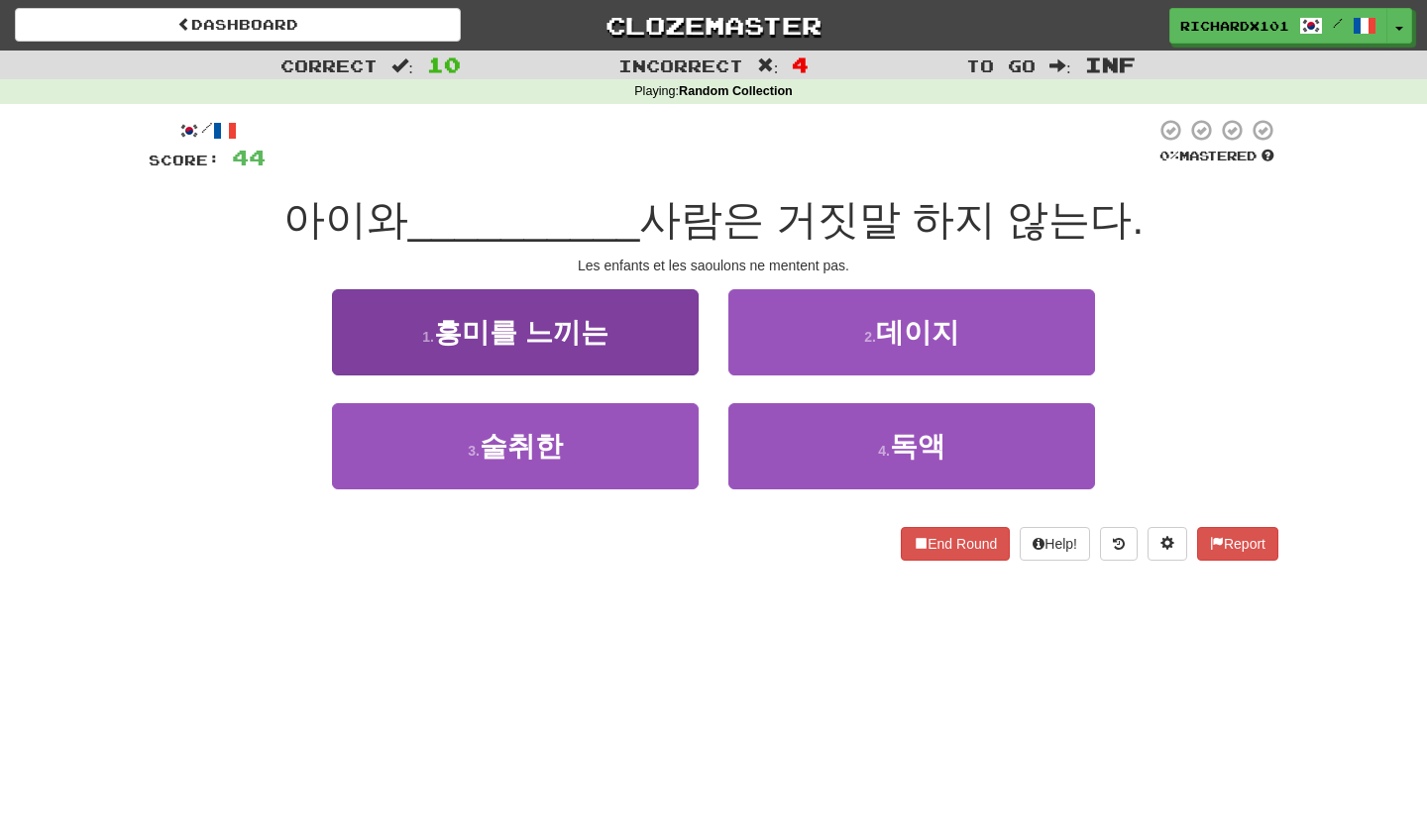 click on "1 .  흥미를 느끼는" at bounding box center [515, 332] 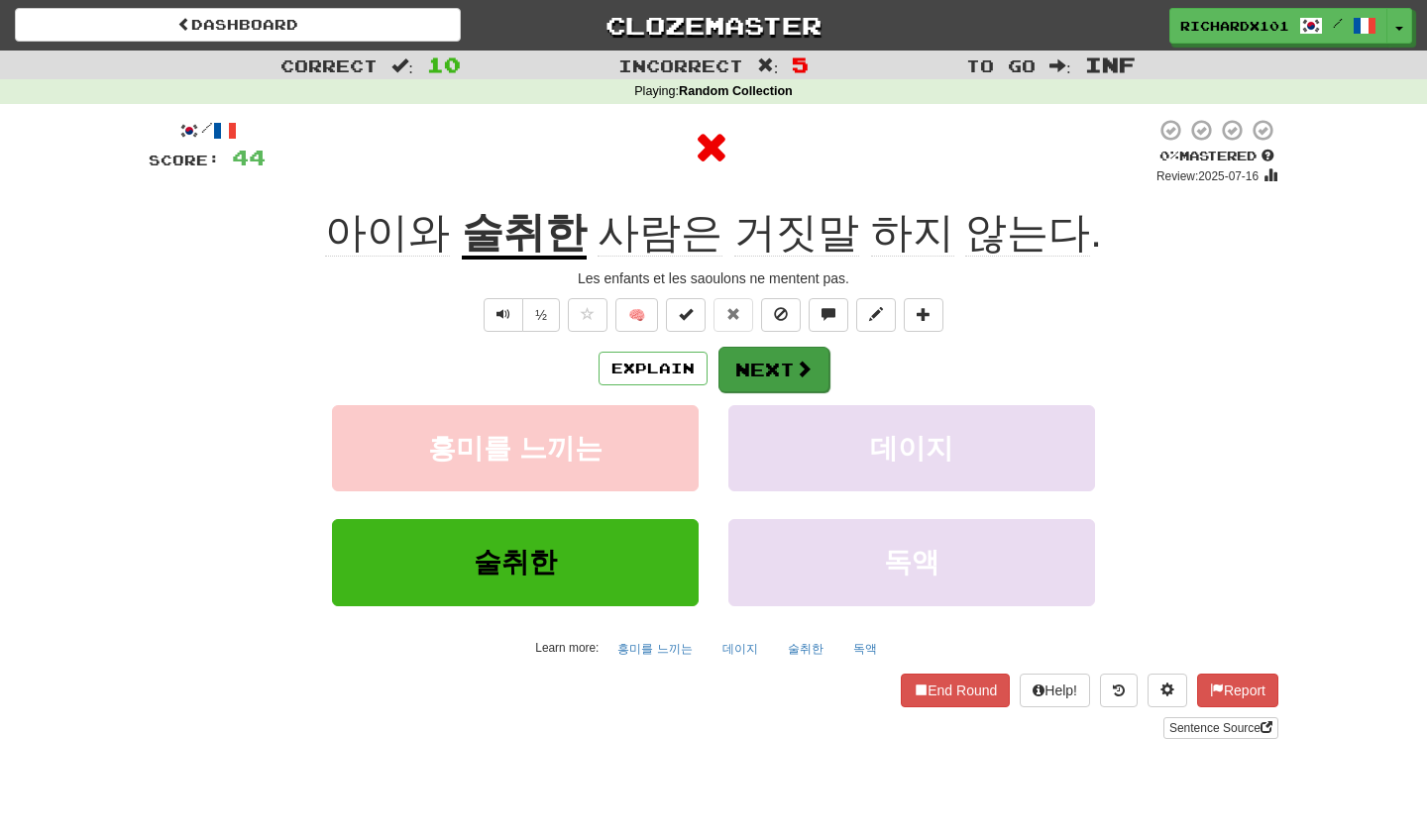 click on "Next" at bounding box center [774, 369] 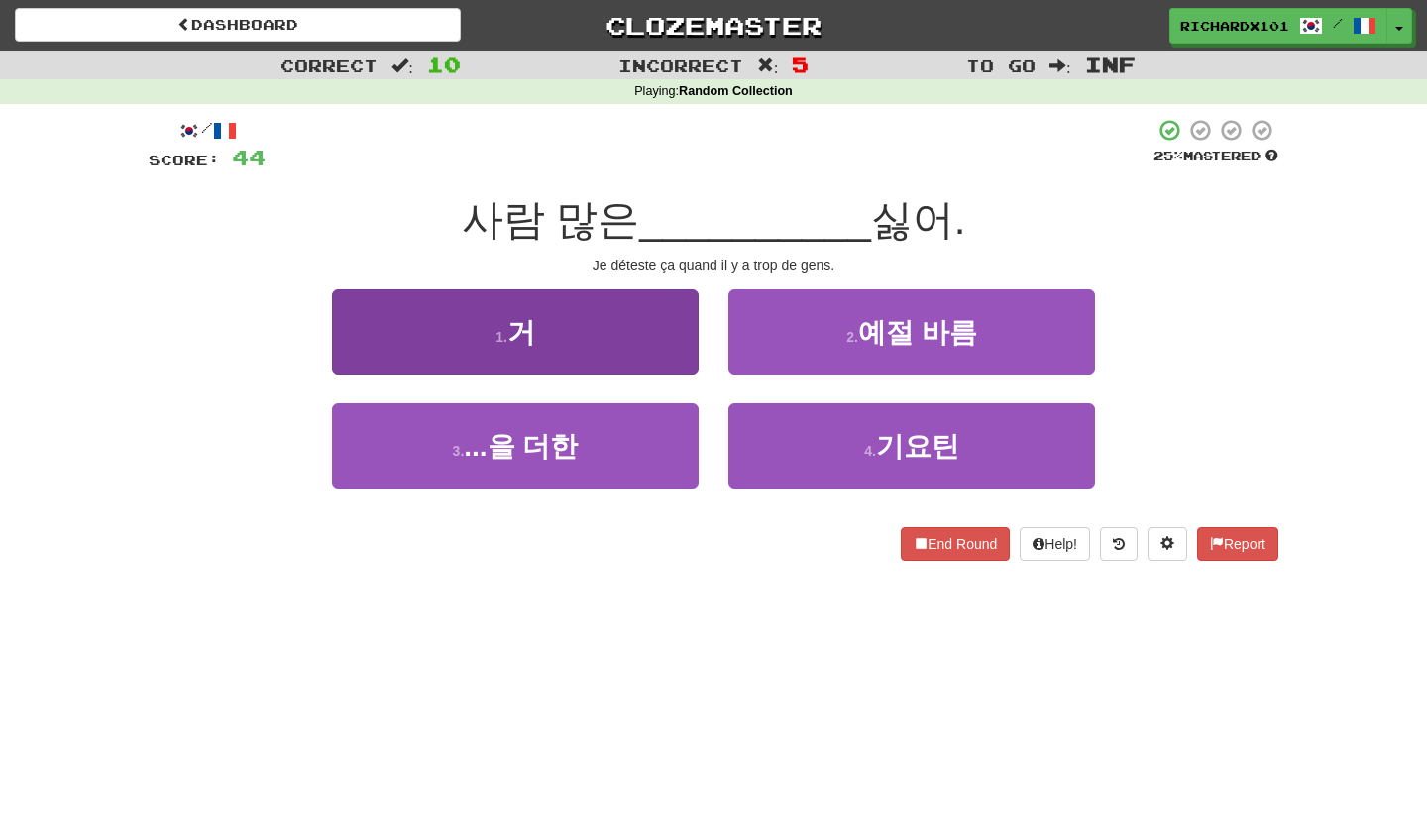 click on "1 .  거" at bounding box center (515, 332) 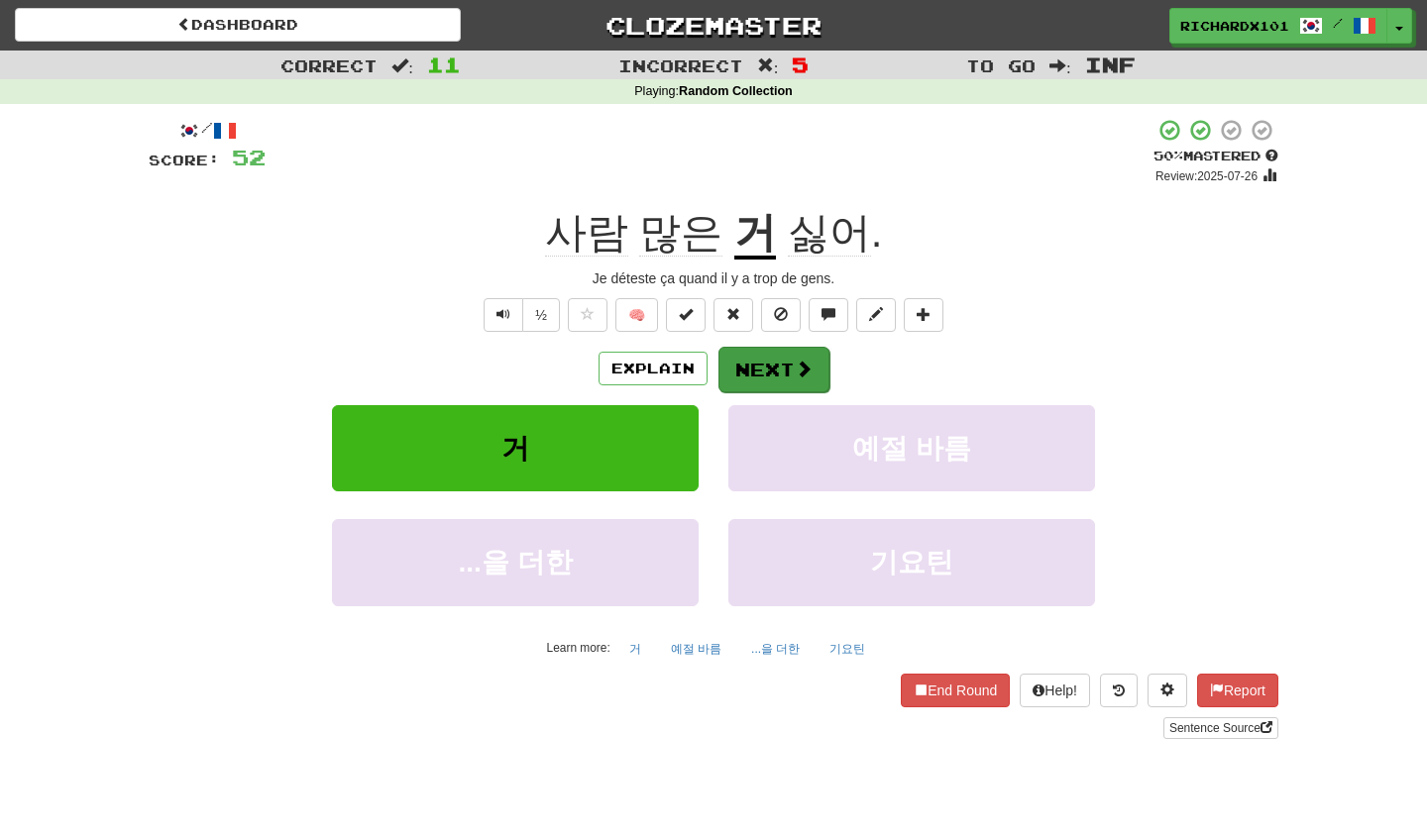 click on "Next" at bounding box center [774, 369] 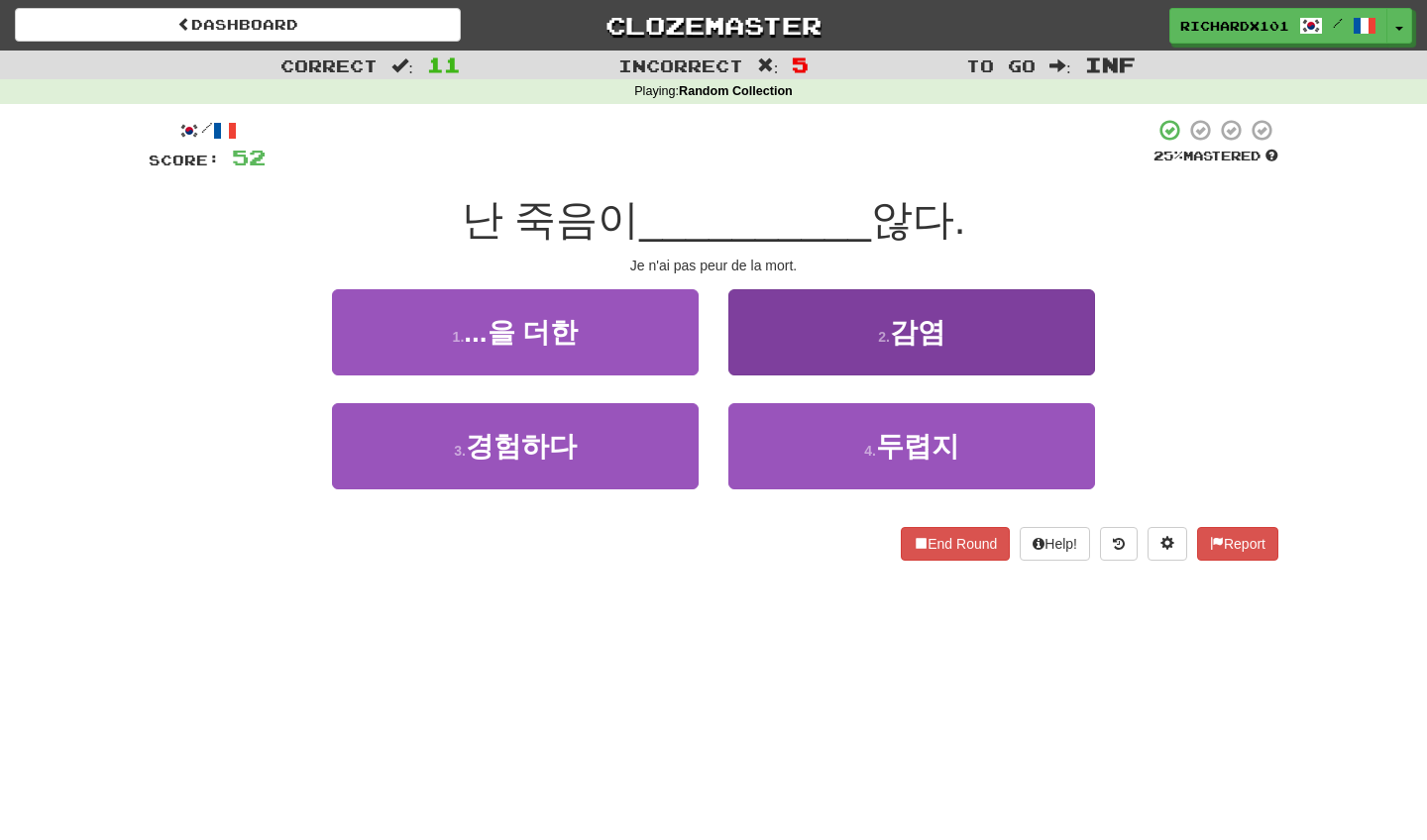 click on "2 .  감염" at bounding box center [912, 332] 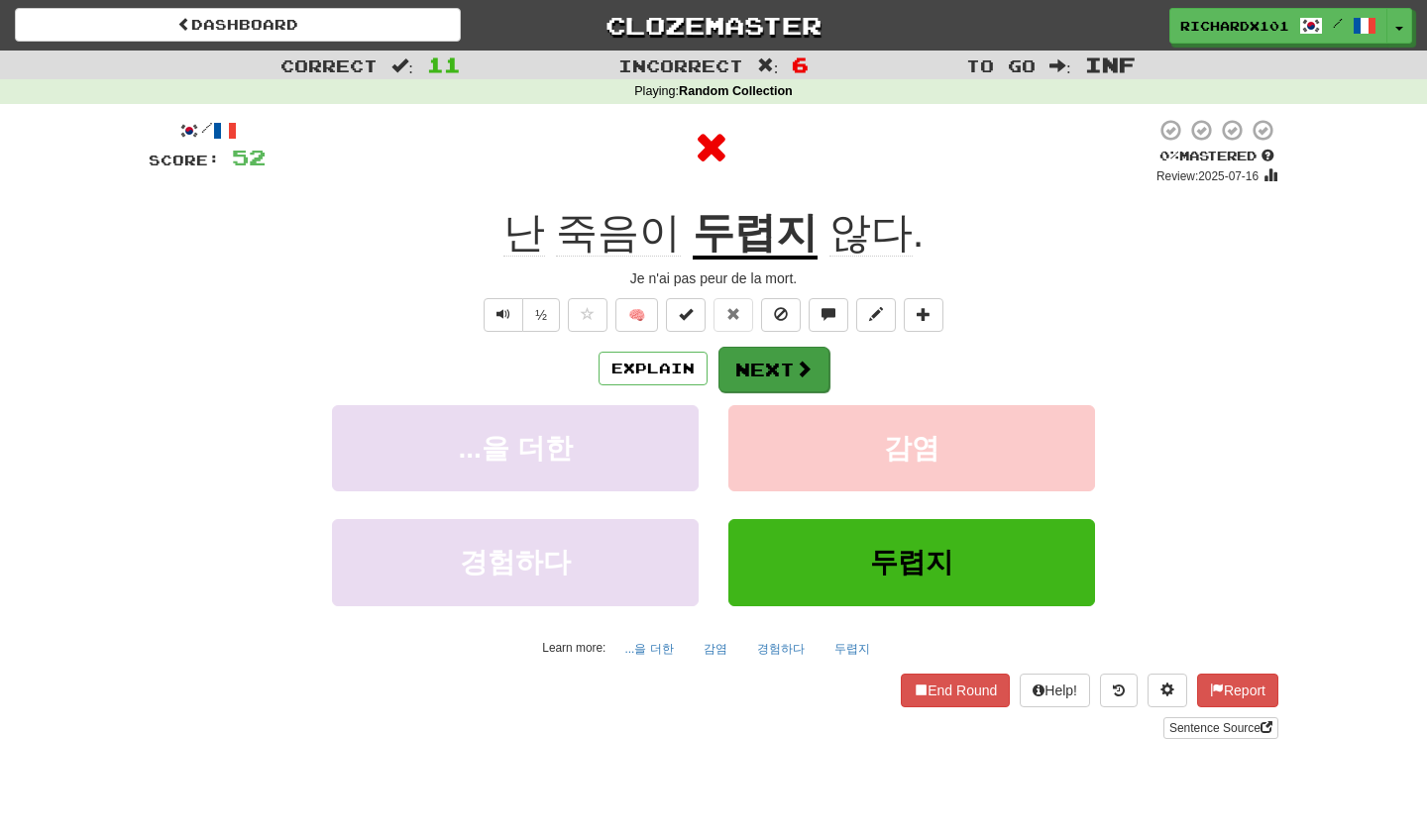 click on "Next" at bounding box center [774, 369] 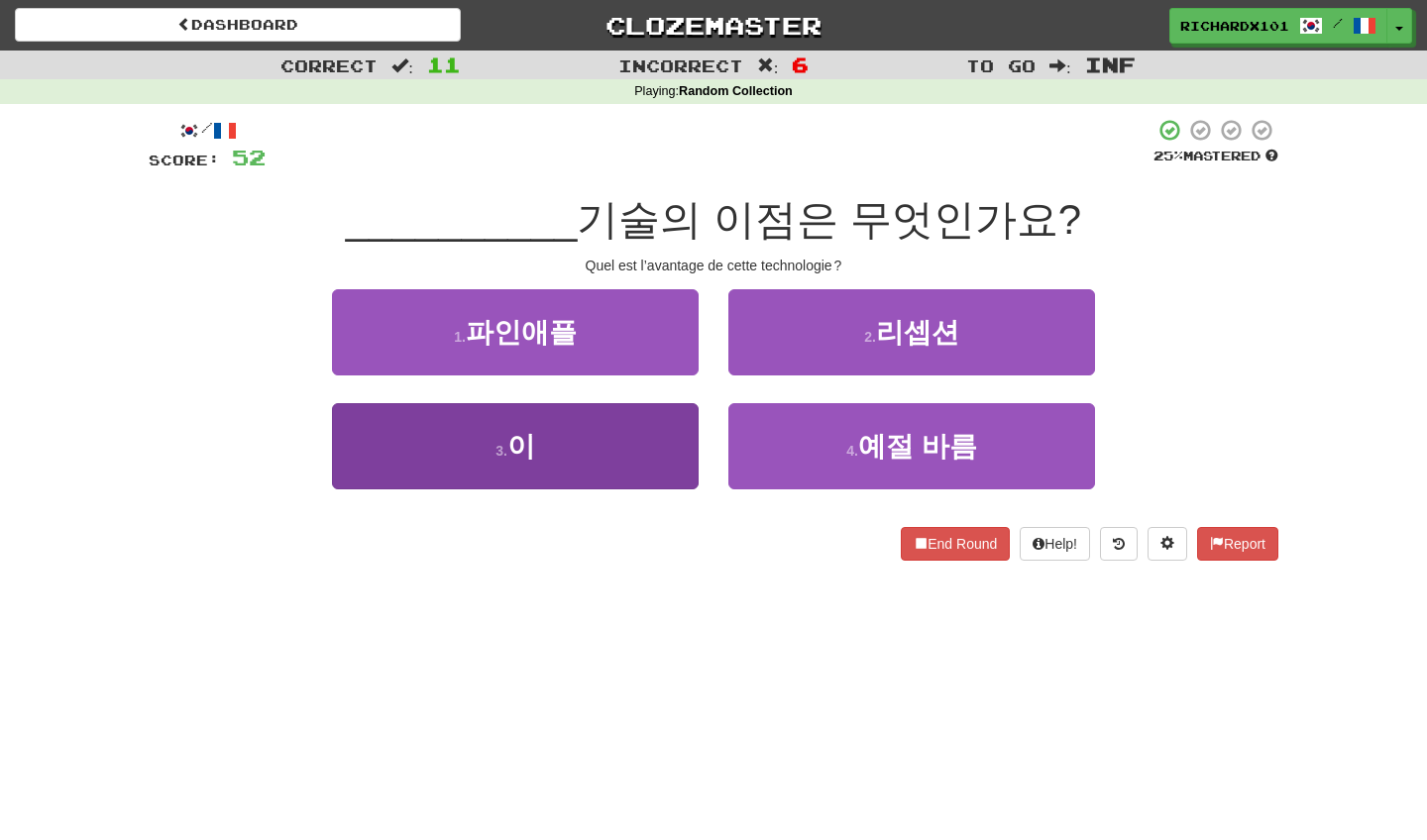 click on "3 .  이" at bounding box center (515, 446) 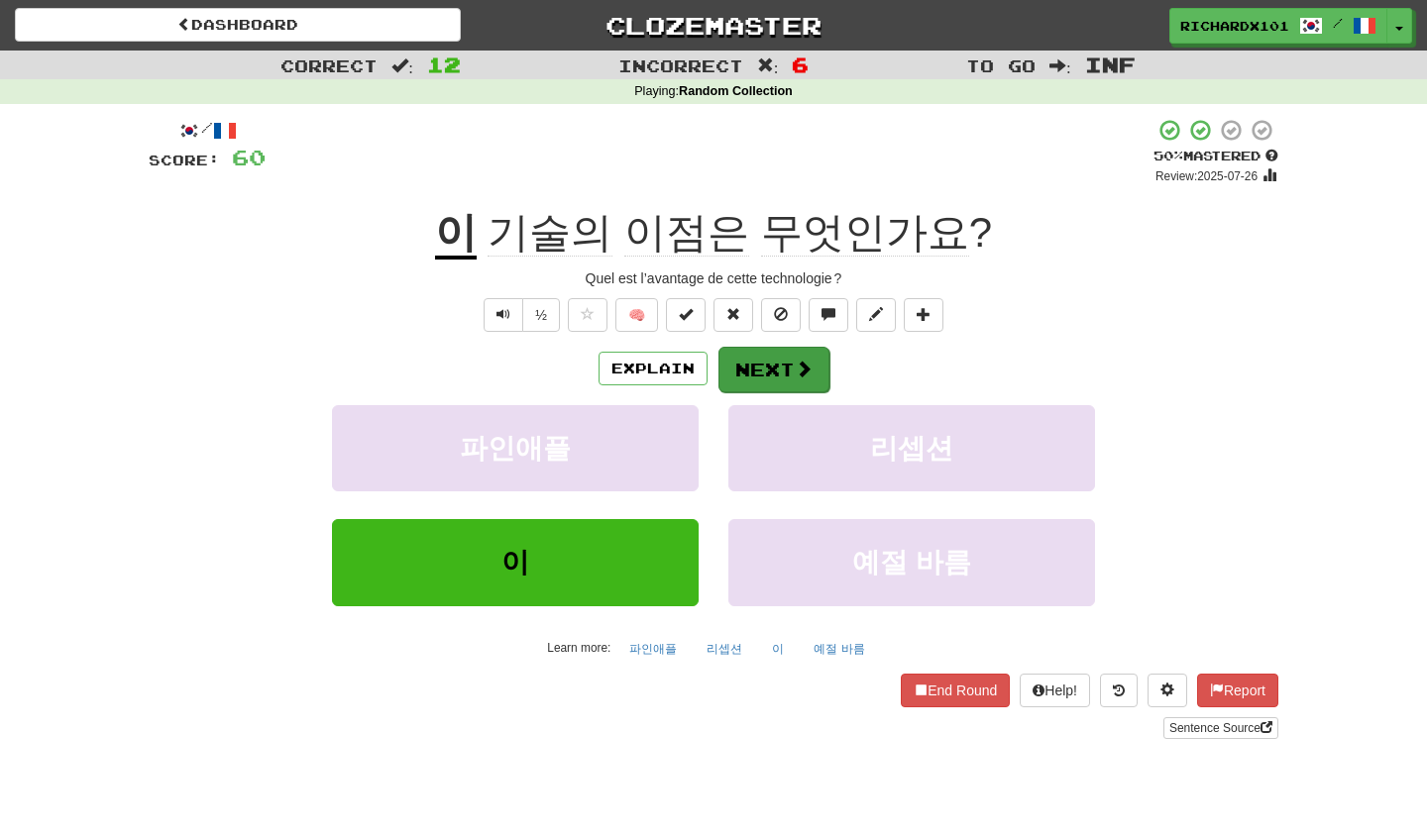 click on "Next" at bounding box center (774, 369) 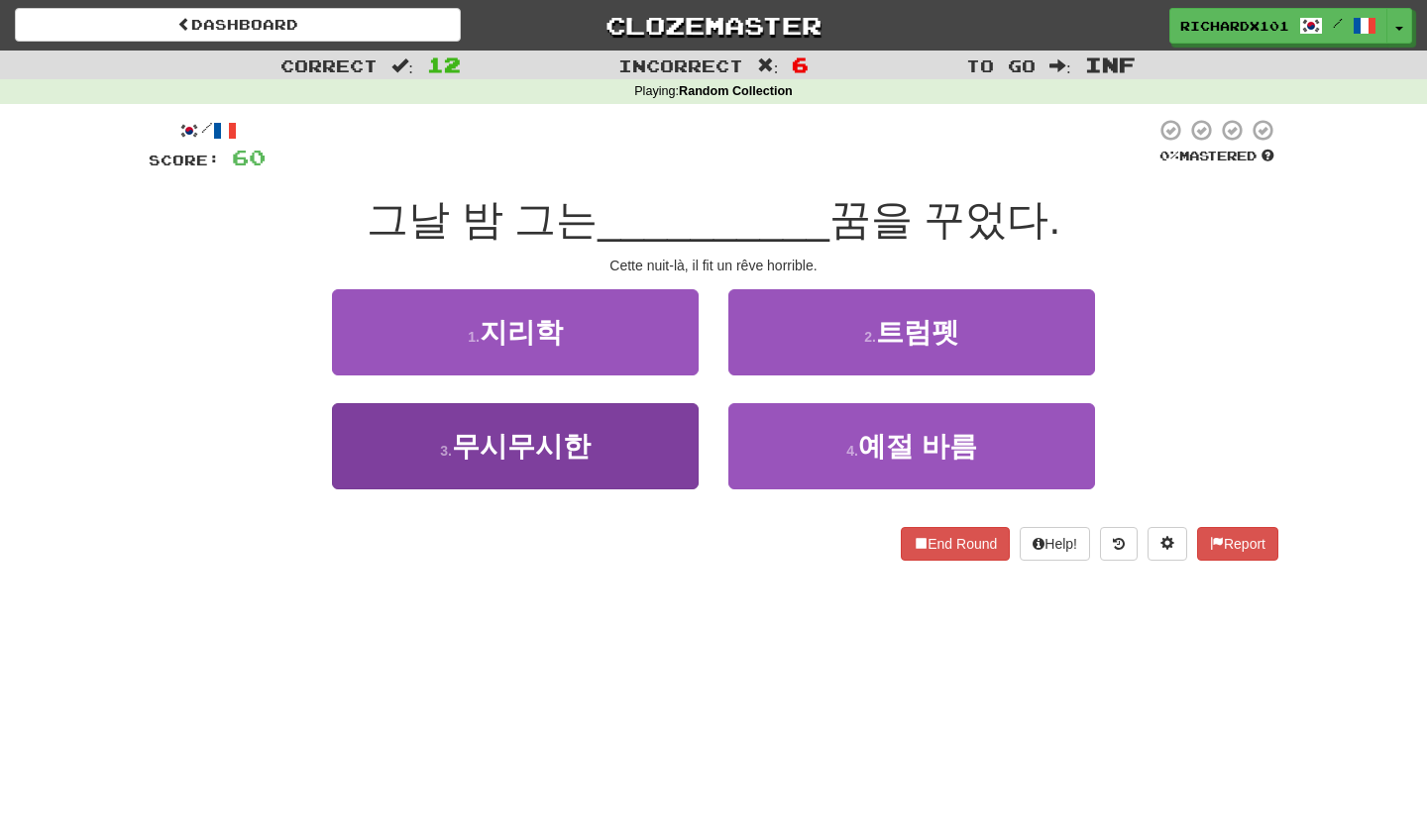 click on "3 .  무시무시한" at bounding box center (515, 446) 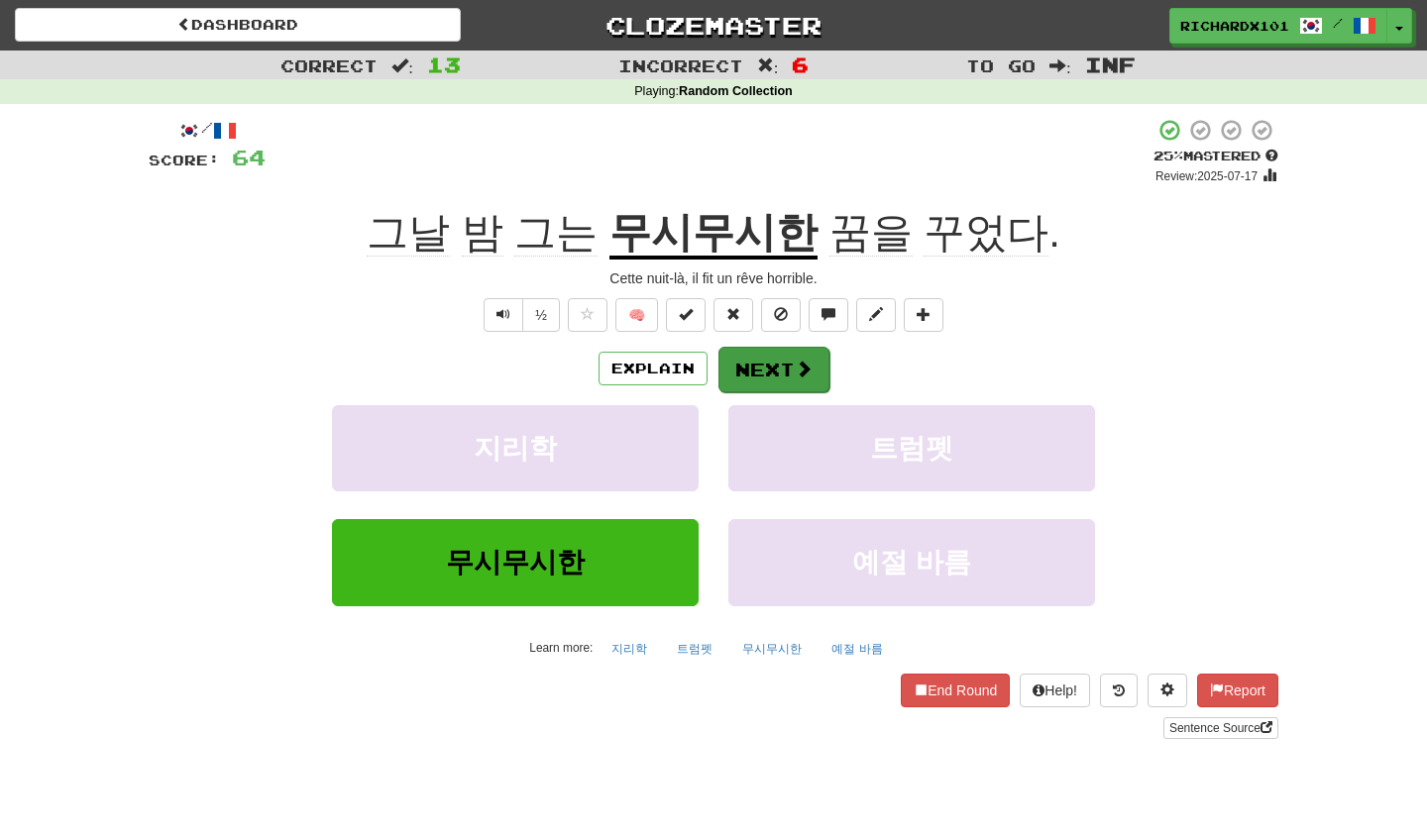 click on "Next" at bounding box center [774, 369] 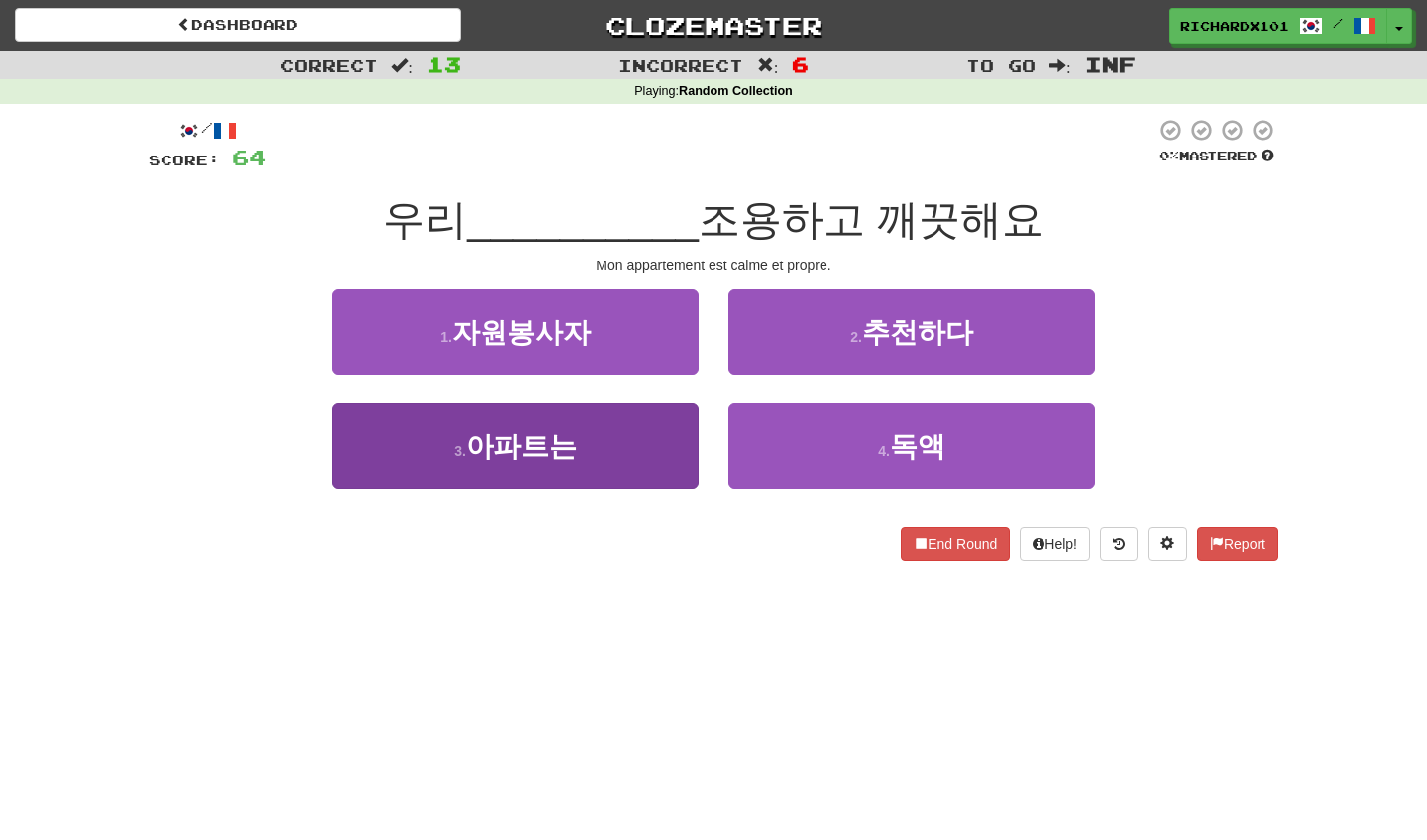 click on "3 .  아파트는" at bounding box center (515, 446) 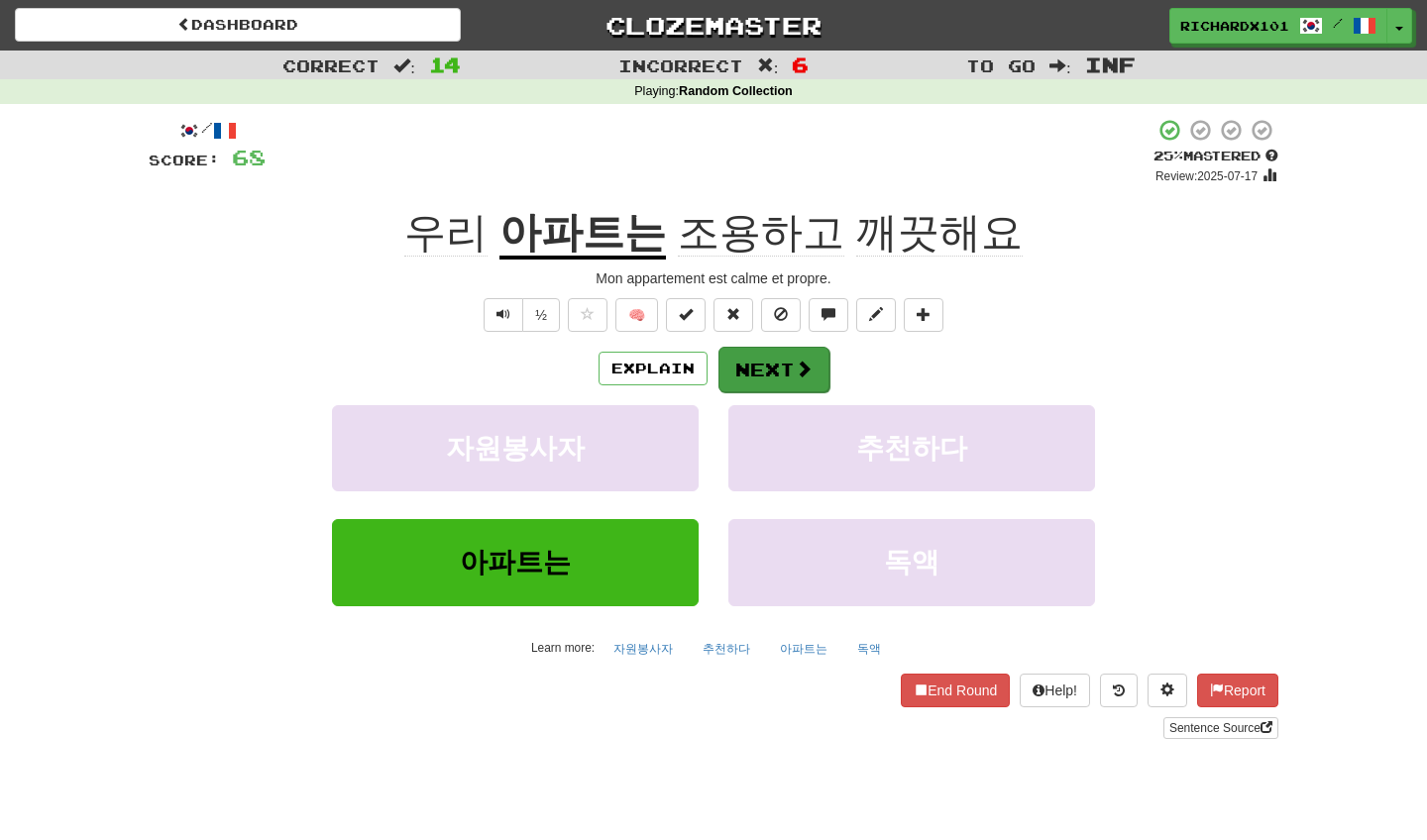 click on "Next" at bounding box center (774, 369) 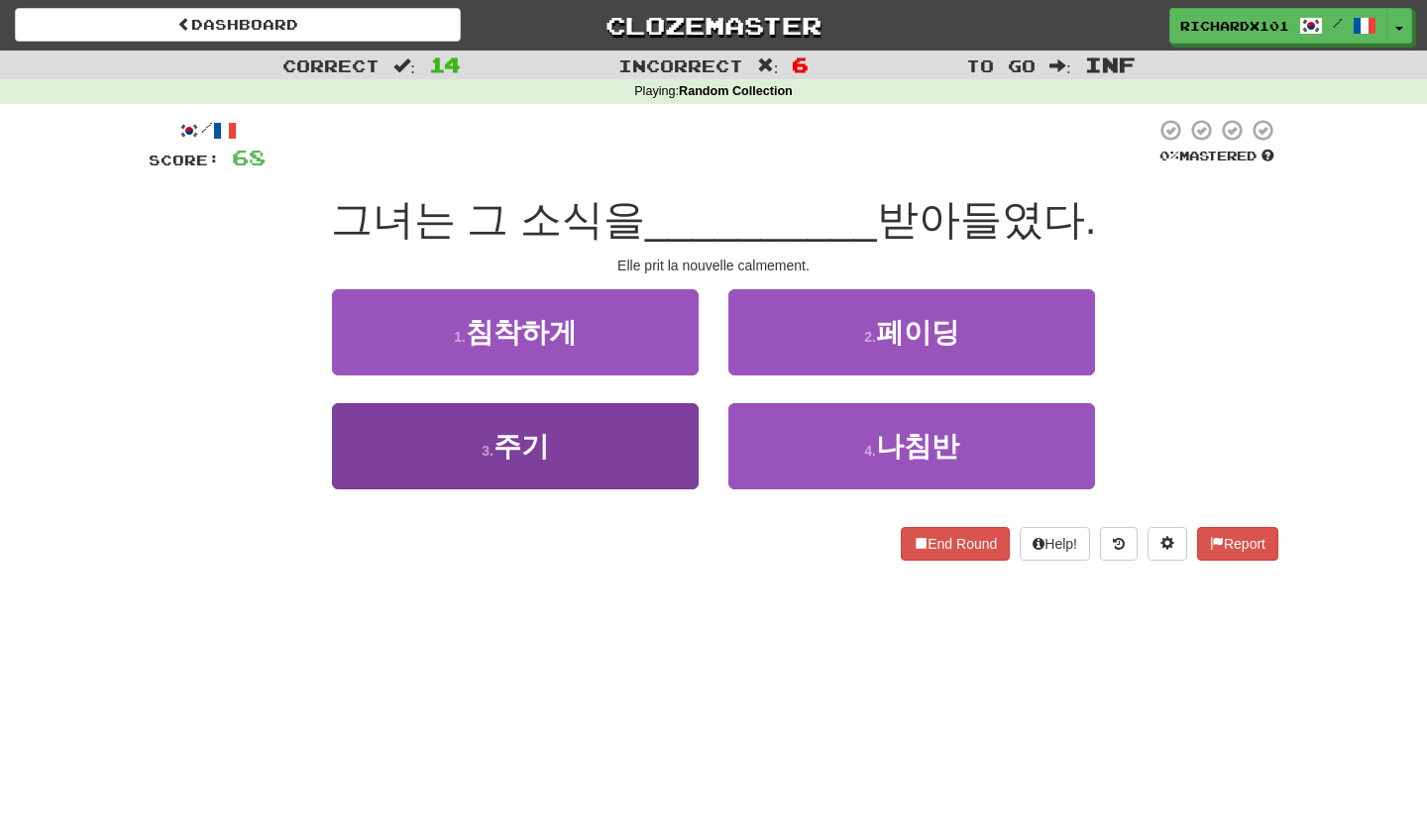 click on "3 .  주기" at bounding box center (515, 446) 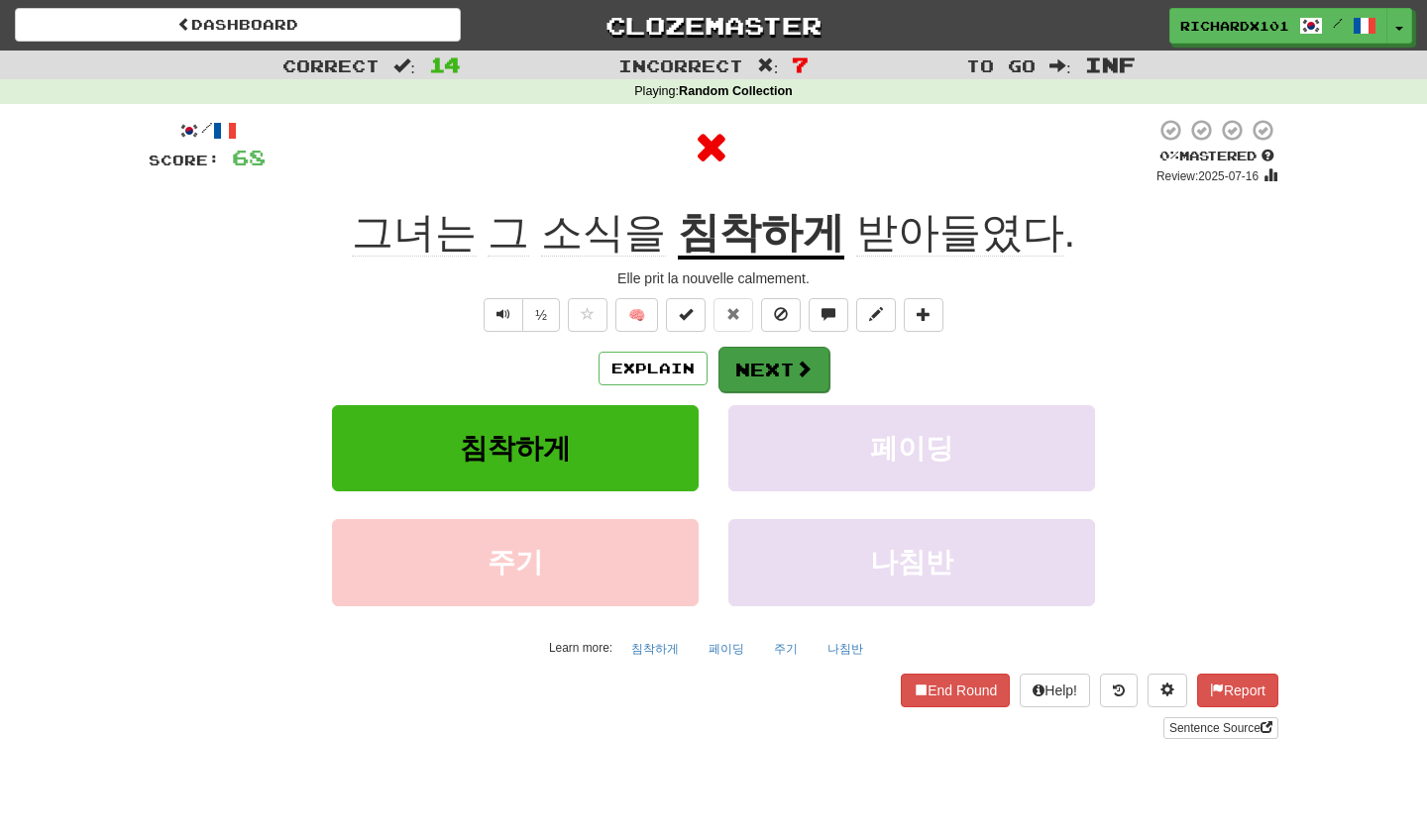 click on "Next" at bounding box center (774, 369) 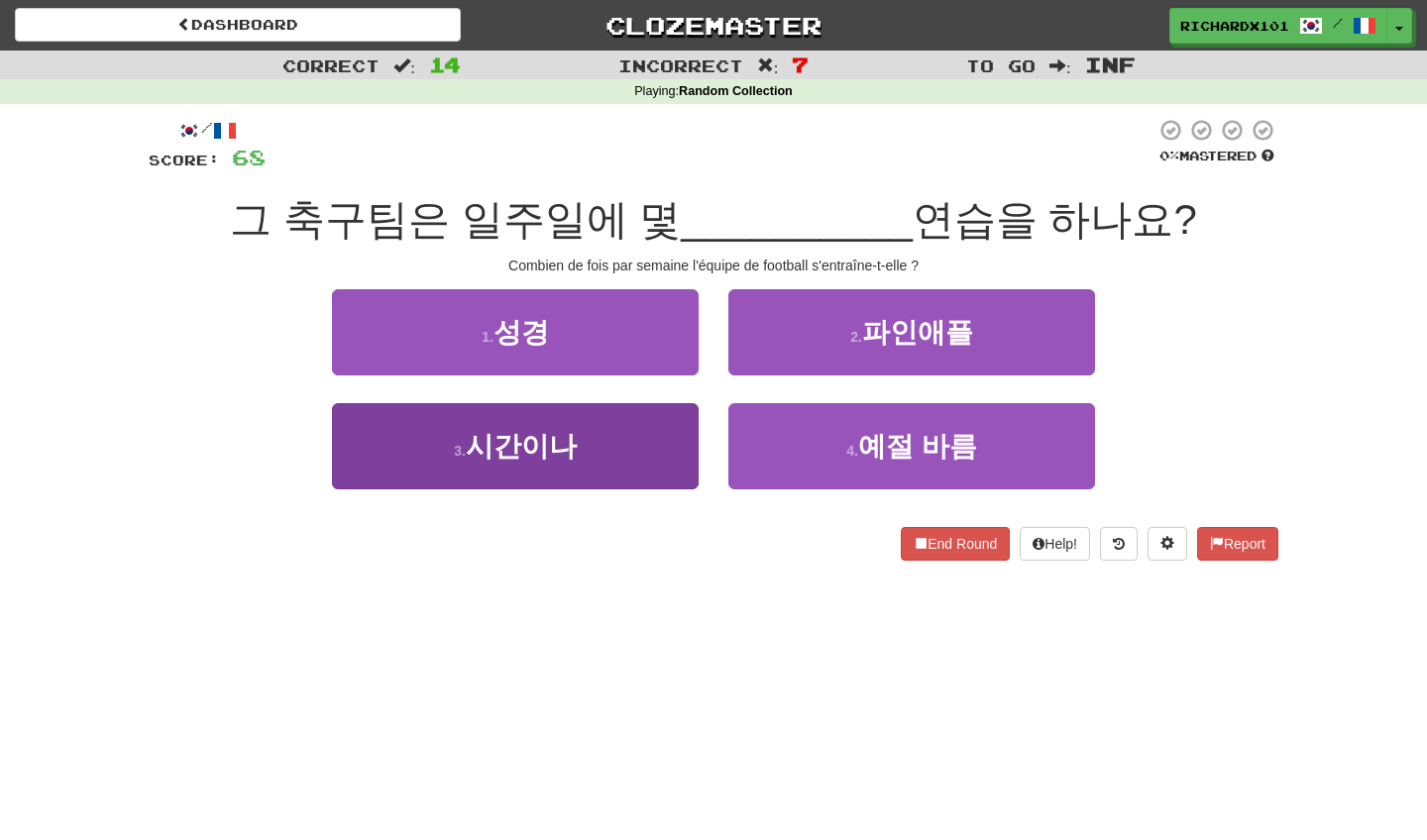 click on "3 .  시간이나" at bounding box center (515, 446) 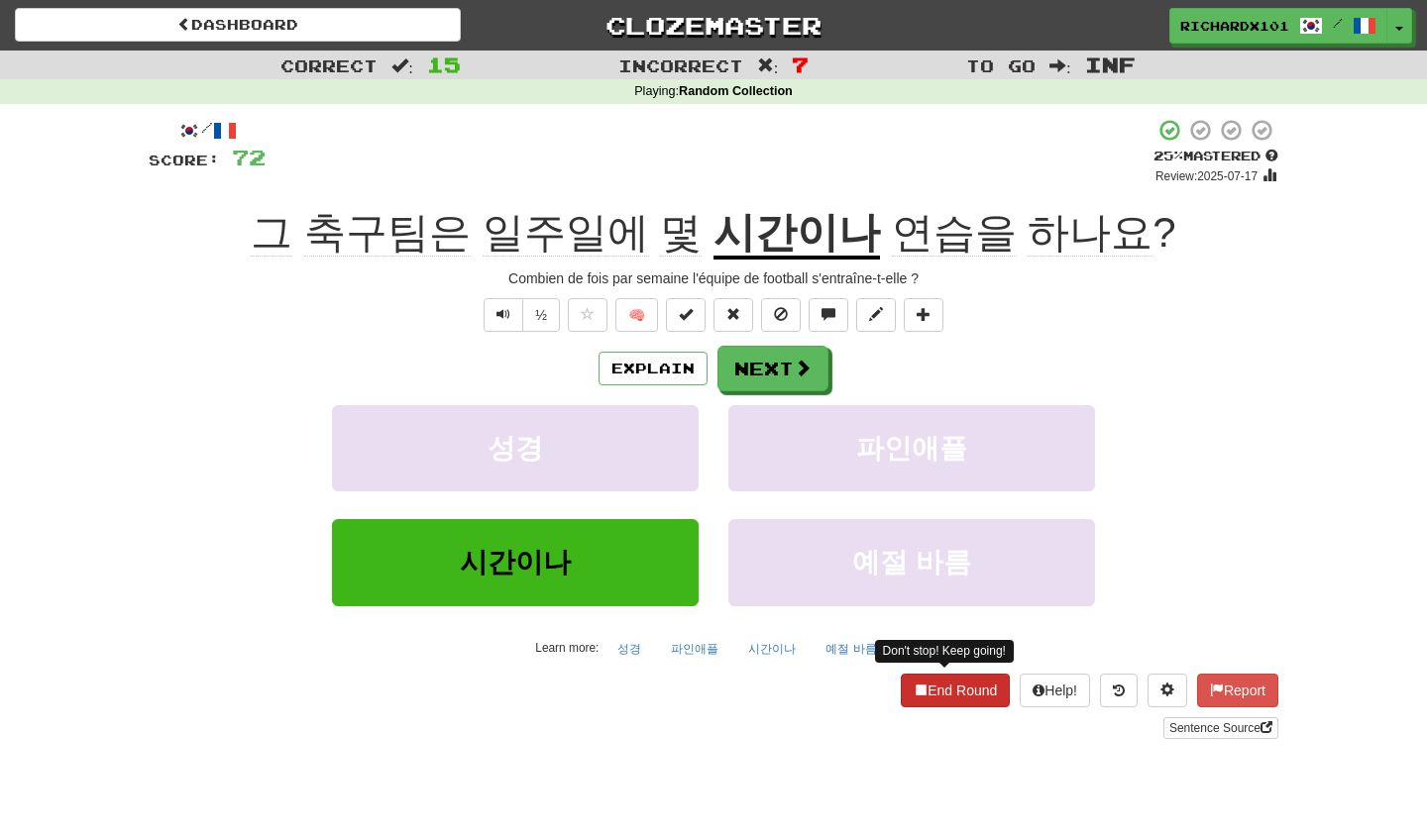 click at bounding box center [921, 689] 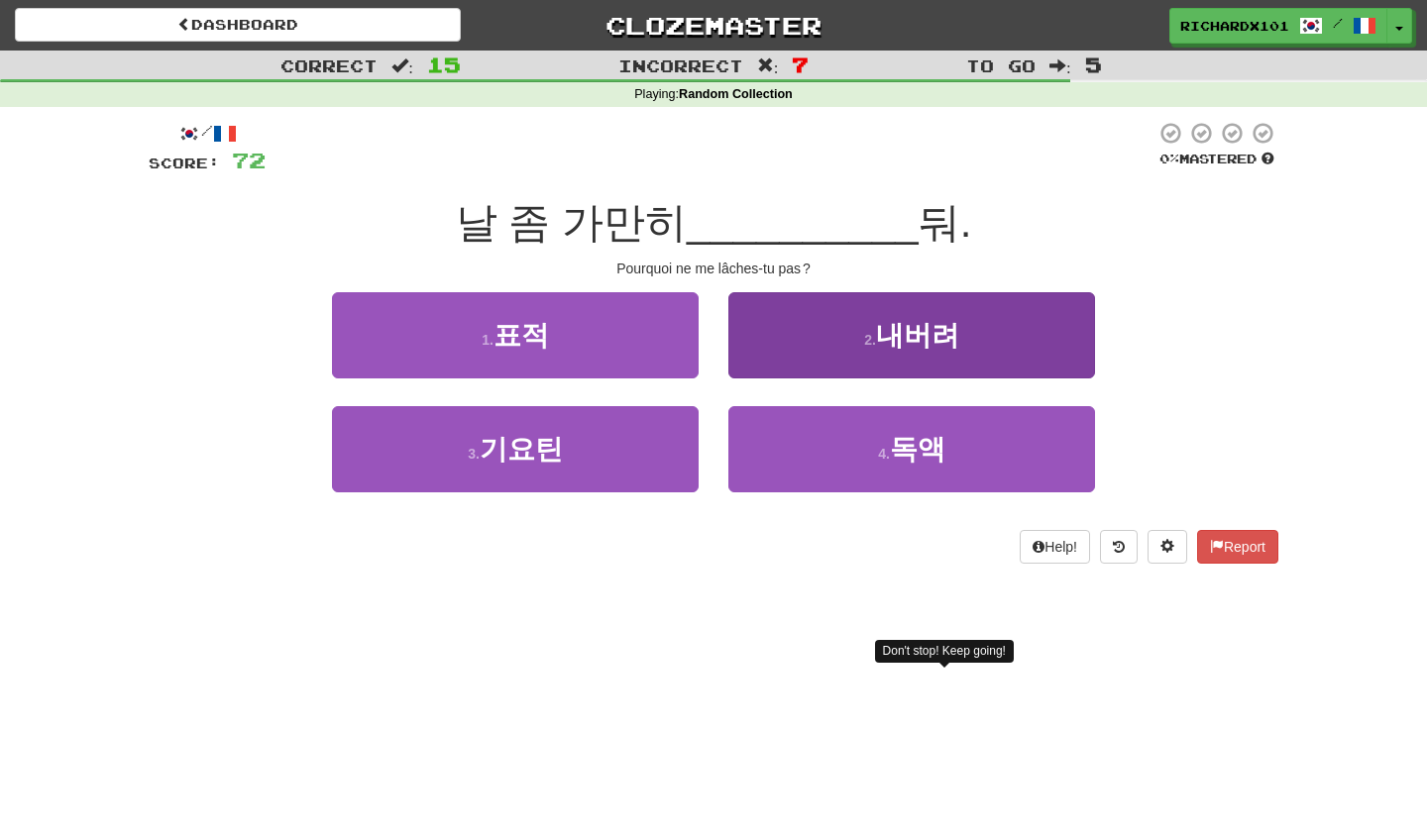 click on "내버려" at bounding box center (918, 335) 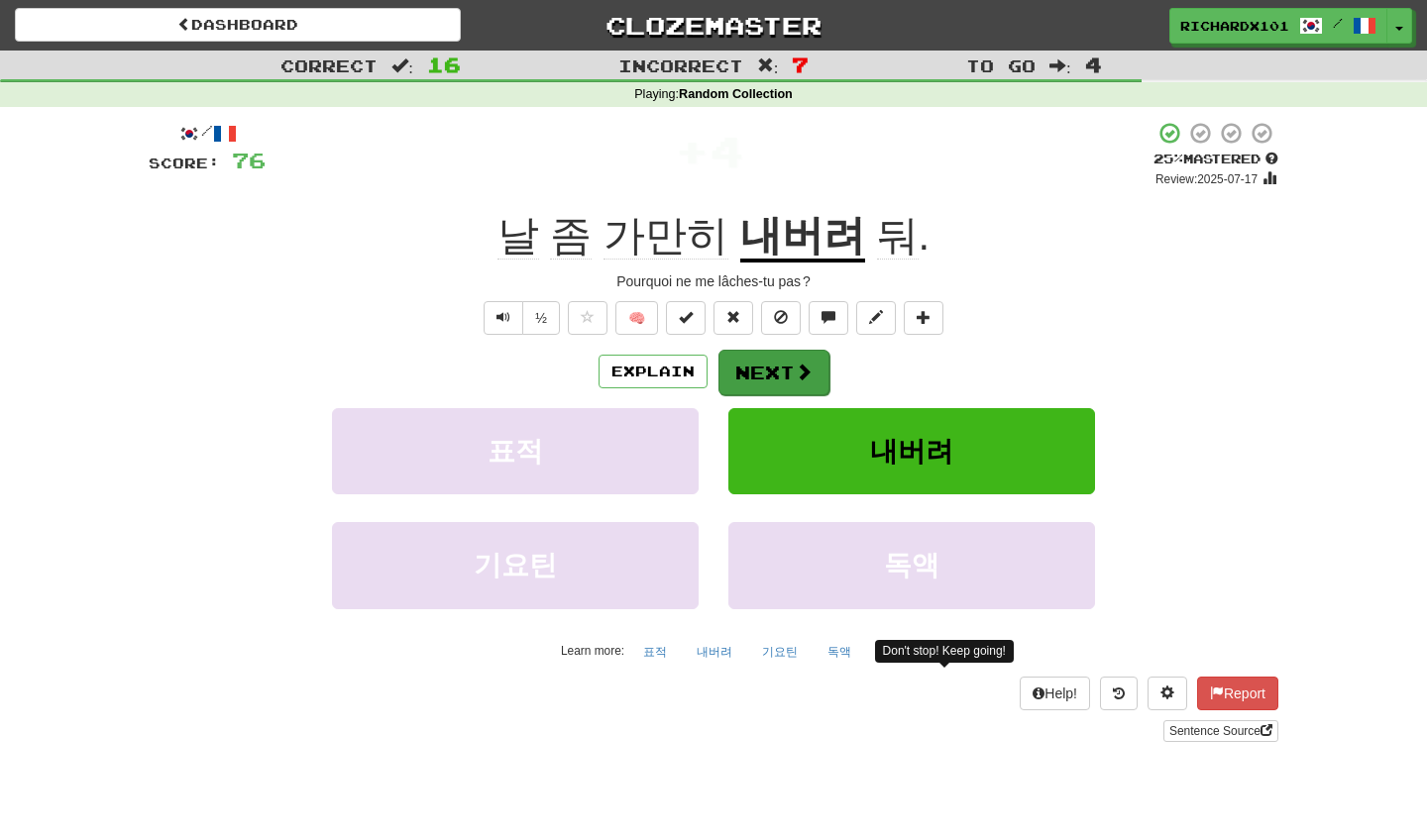click on "Next" at bounding box center (774, 372) 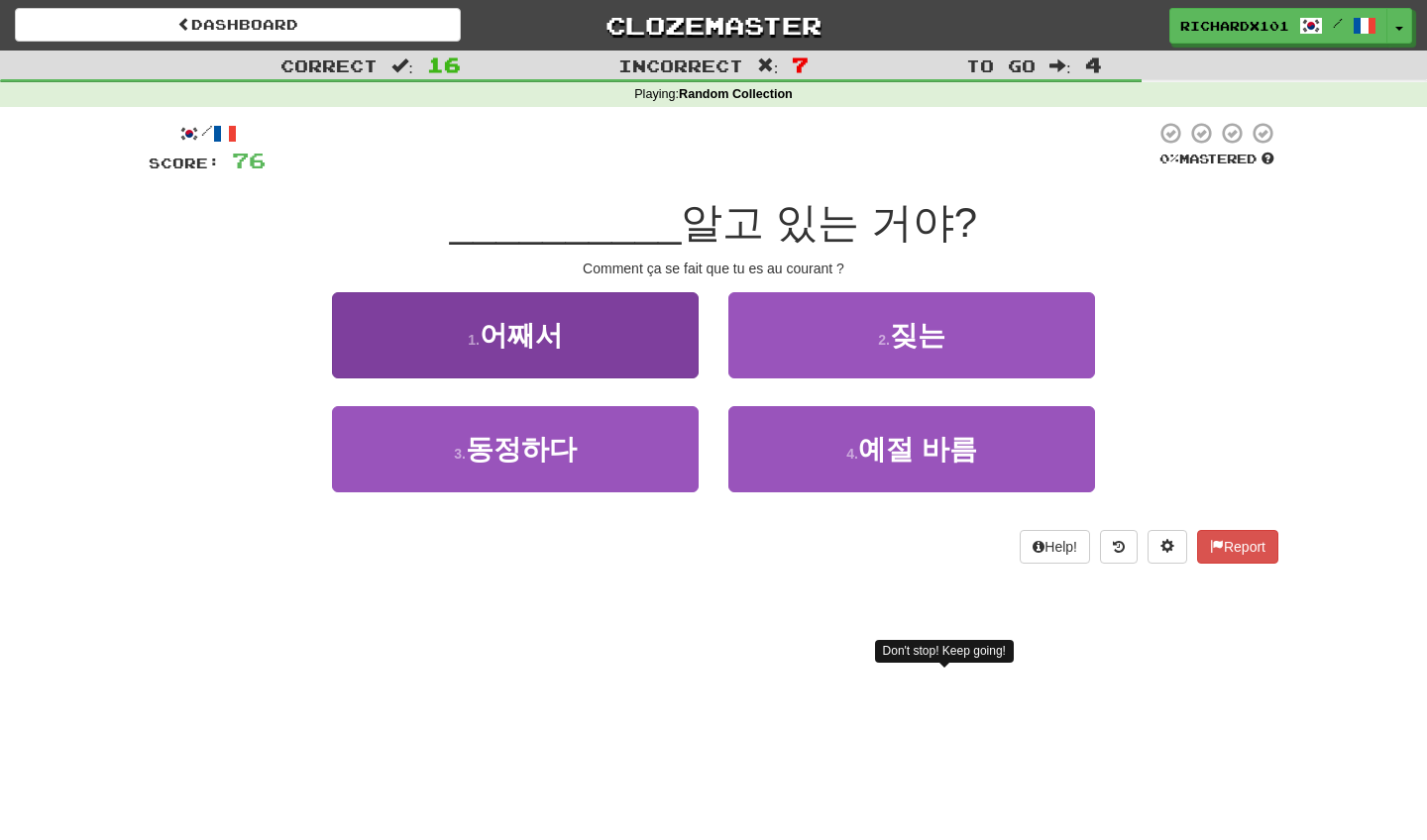 click on "1 .  어째서" at bounding box center (515, 335) 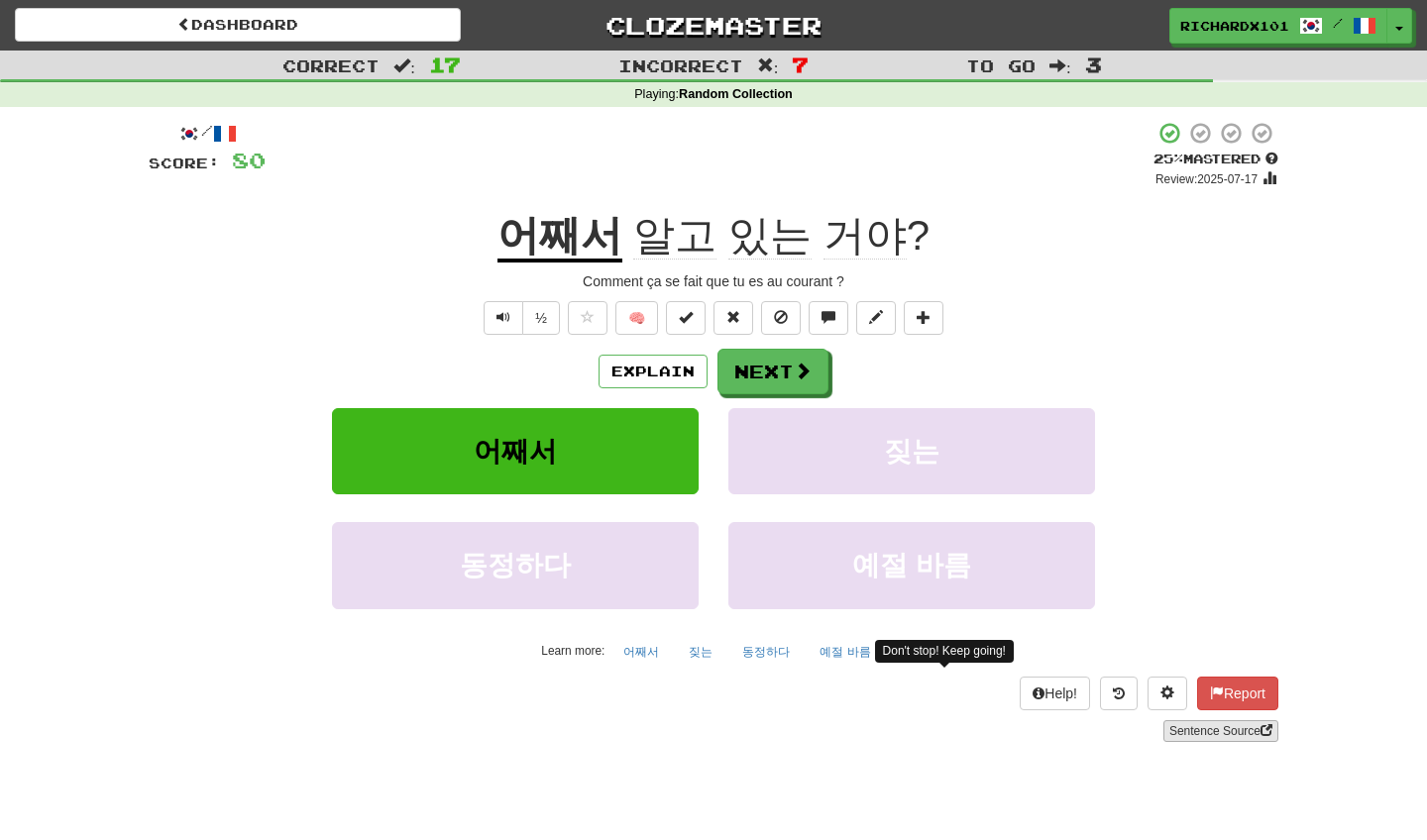 click on "Sentence Source" at bounding box center [1221, 731] 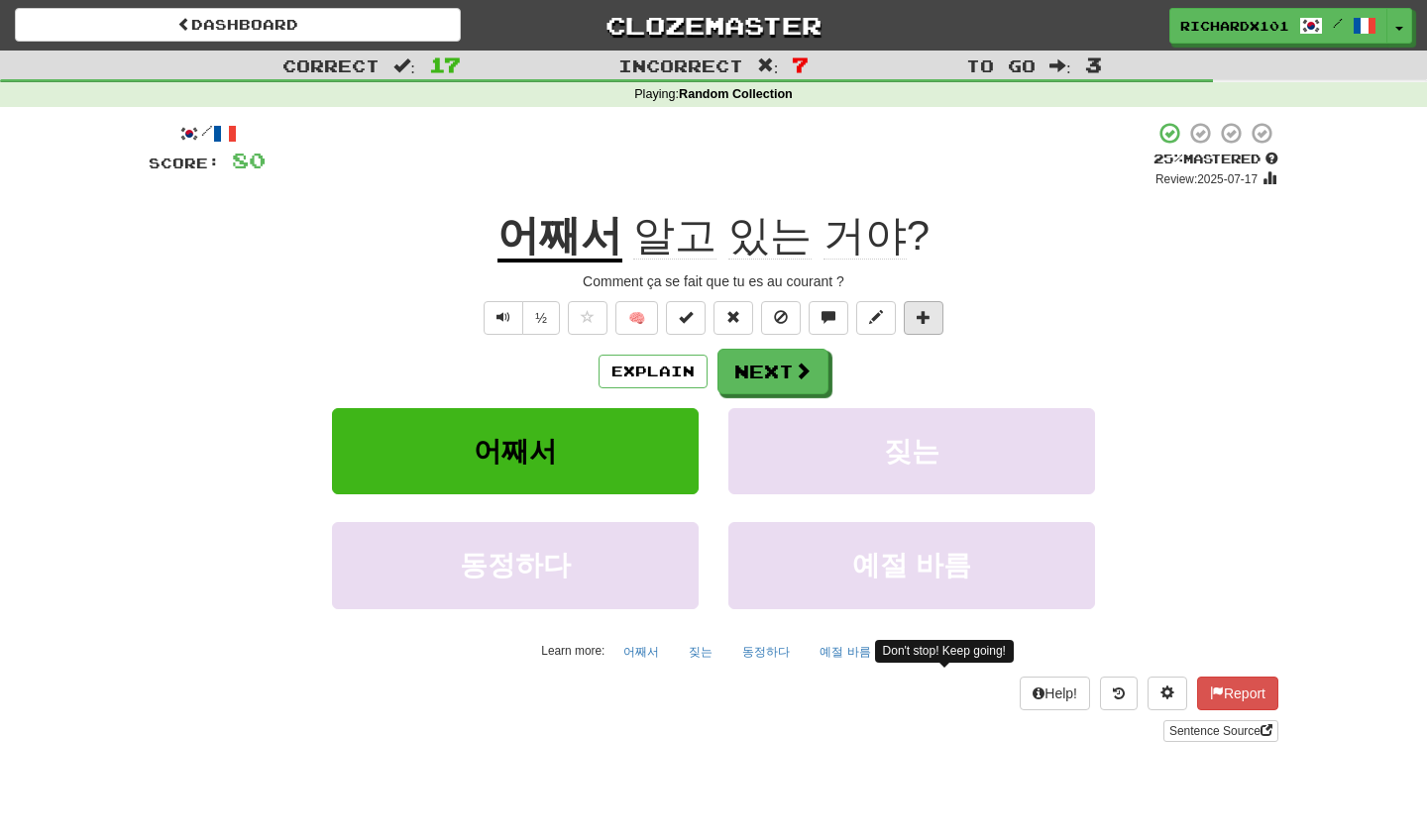 click at bounding box center [924, 318] 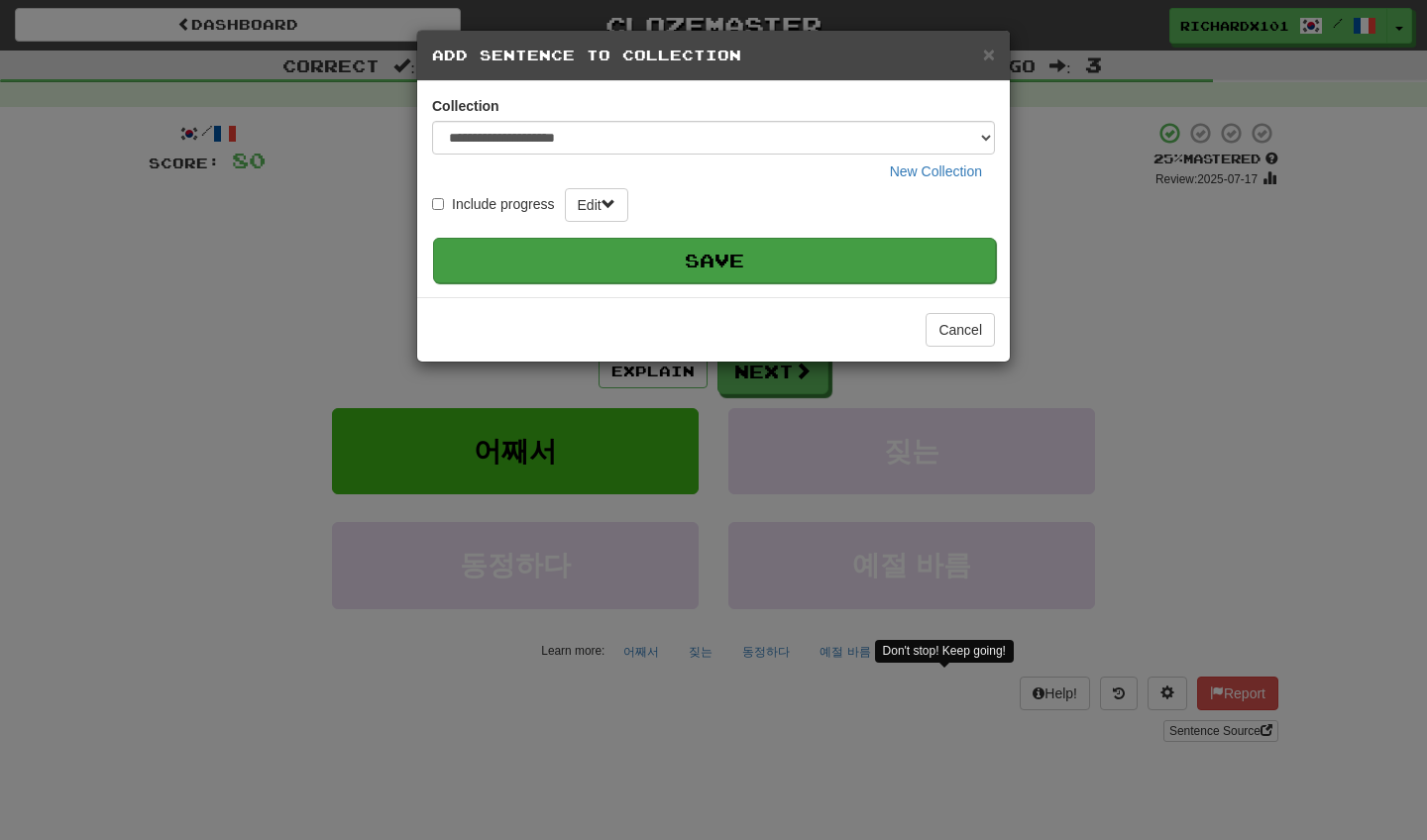 click on "Save" at bounding box center (714, 261) 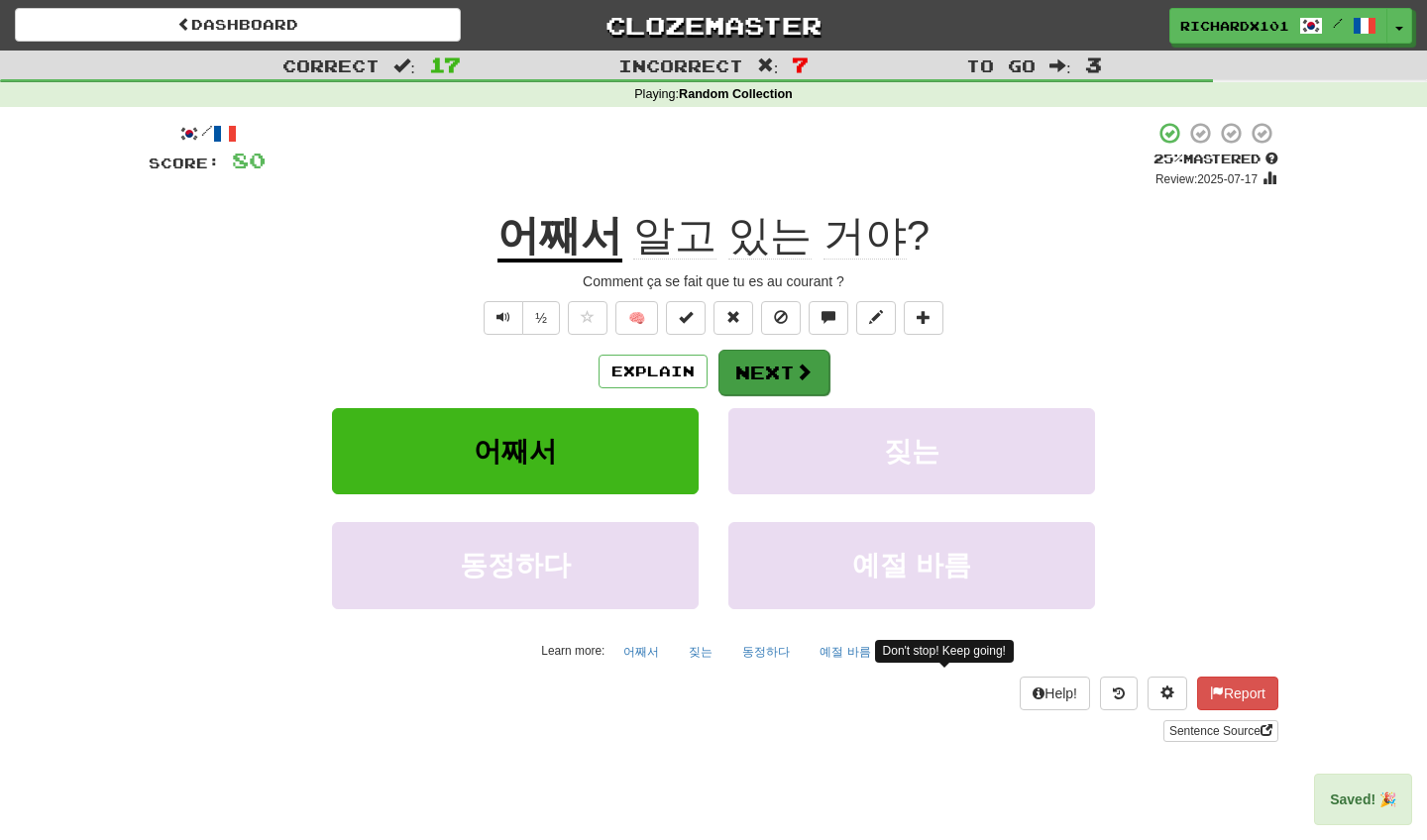 click on "Next" at bounding box center (774, 372) 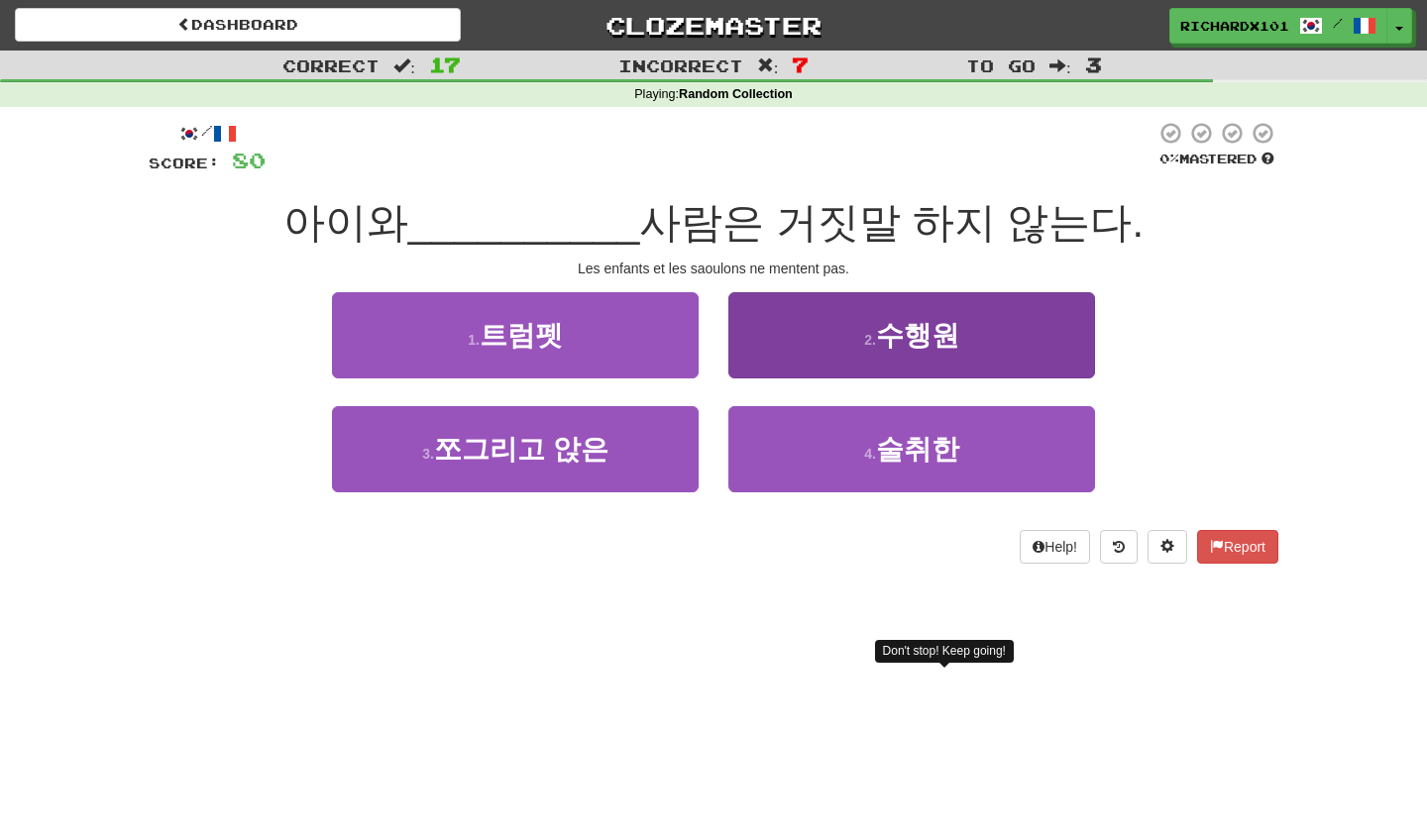 click on "2 .  수행원" at bounding box center [912, 335] 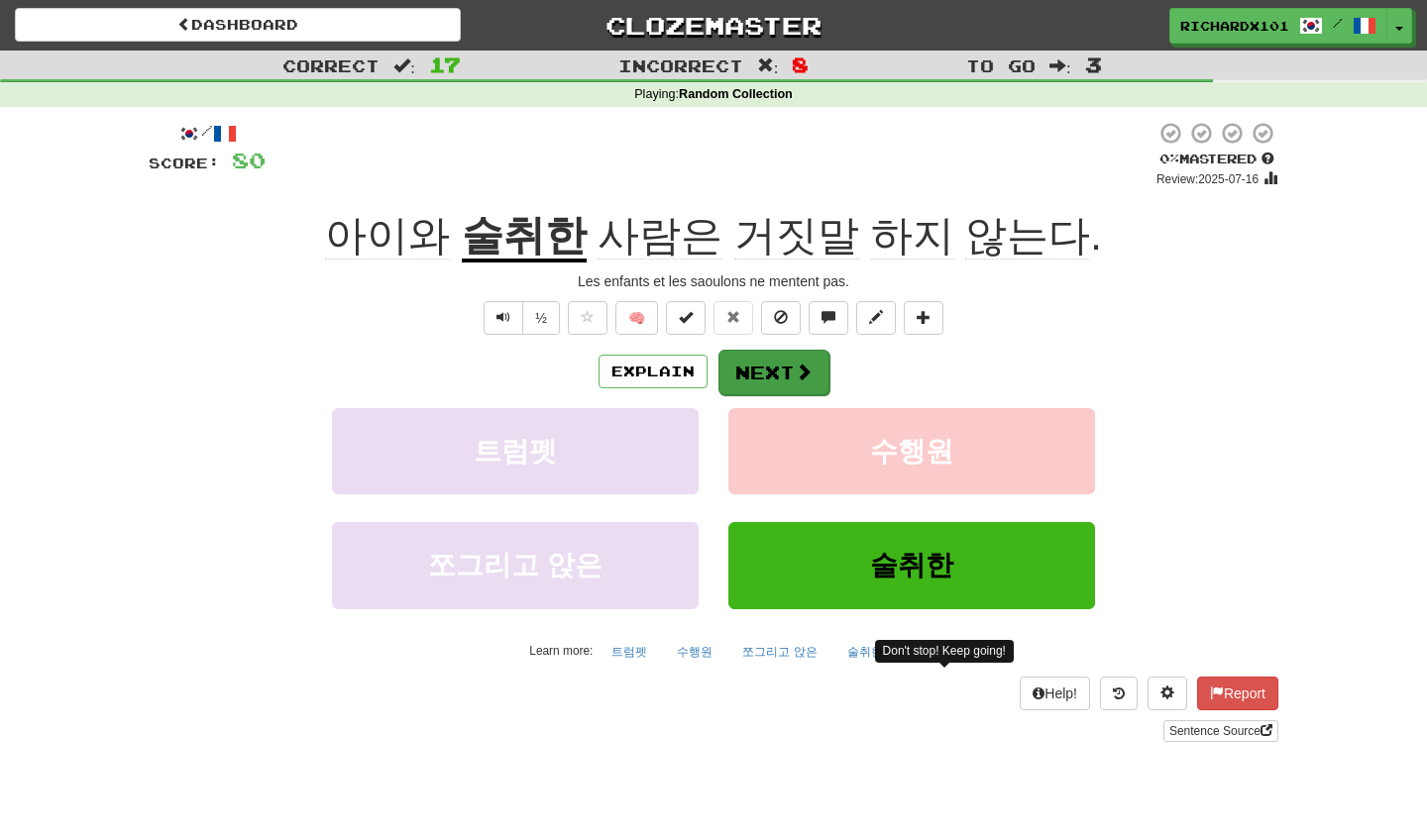 click on "Next" at bounding box center [774, 372] 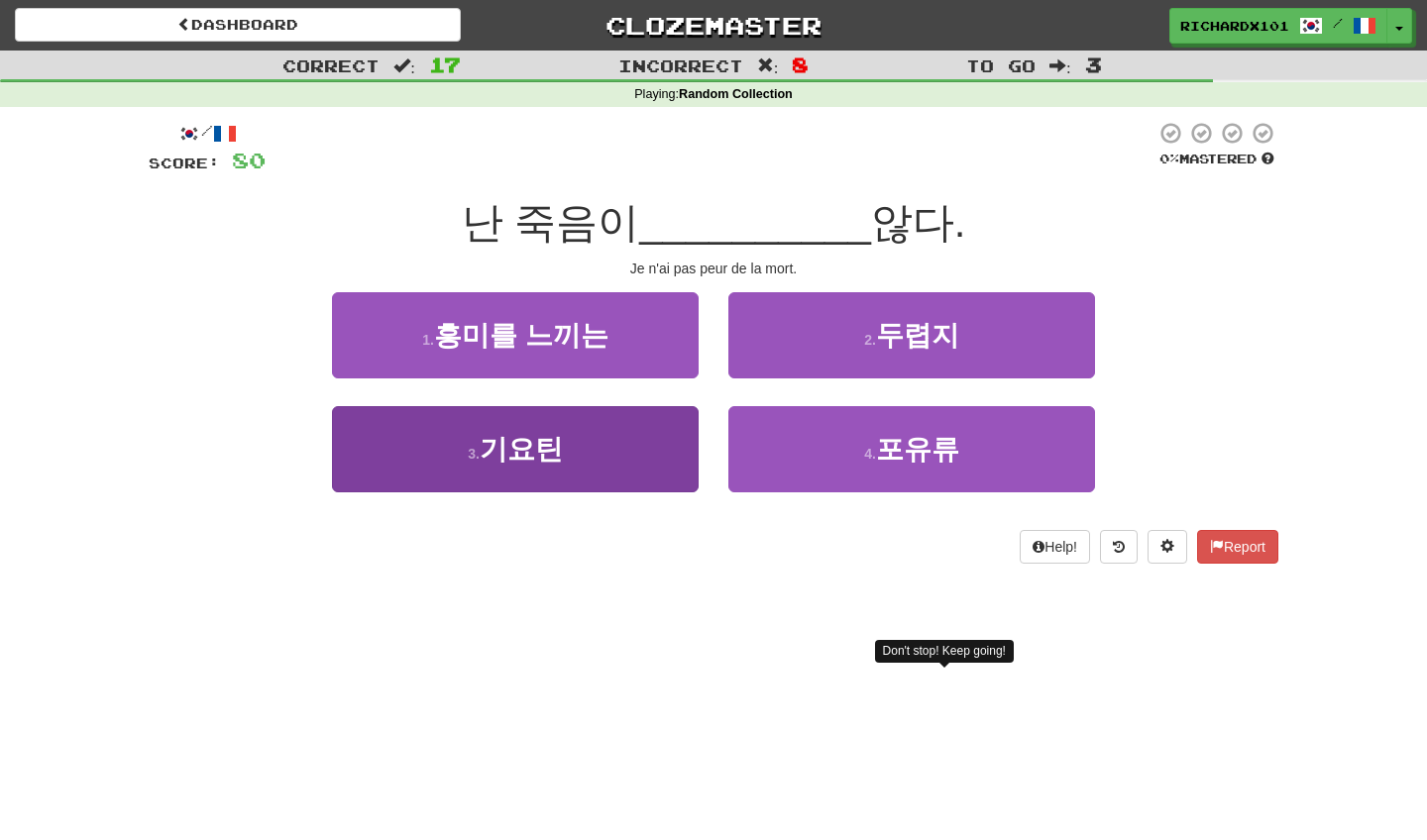 click on "3 .  기요틴" at bounding box center (515, 449) 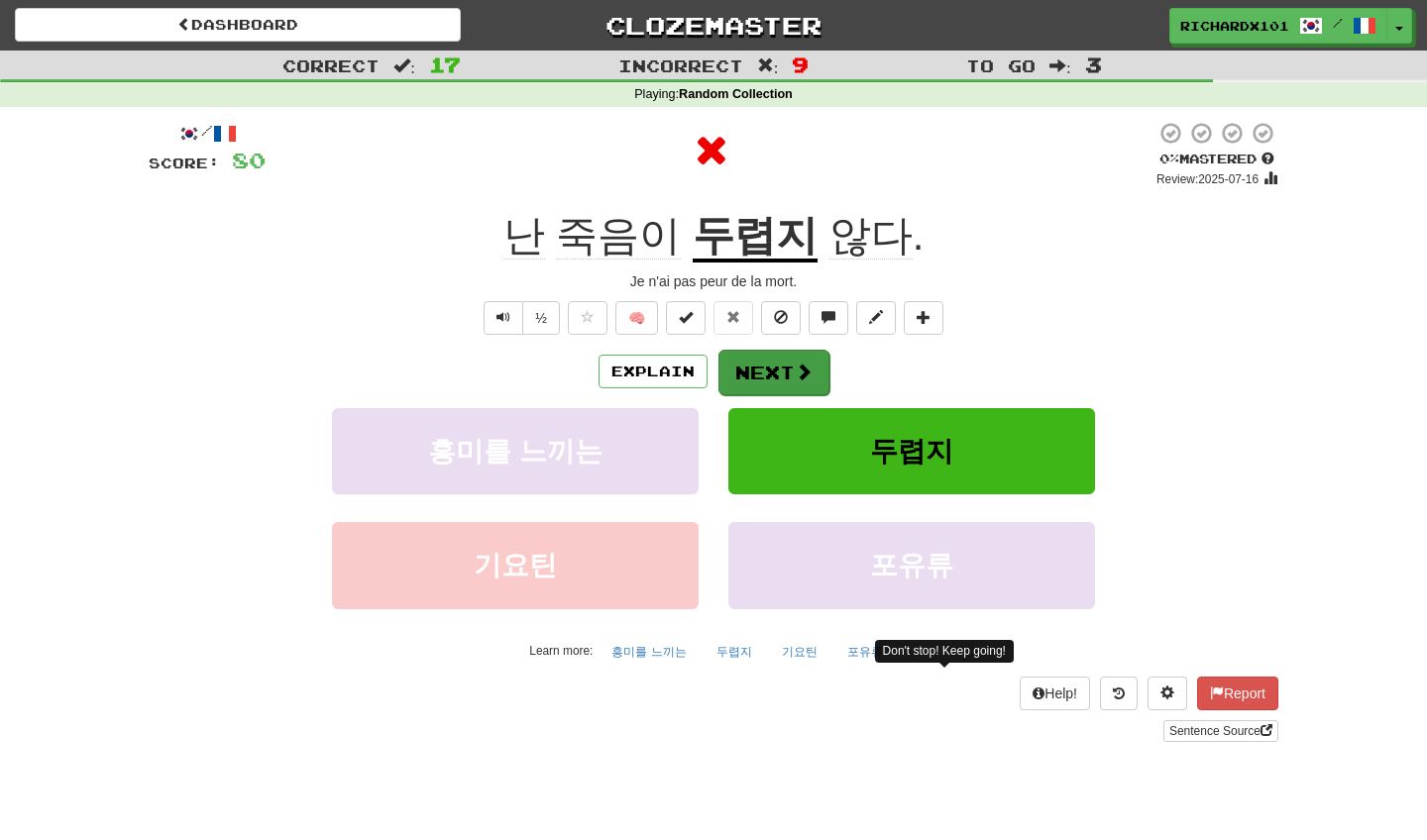click on "Next" at bounding box center [774, 372] 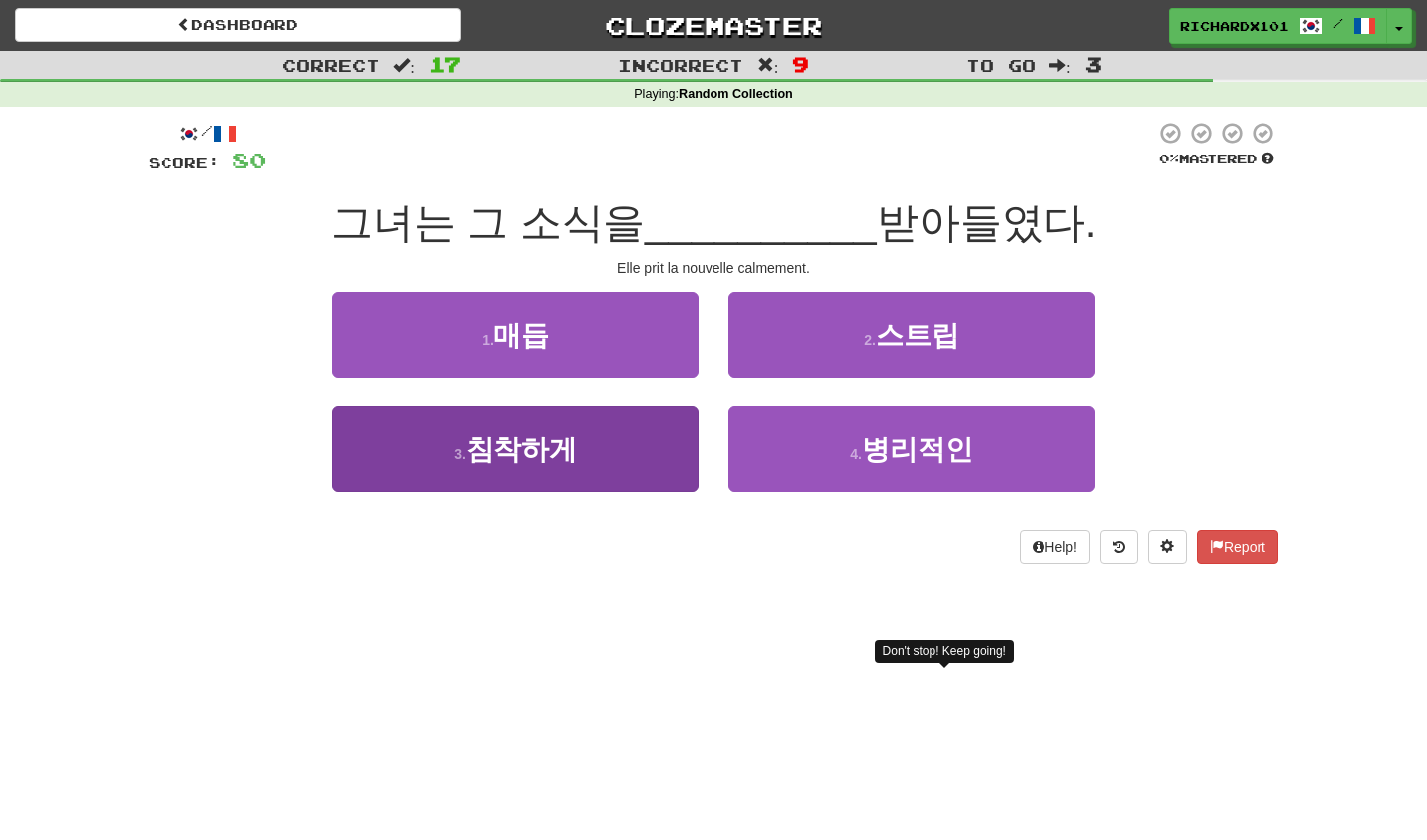 click on "3 .  침착하게" at bounding box center [515, 449] 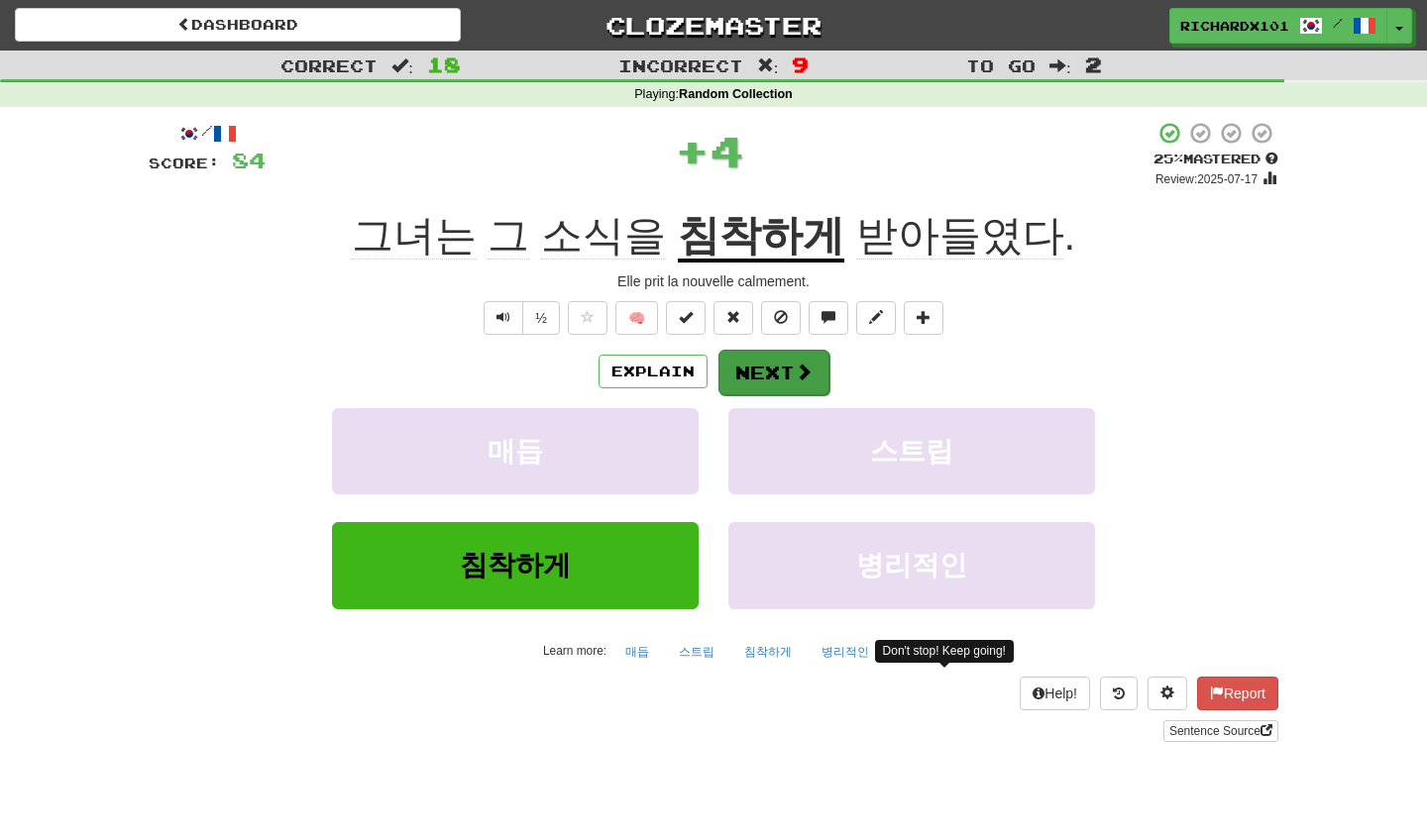 click on "Next" at bounding box center [774, 372] 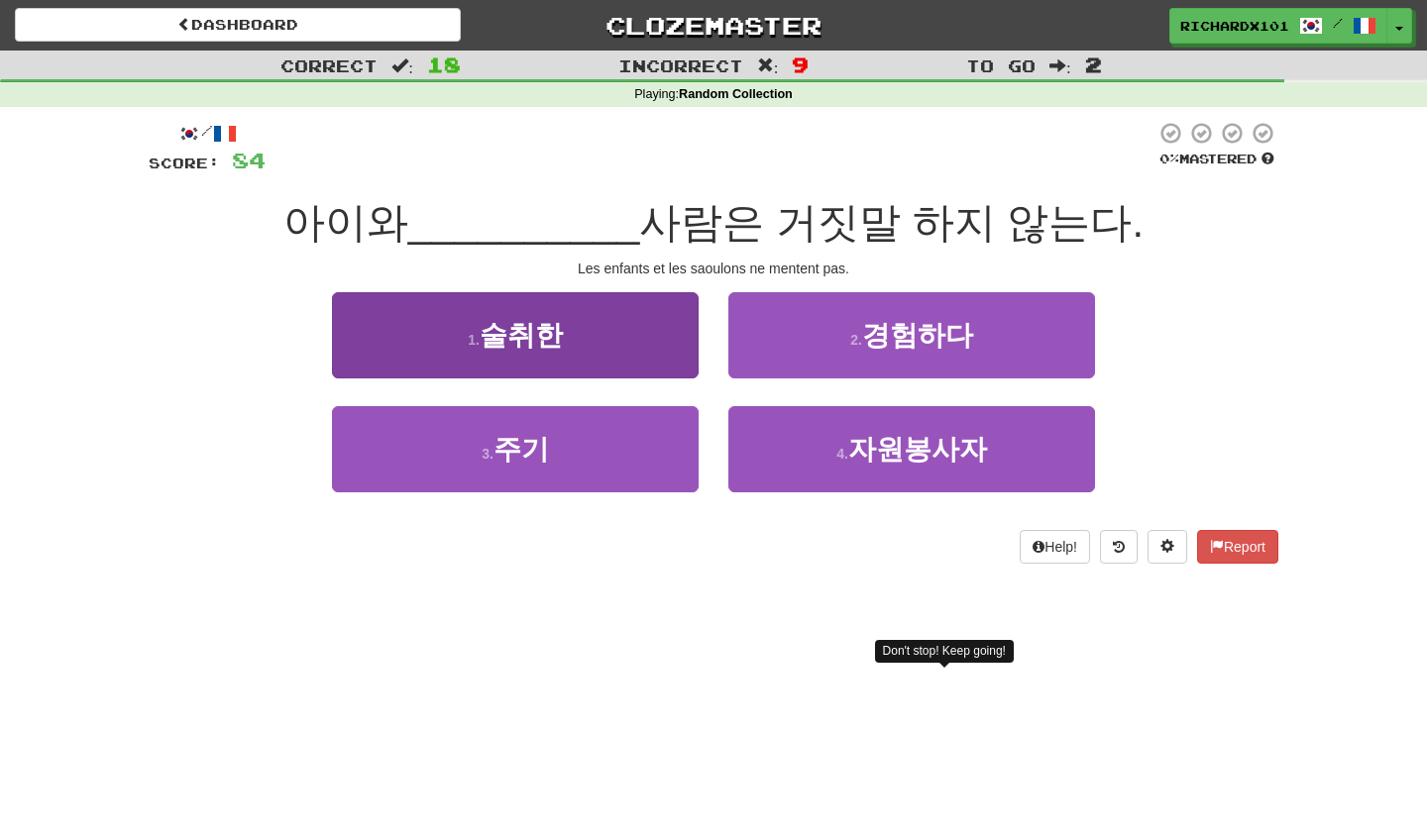 click on "1 .  술취한" at bounding box center (515, 335) 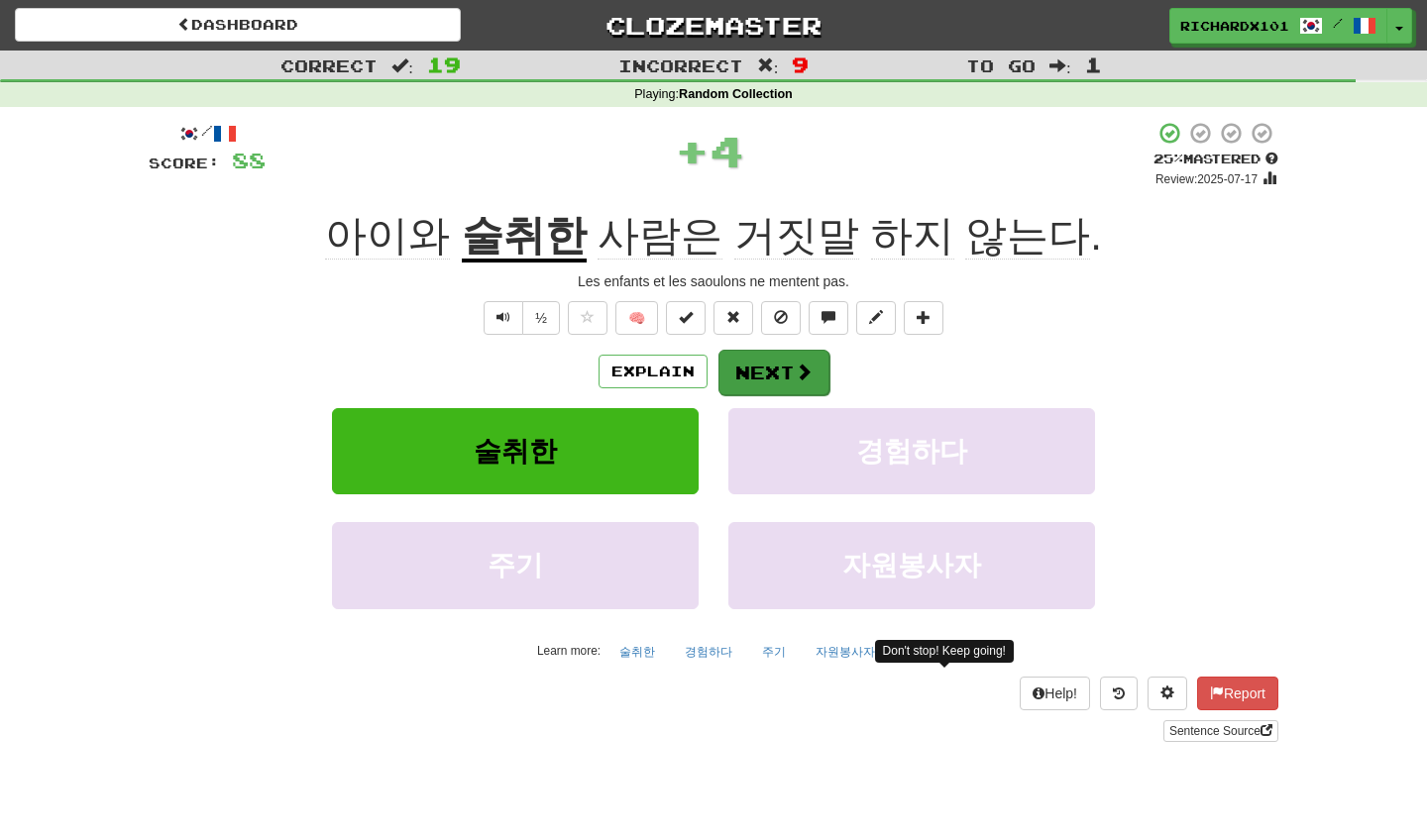 click on "Next" at bounding box center (774, 372) 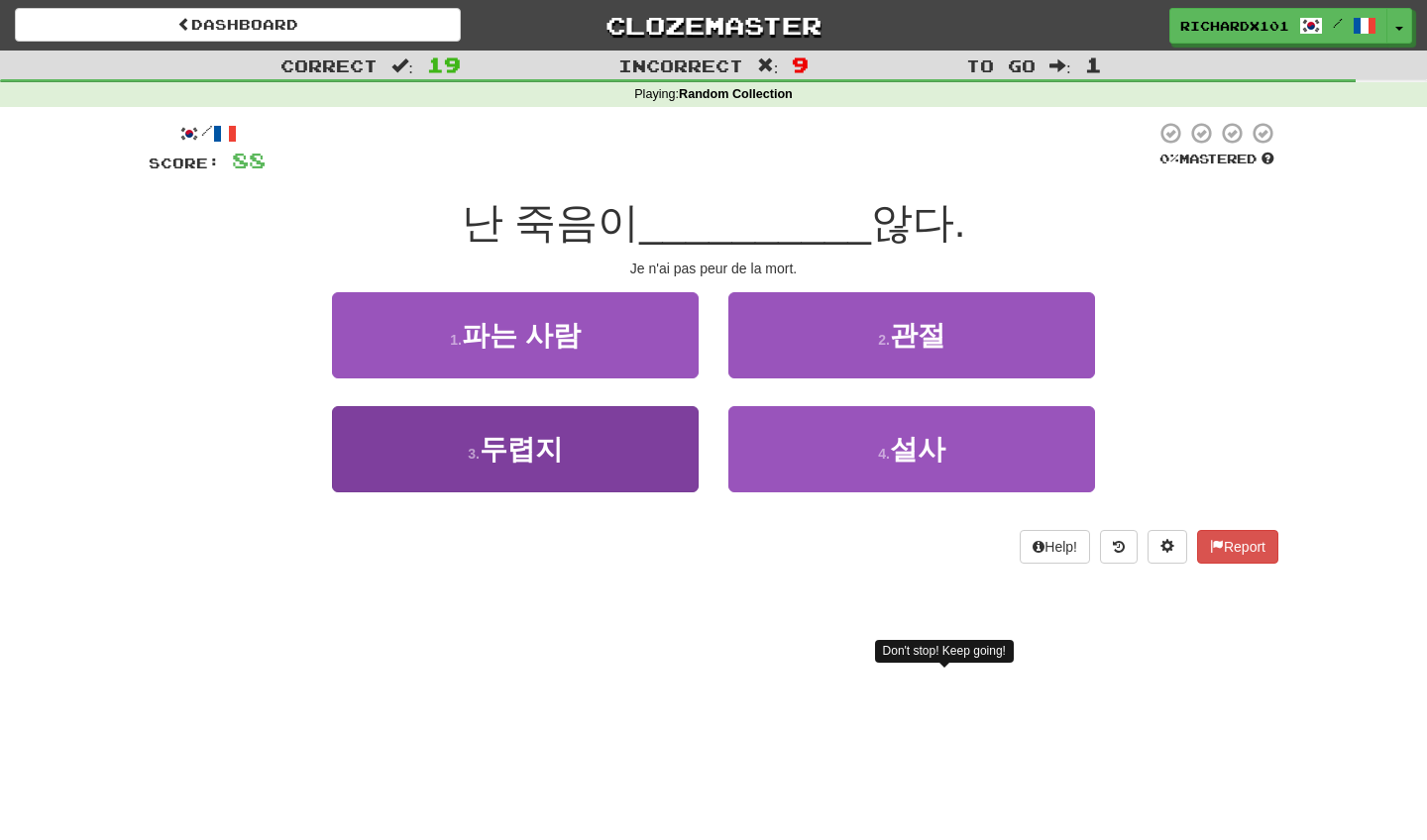 click on "3 .  두렵지" at bounding box center (515, 449) 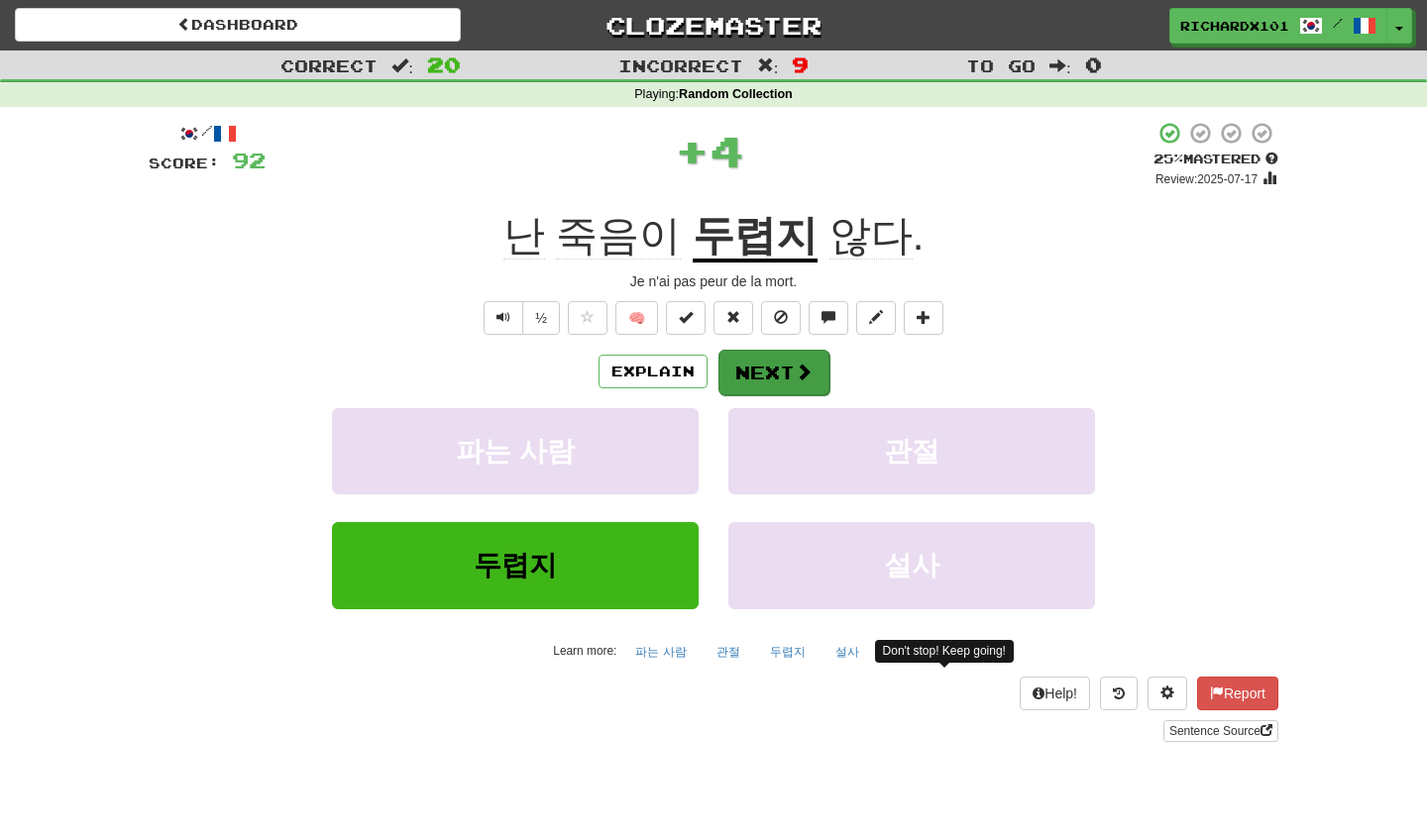 click on "Next" at bounding box center [774, 372] 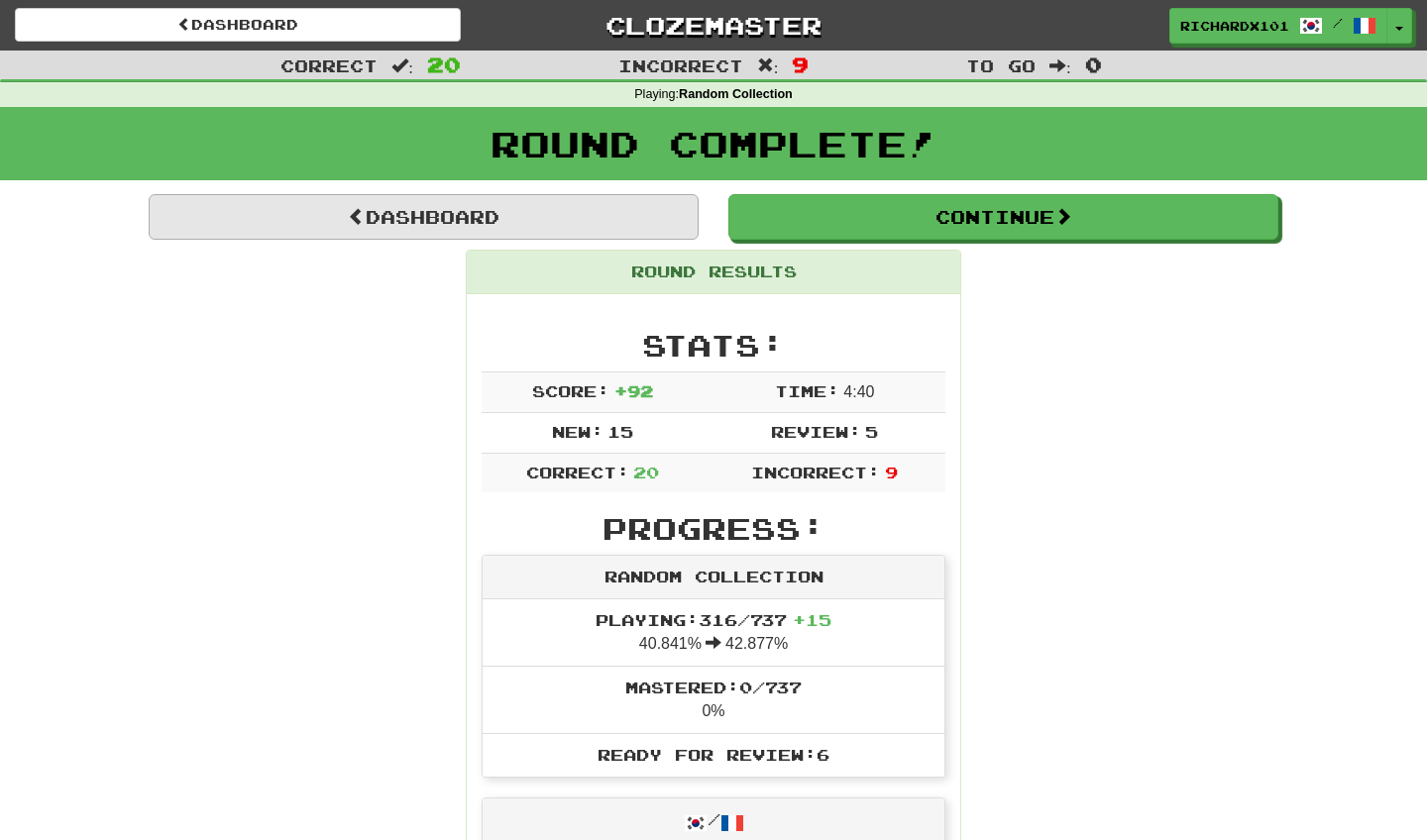 click on "Dashboard" at bounding box center [423, 217] 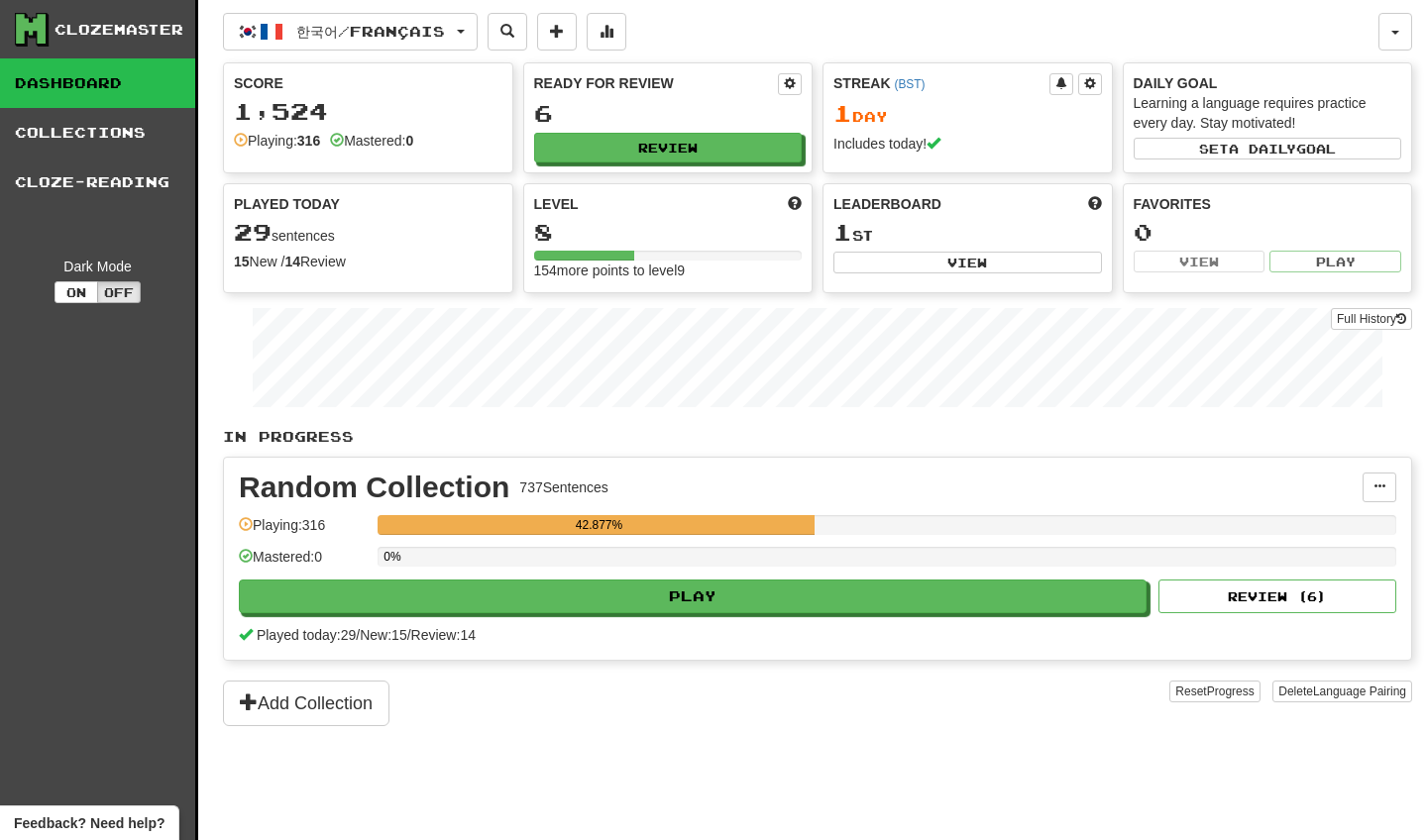 scroll, scrollTop: 0, scrollLeft: 0, axis: both 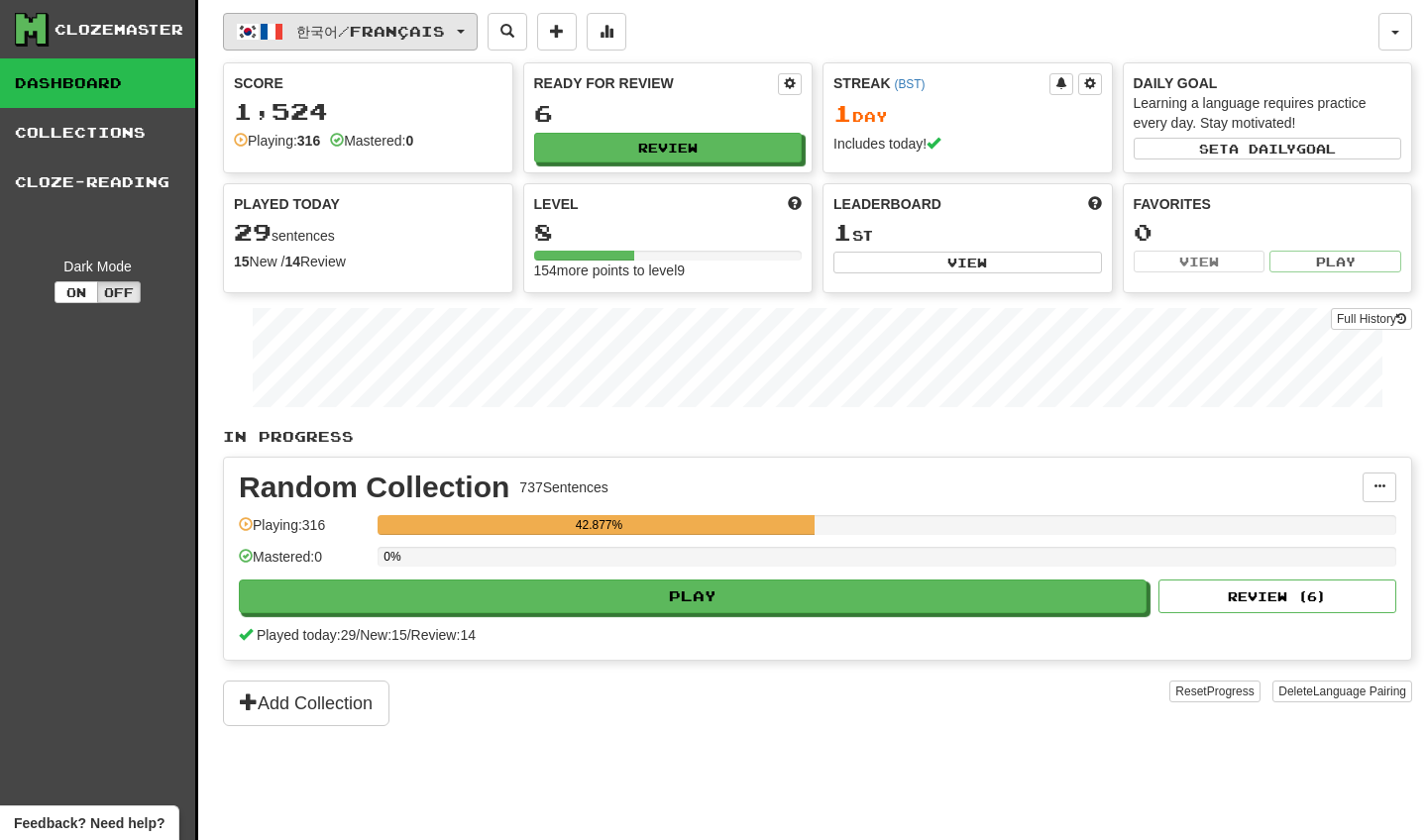 click 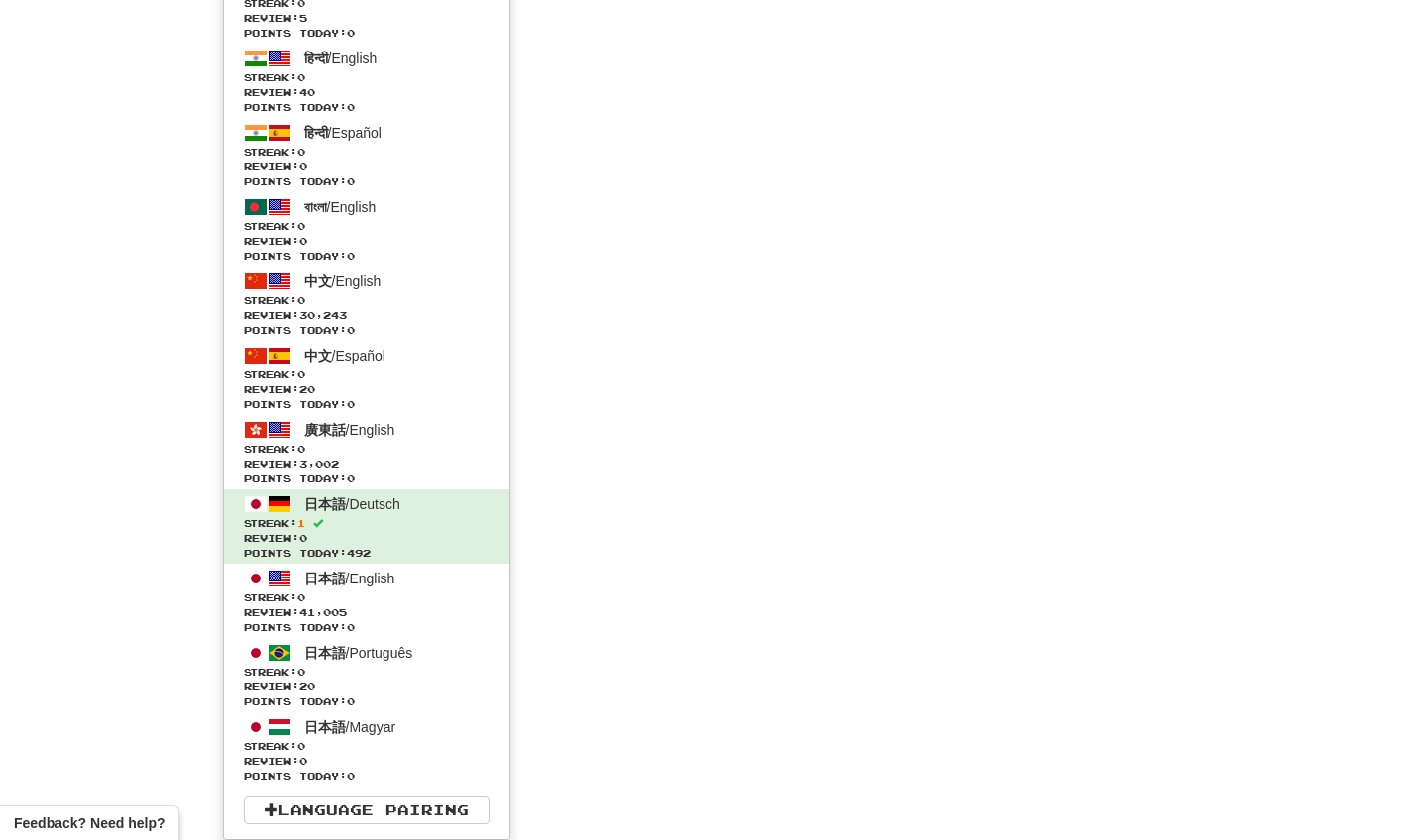 scroll, scrollTop: 6255, scrollLeft: 0, axis: vertical 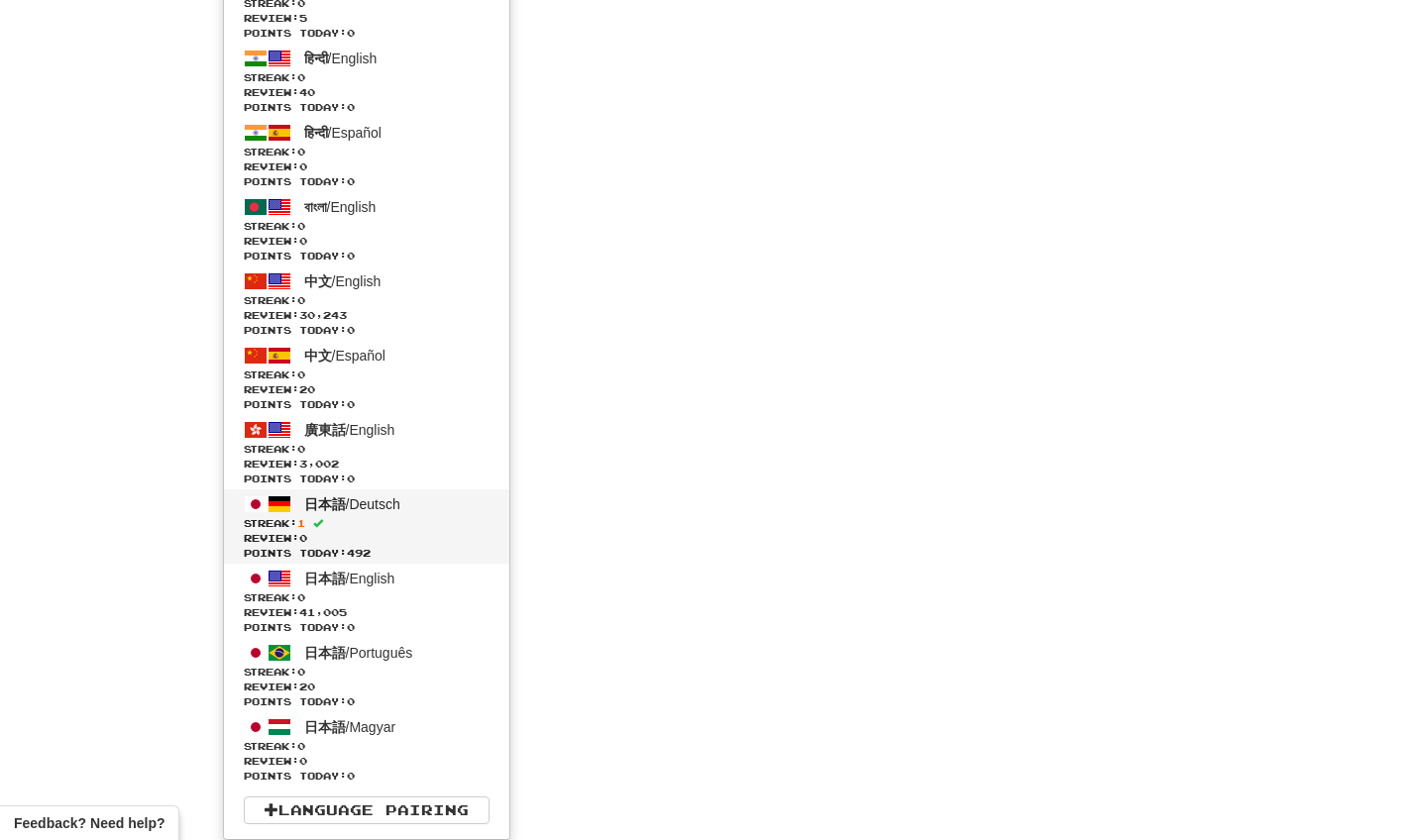click on "Review:  0" 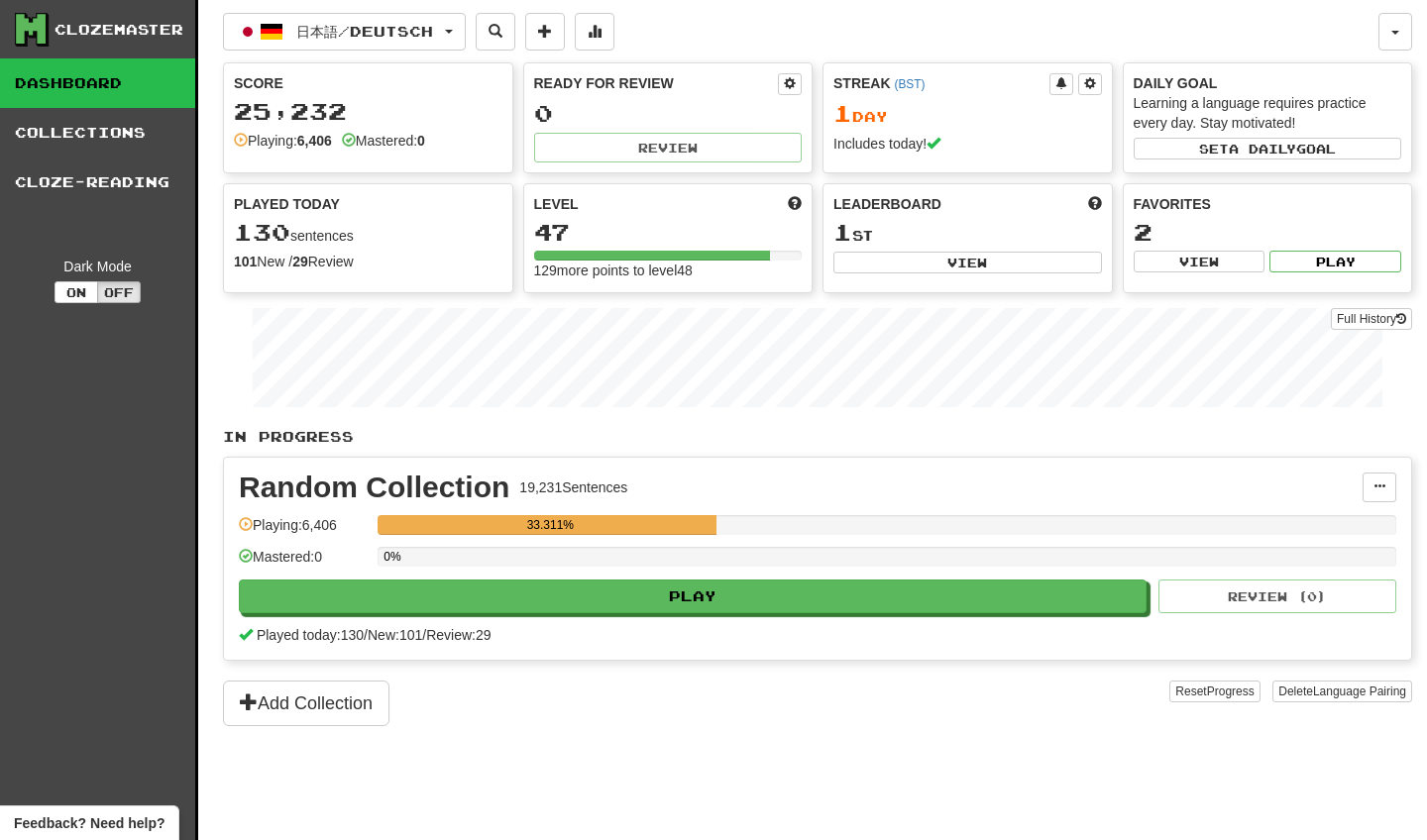scroll, scrollTop: 0, scrollLeft: 0, axis: both 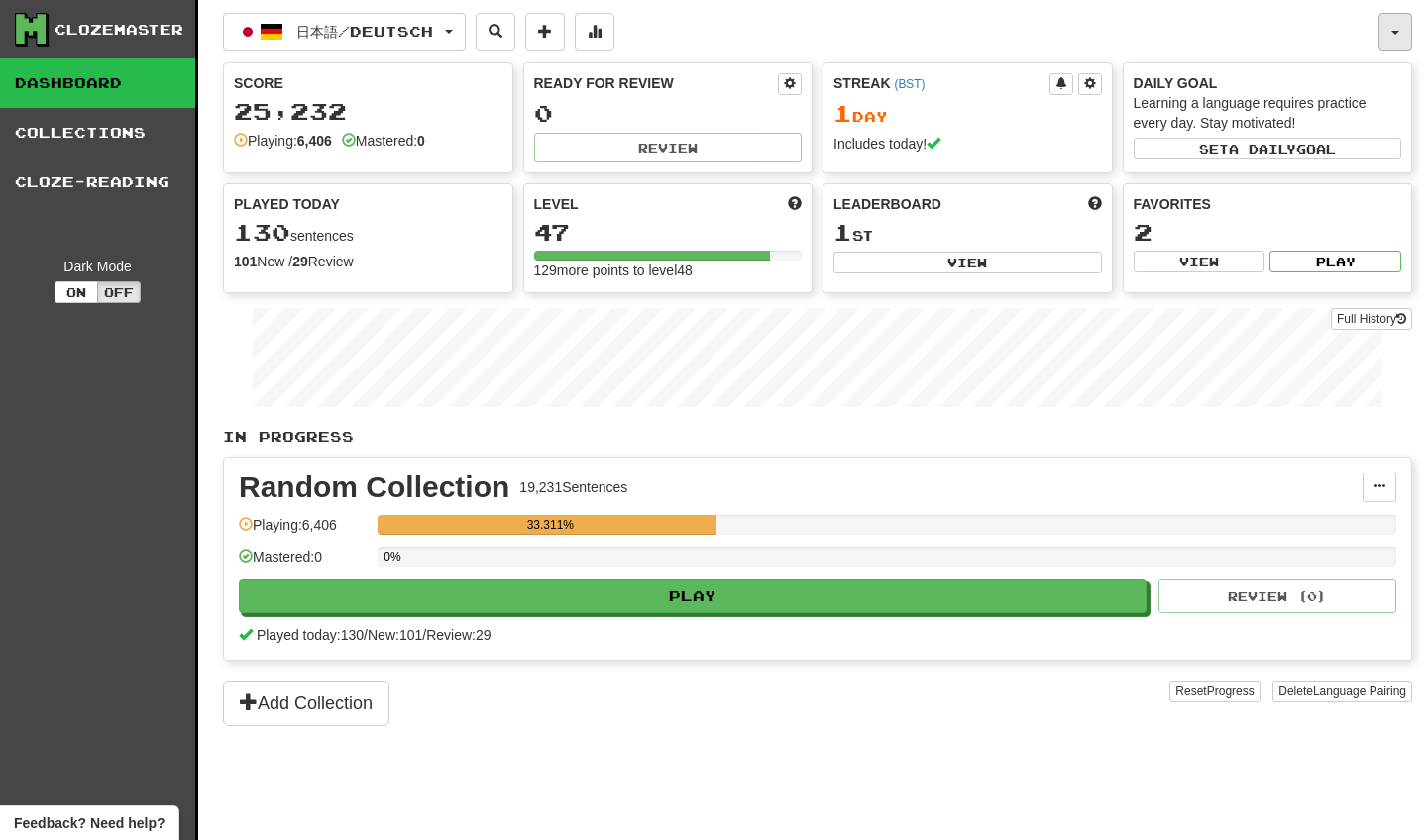 click 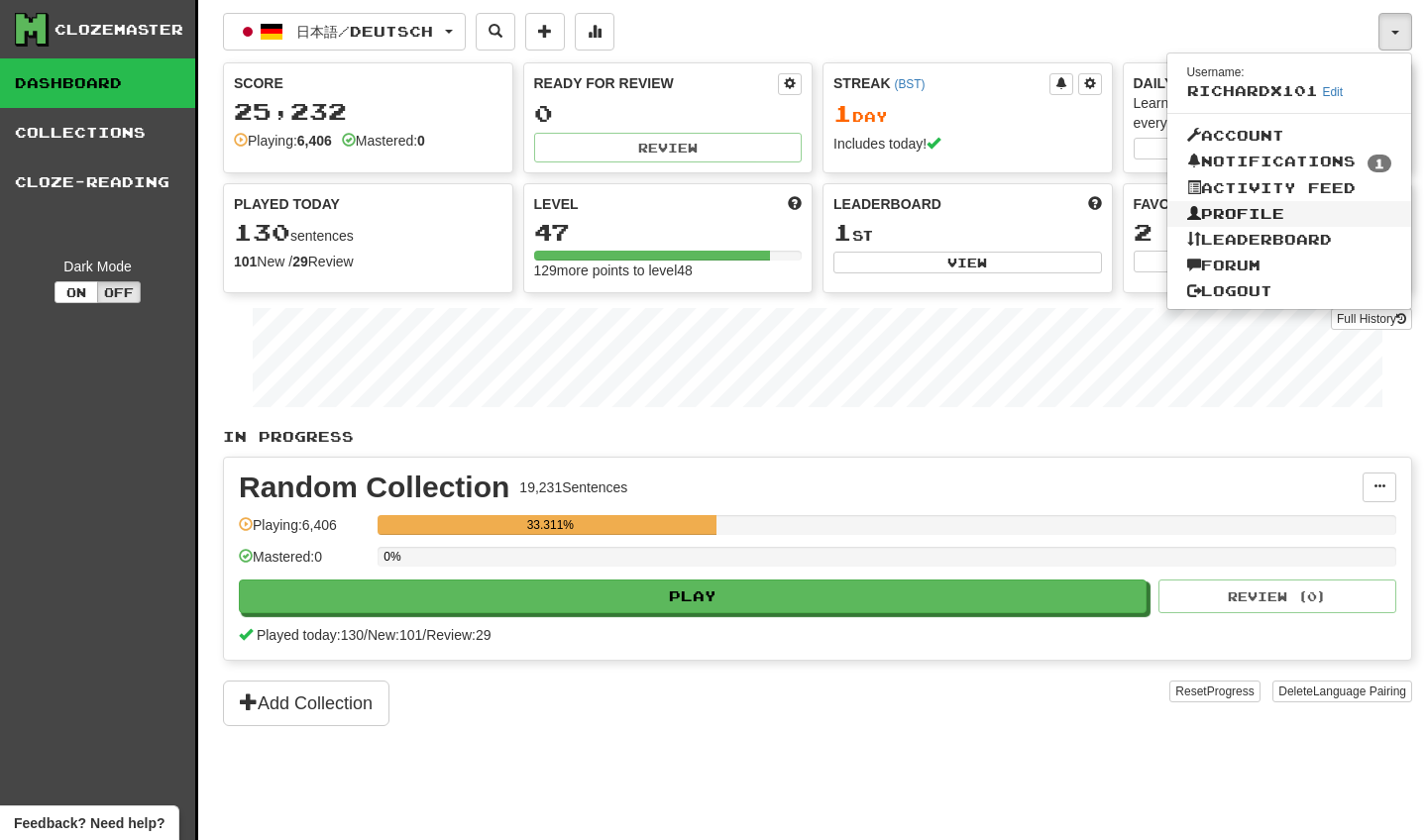 click on "Profile" 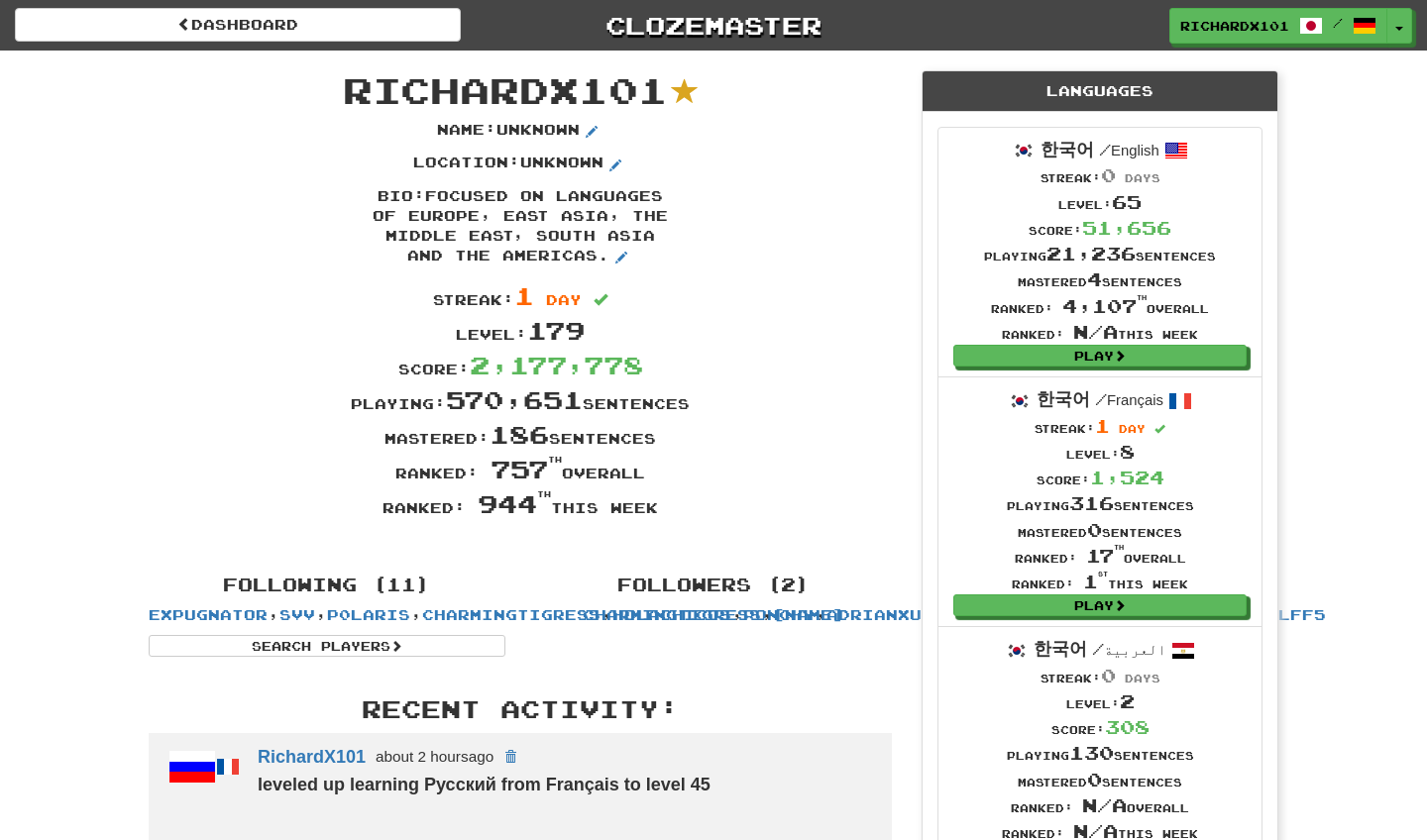 scroll, scrollTop: 0, scrollLeft: 0, axis: both 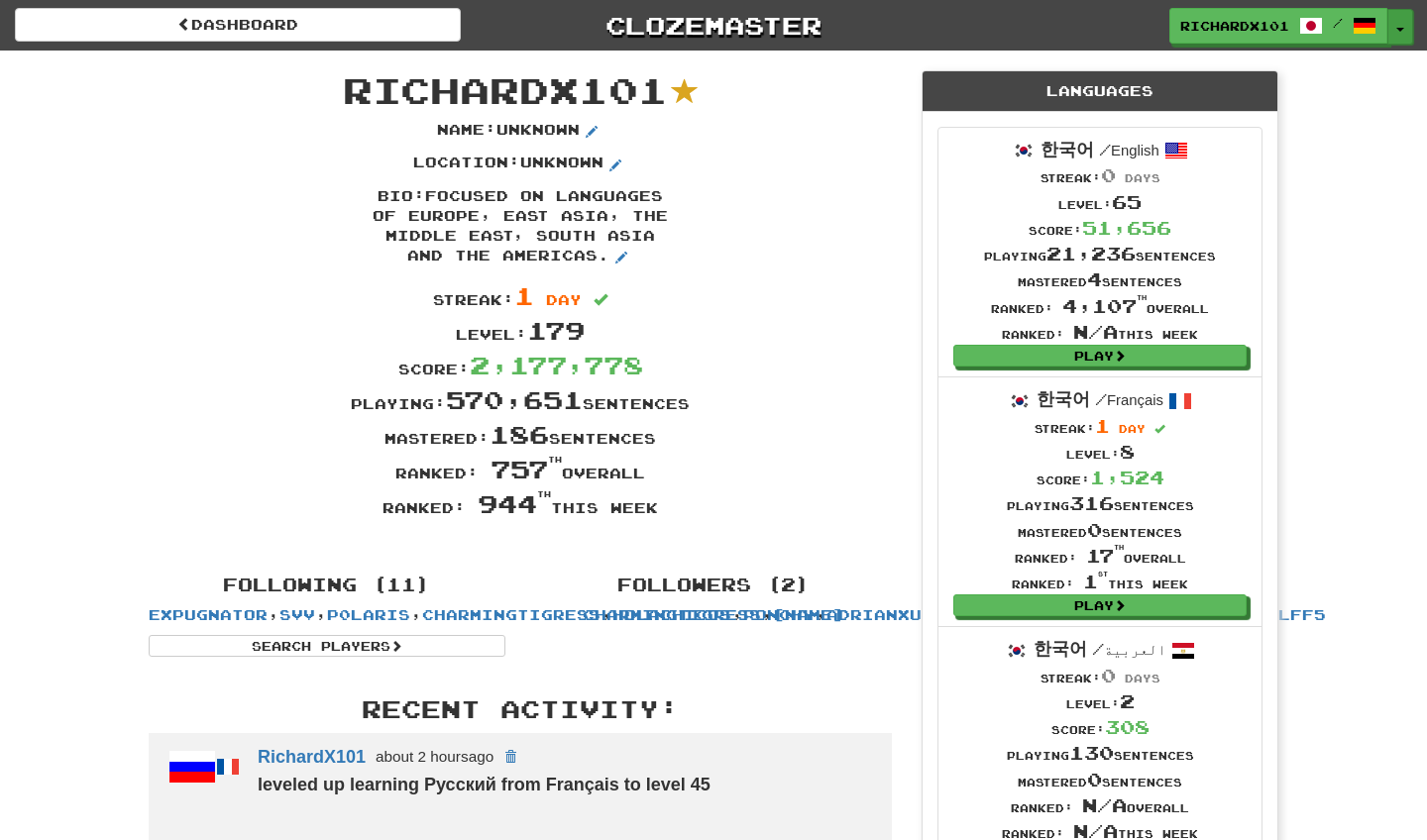 click on "Toggle Dropdown" at bounding box center [1400, 27] 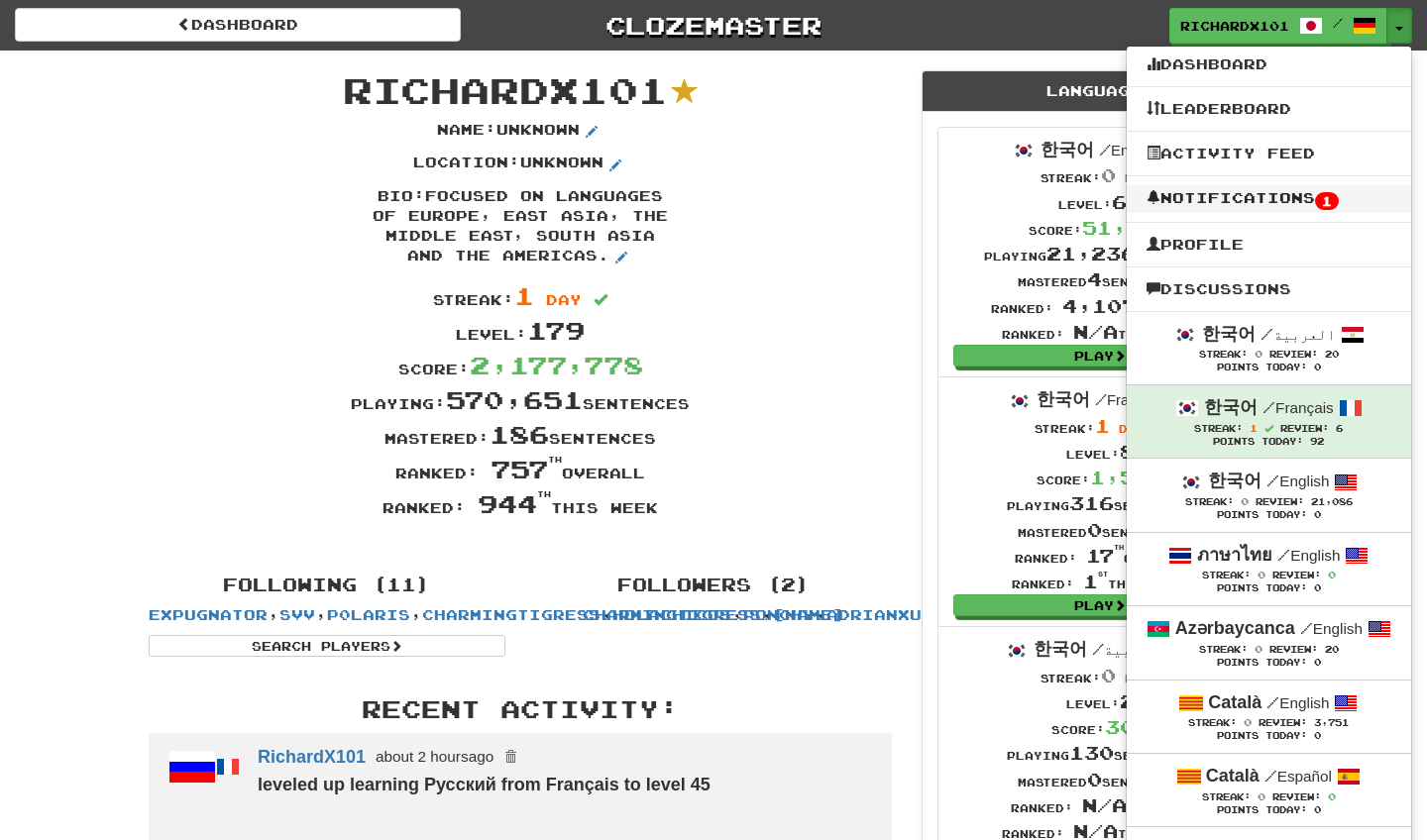 click on "Notifications
1" at bounding box center [1268, 199] 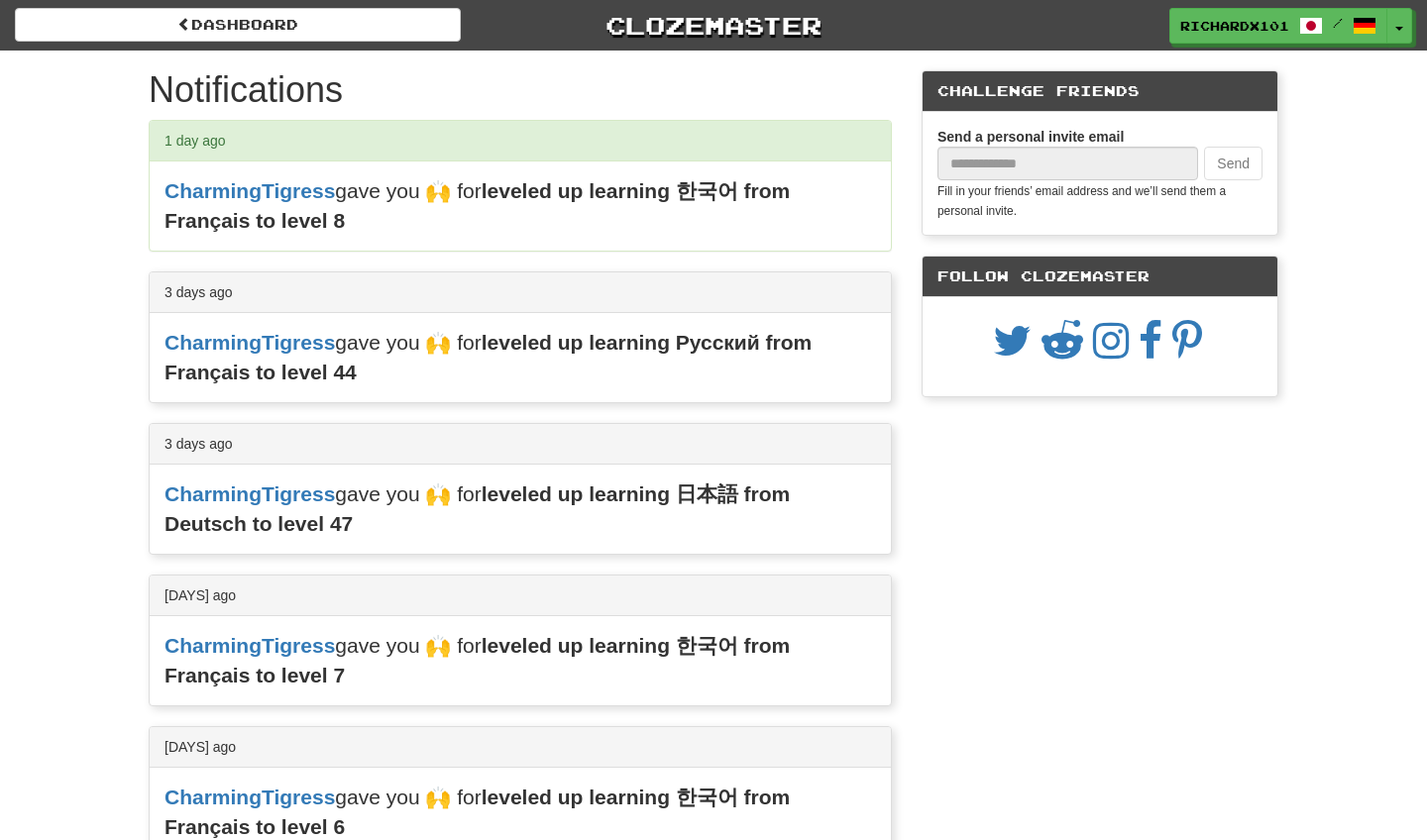 scroll, scrollTop: 0, scrollLeft: 0, axis: both 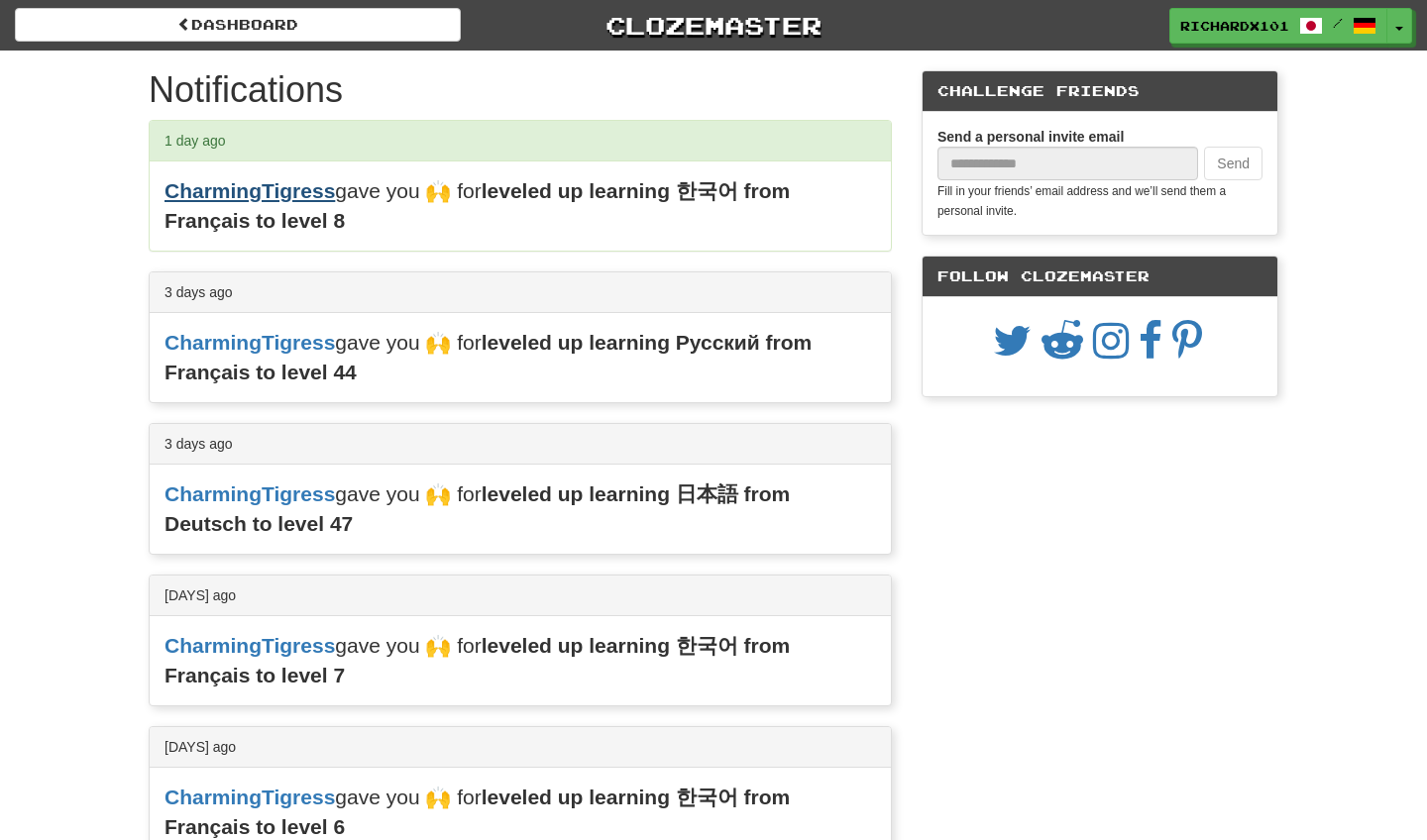 click on "CharmingTigress" at bounding box center [250, 190] 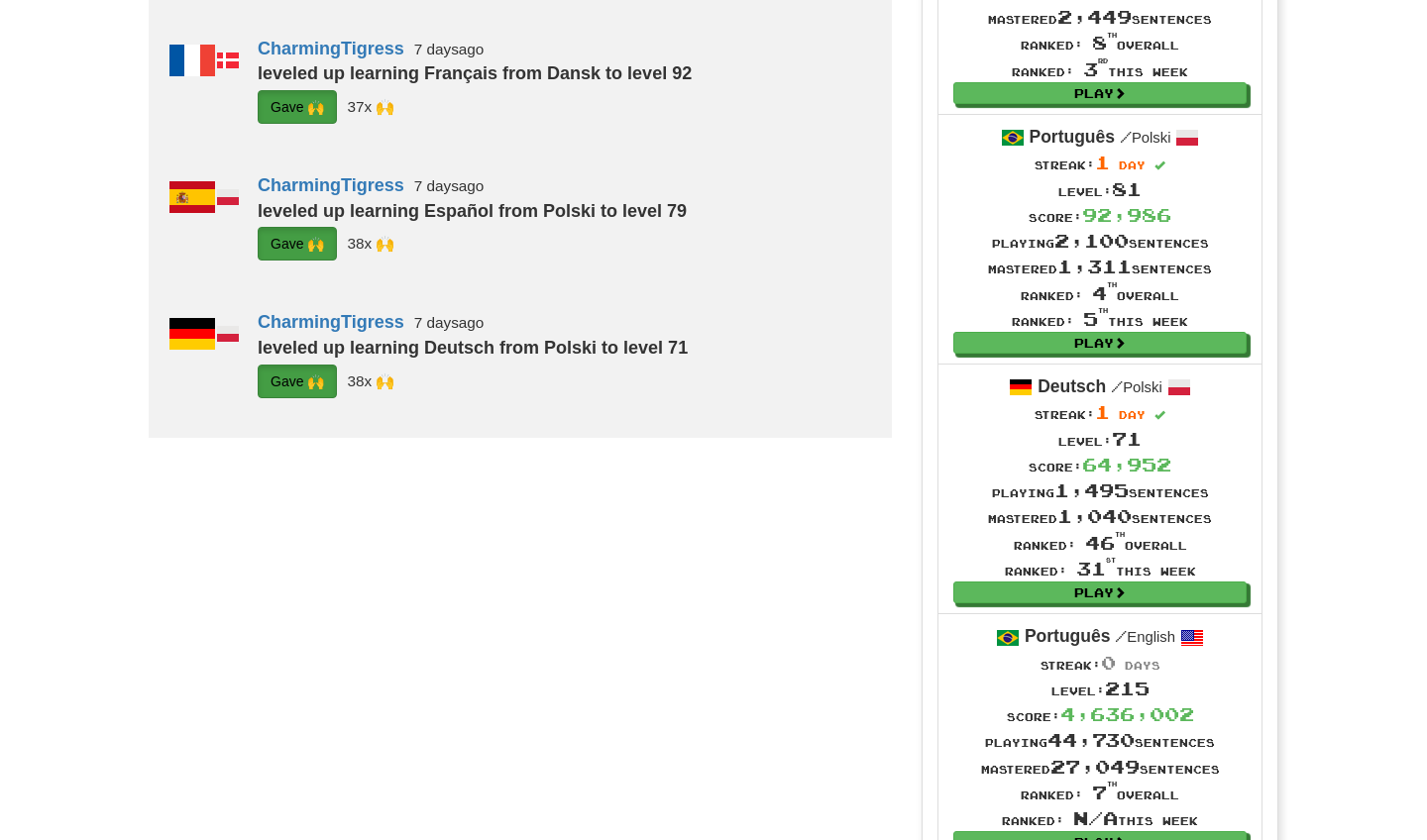 scroll, scrollTop: 1763, scrollLeft: 0, axis: vertical 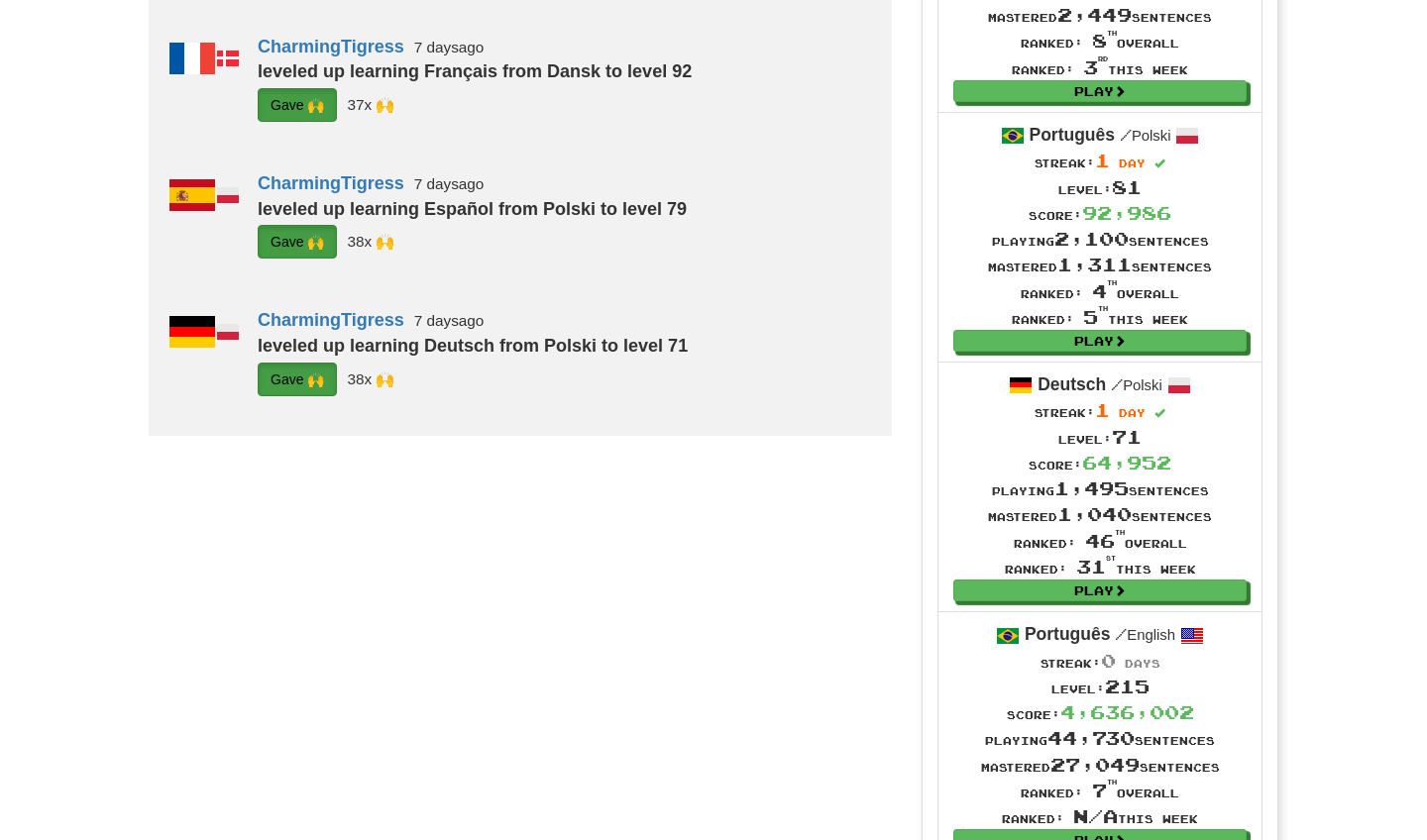 click on "G i ve 🙌" at bounding box center (295, -717) 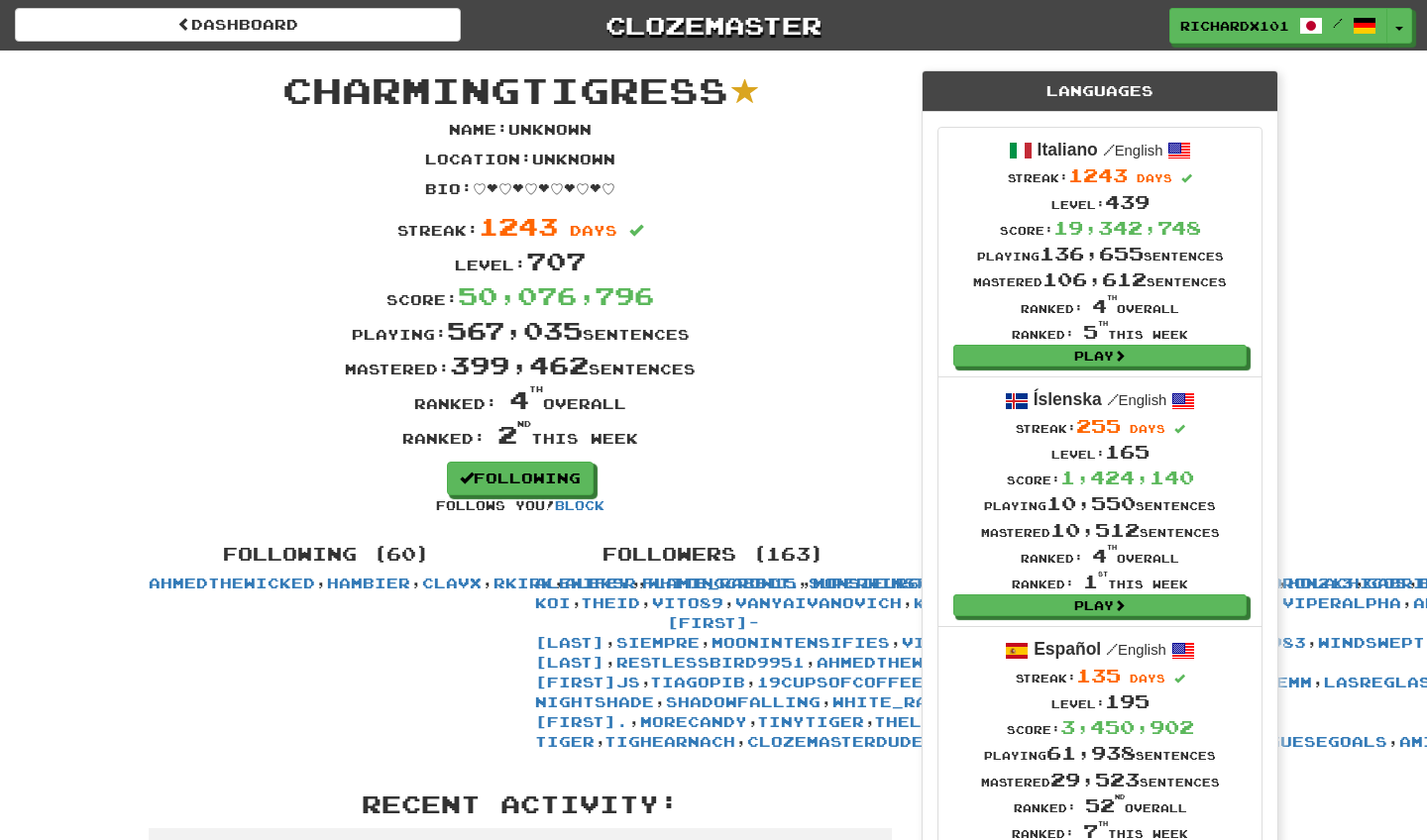 scroll, scrollTop: 0, scrollLeft: 0, axis: both 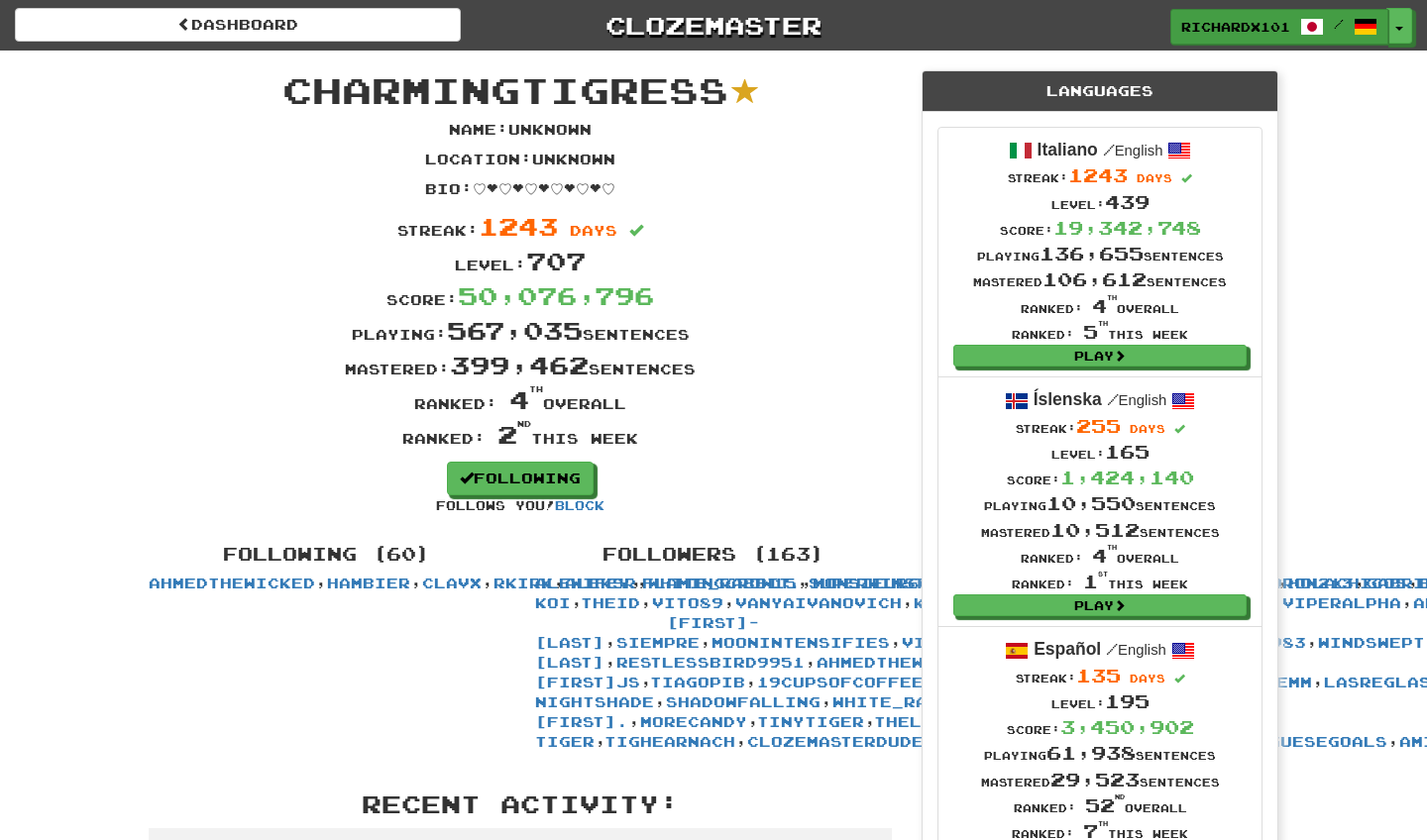 click on "RichardX101" at bounding box center (1236, 27) 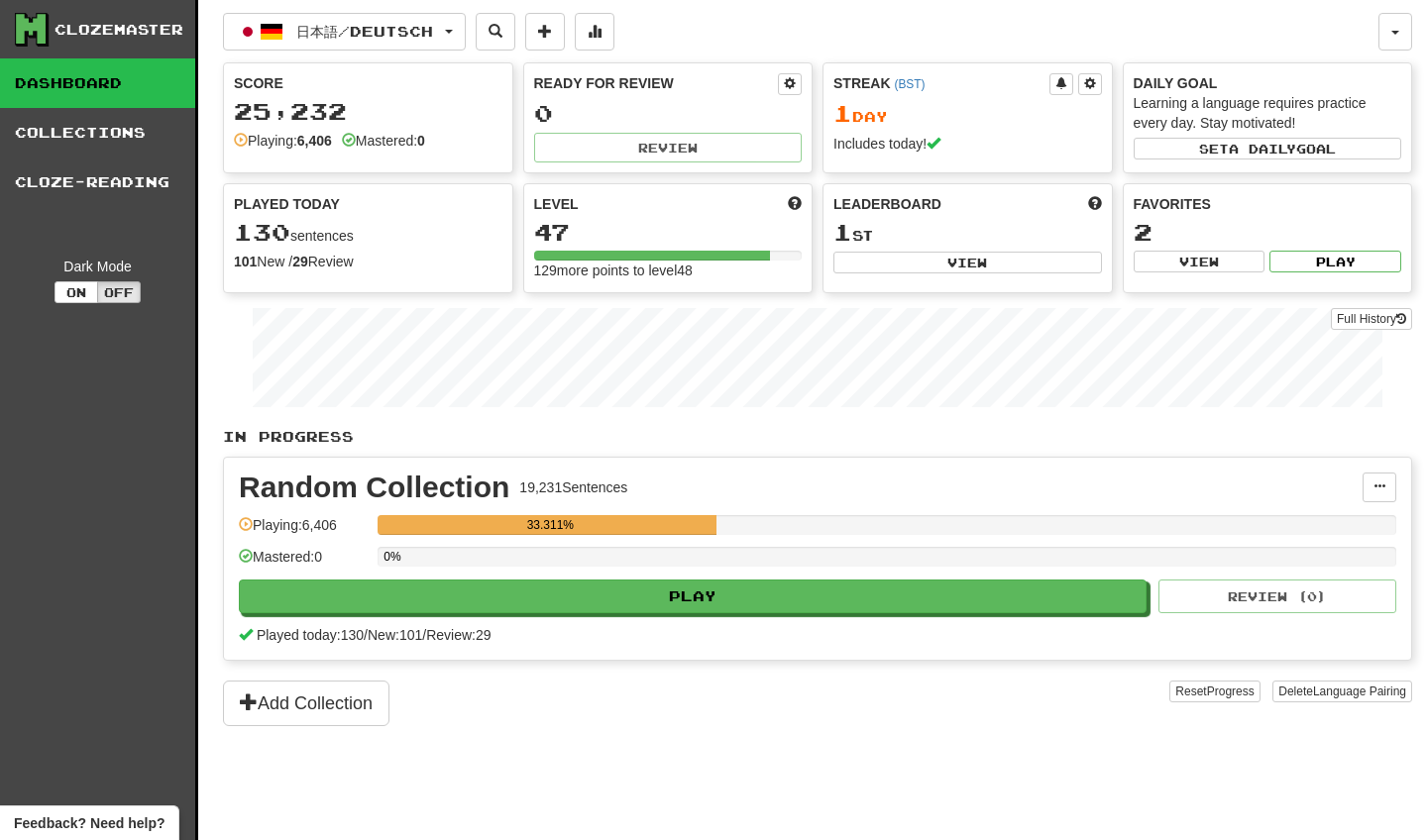 scroll, scrollTop: 0, scrollLeft: 0, axis: both 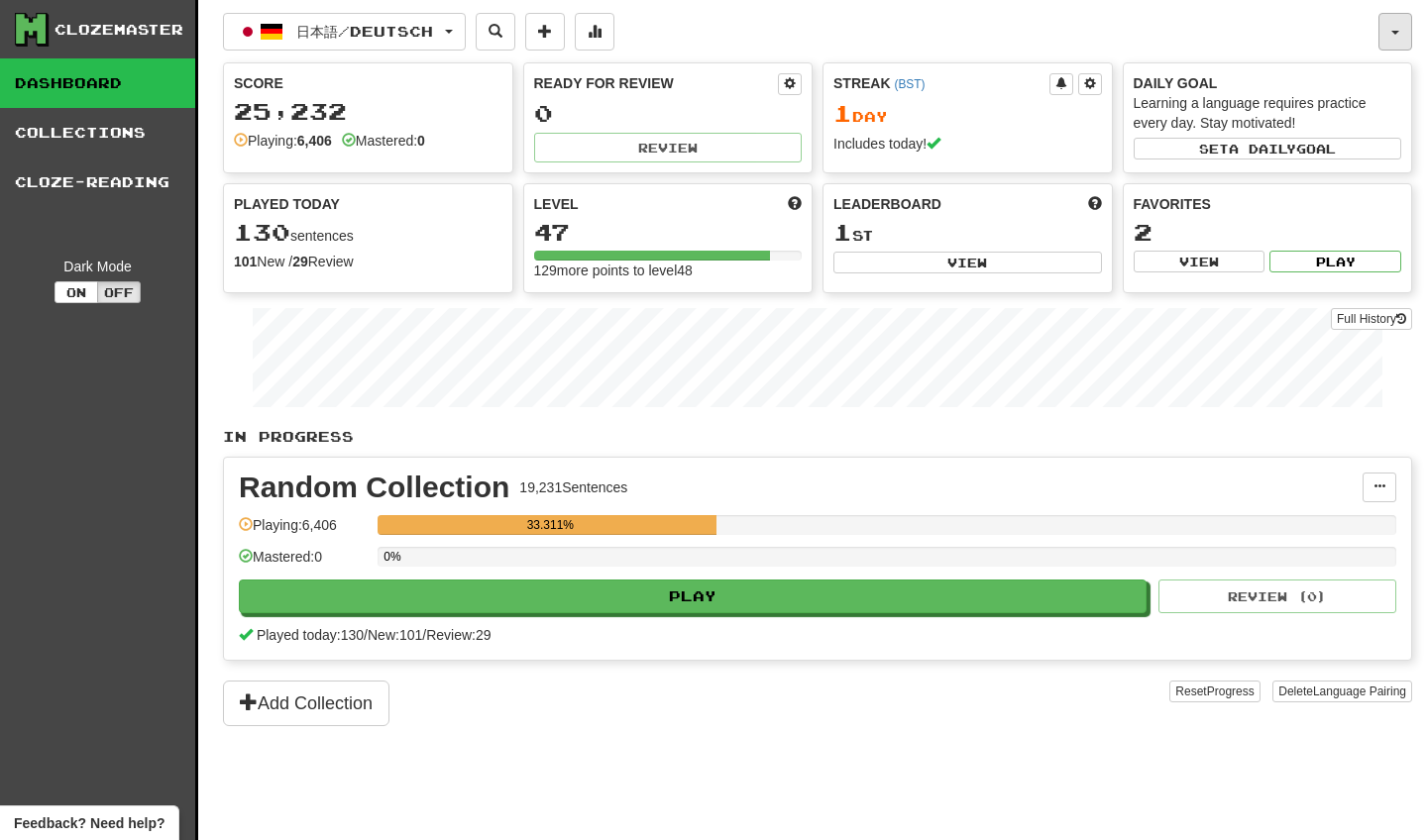 click 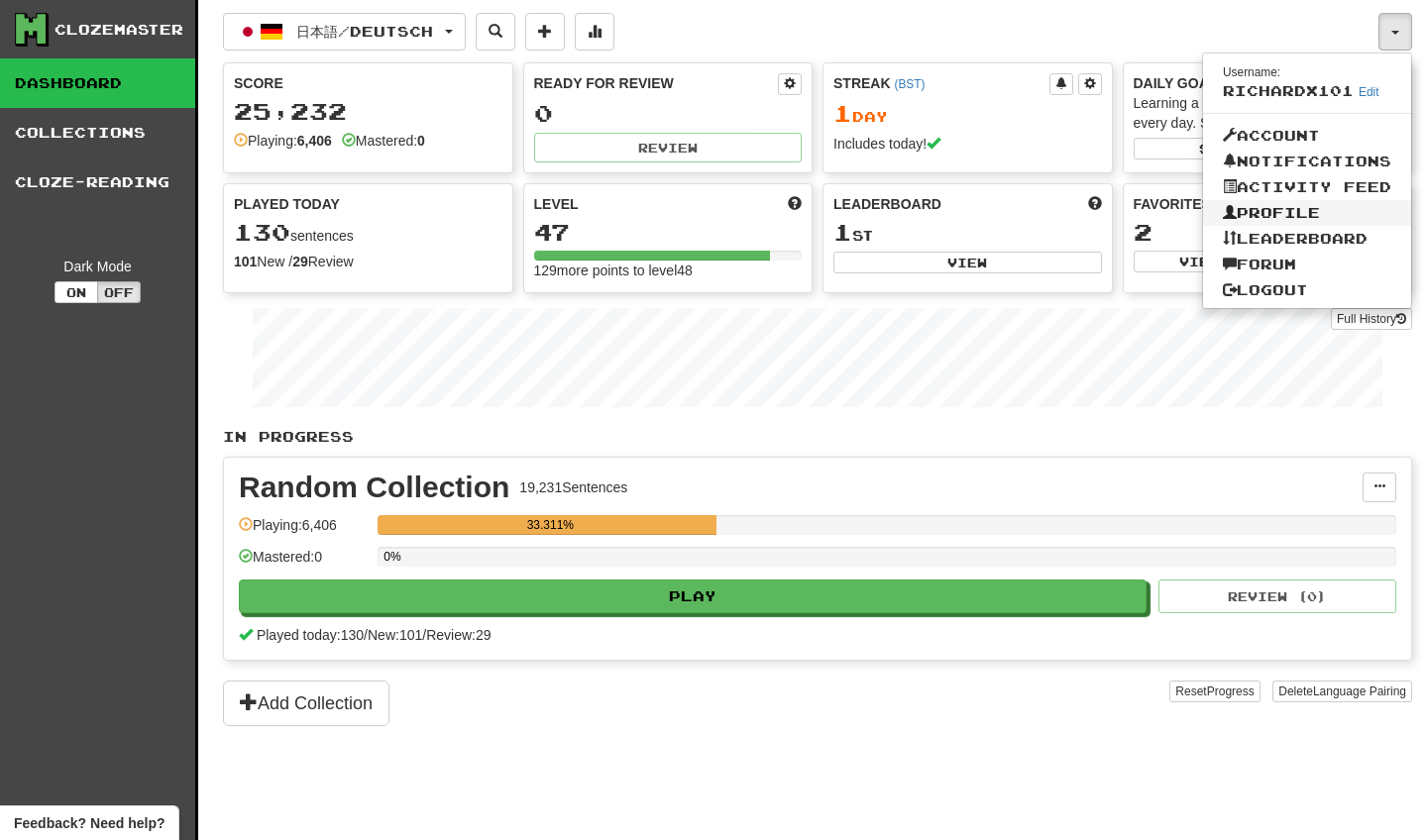 click on "Profile" 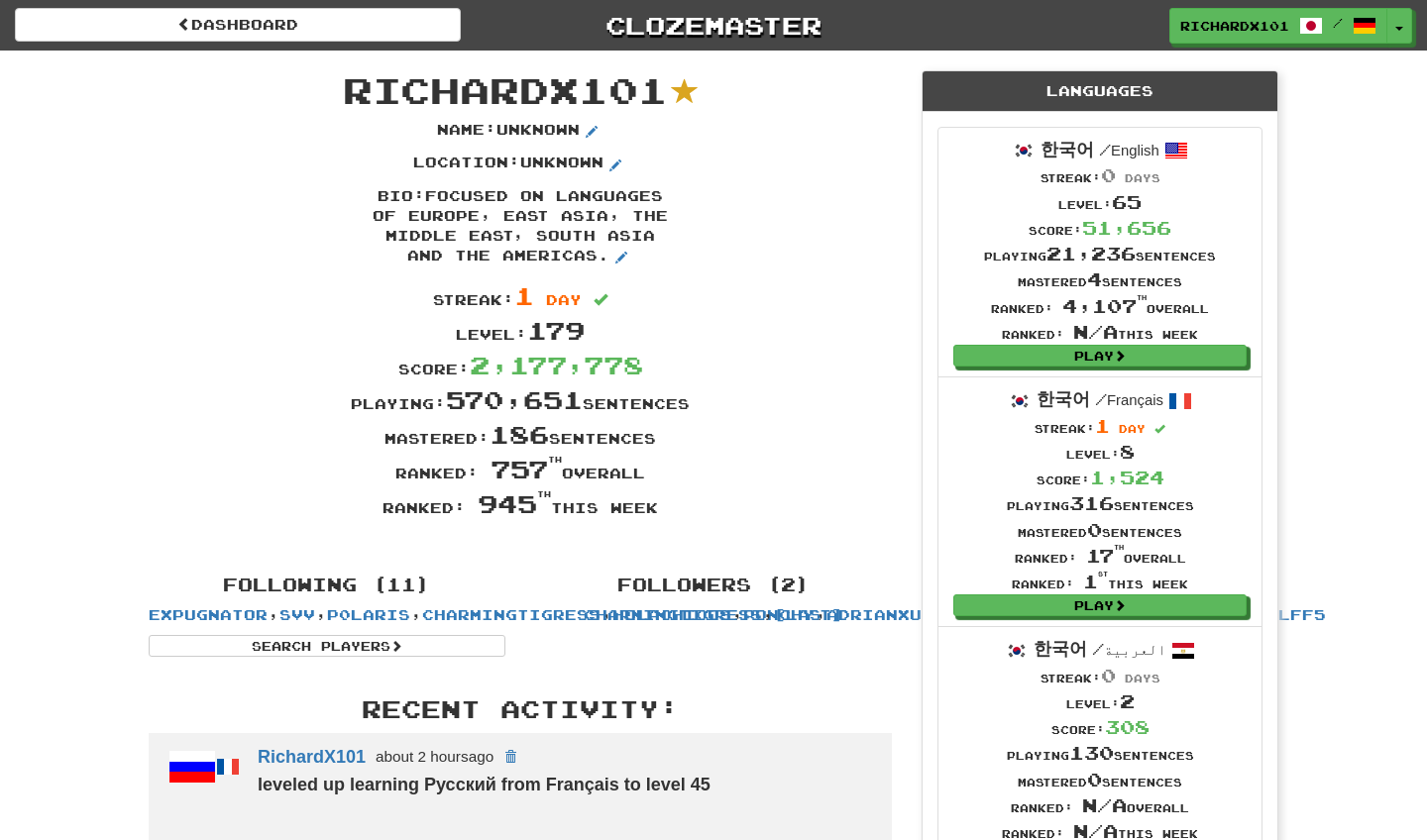 scroll, scrollTop: 0, scrollLeft: 0, axis: both 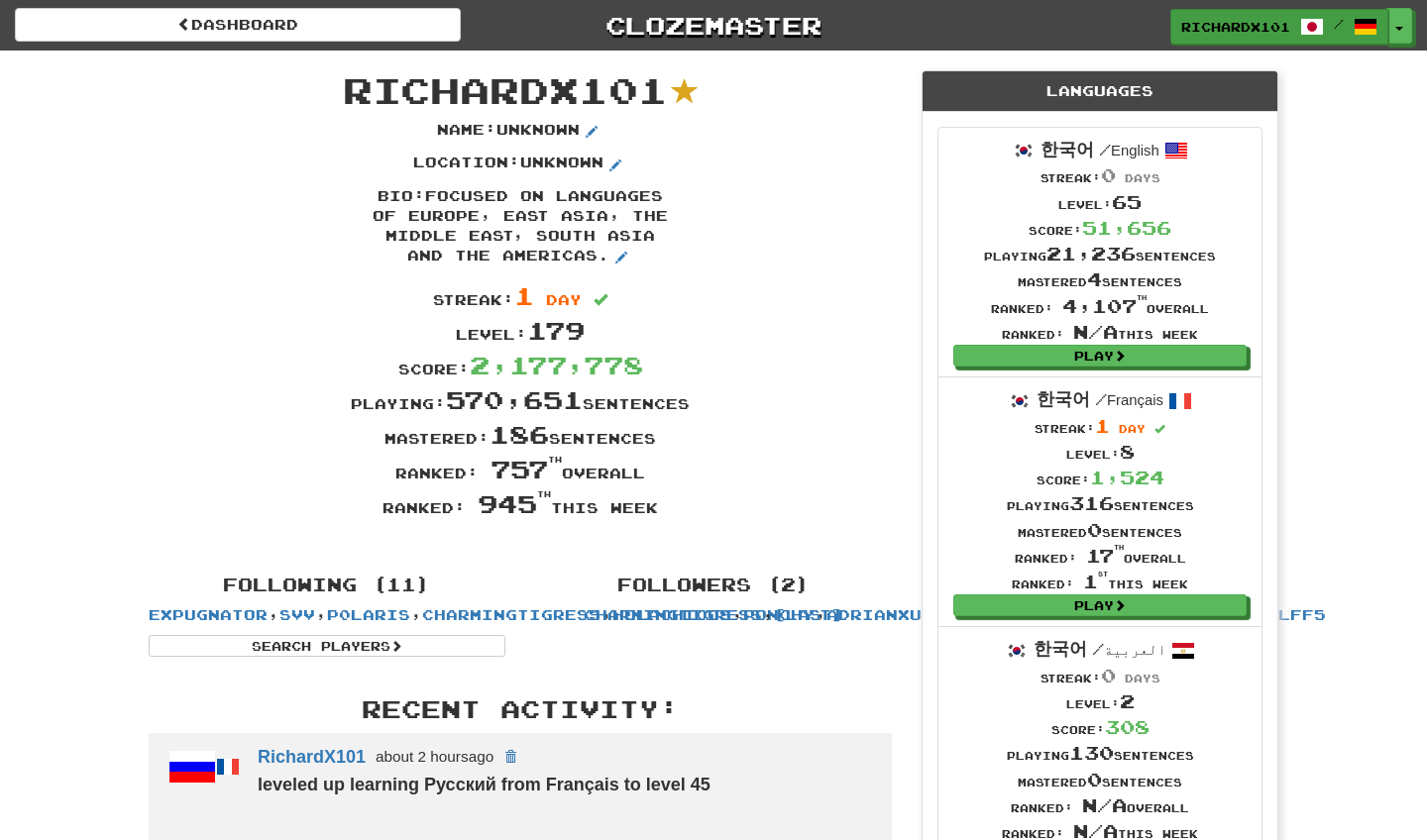 click on "RichardX101" at bounding box center (1236, 27) 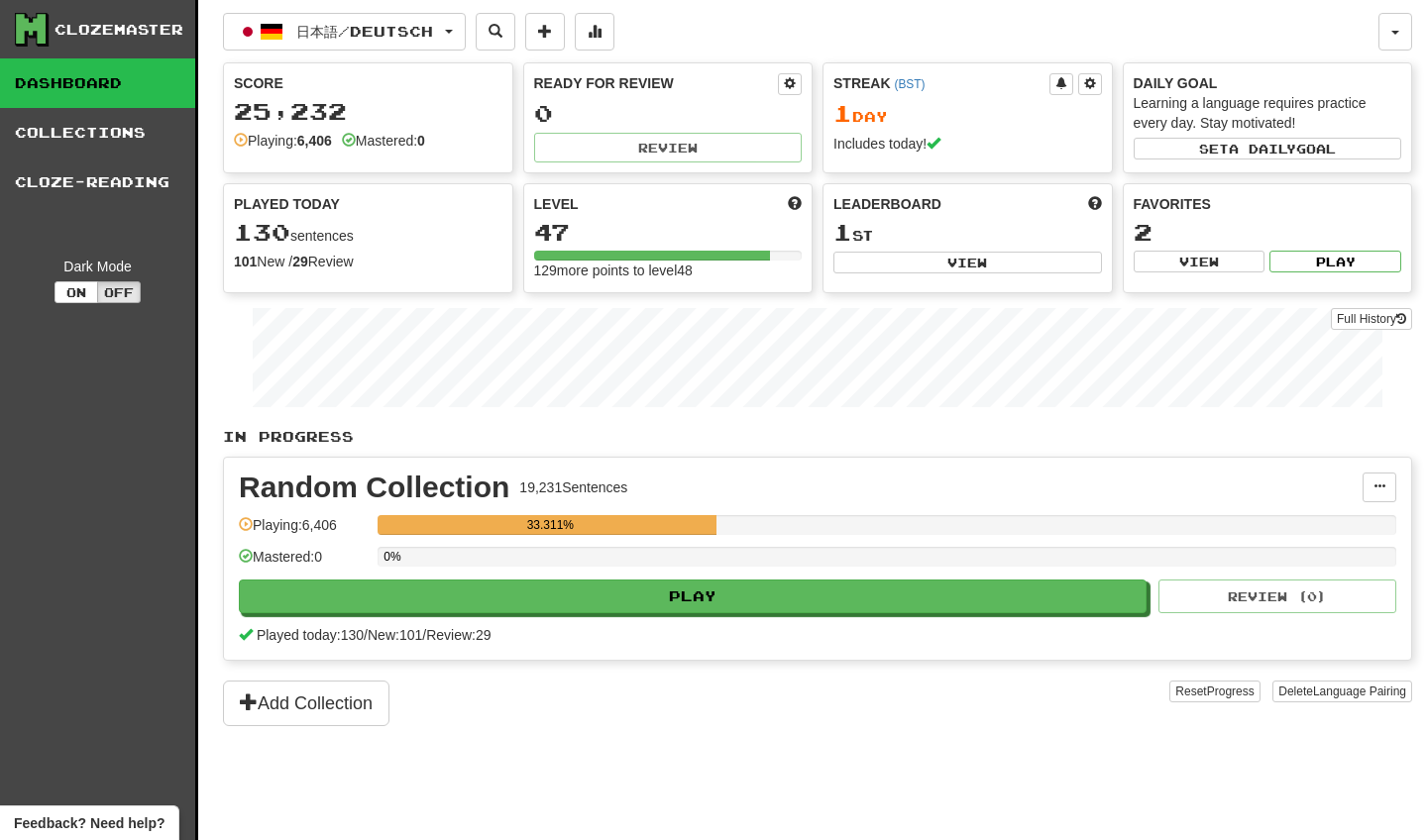 scroll, scrollTop: 0, scrollLeft: 0, axis: both 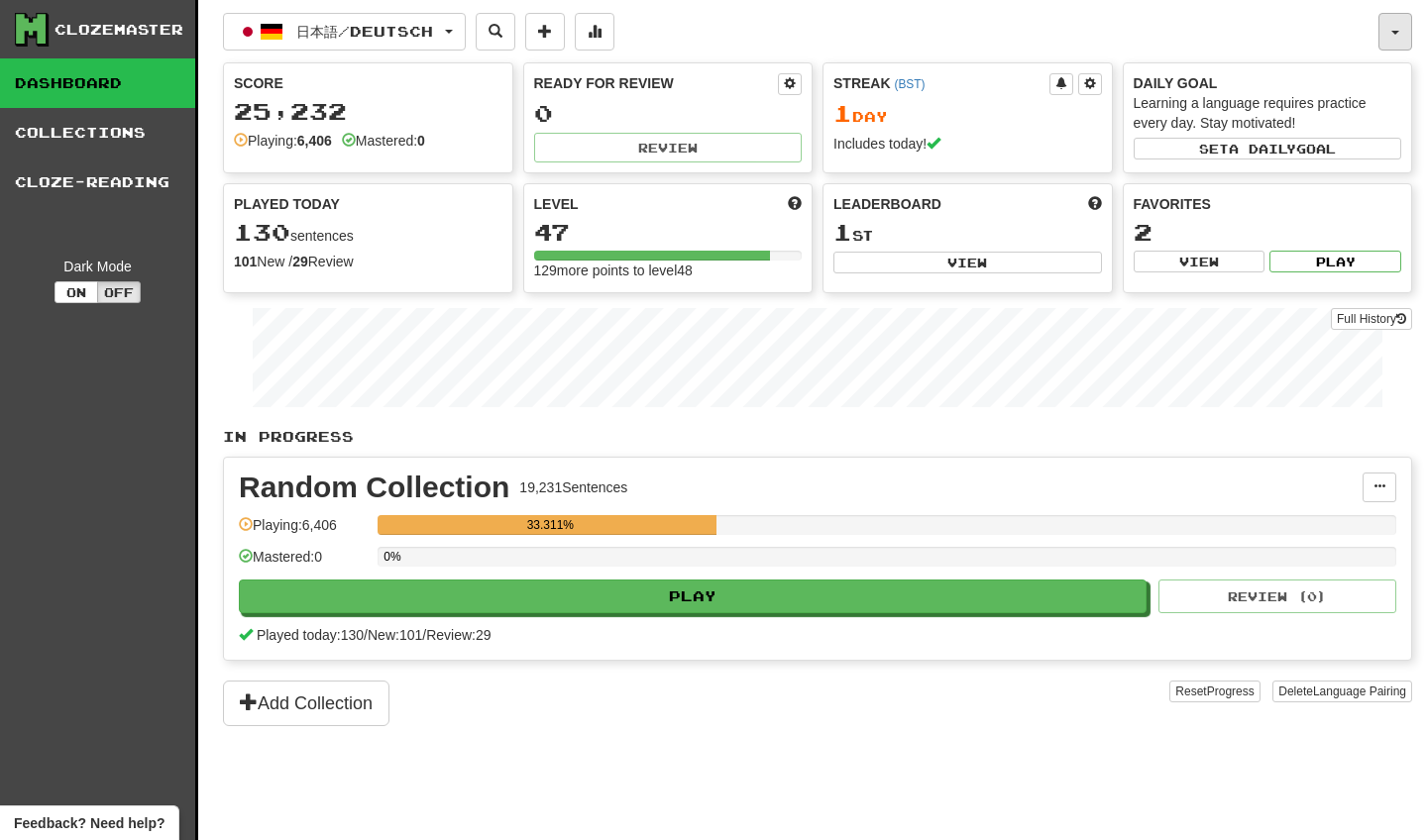 click 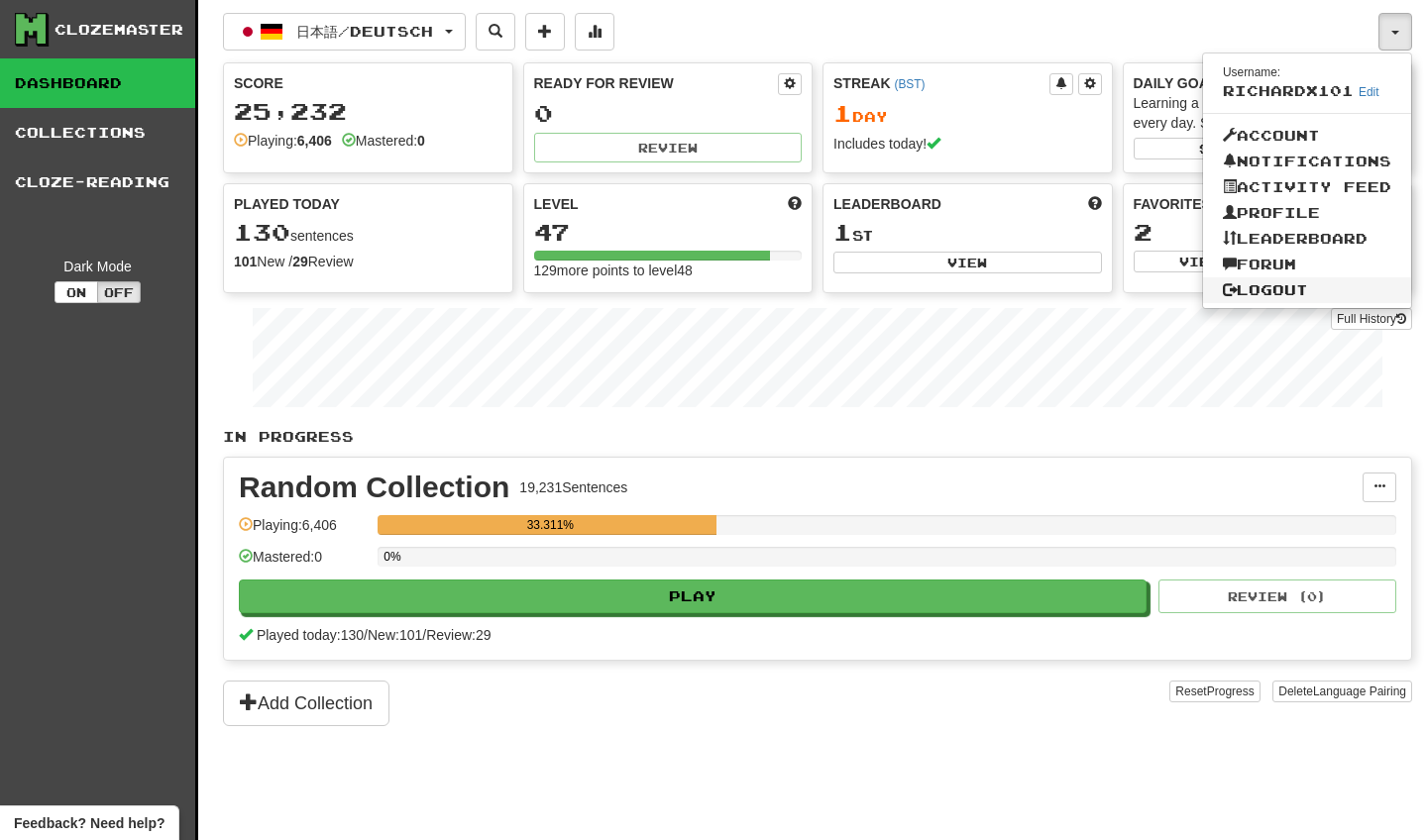 click on "Logout" 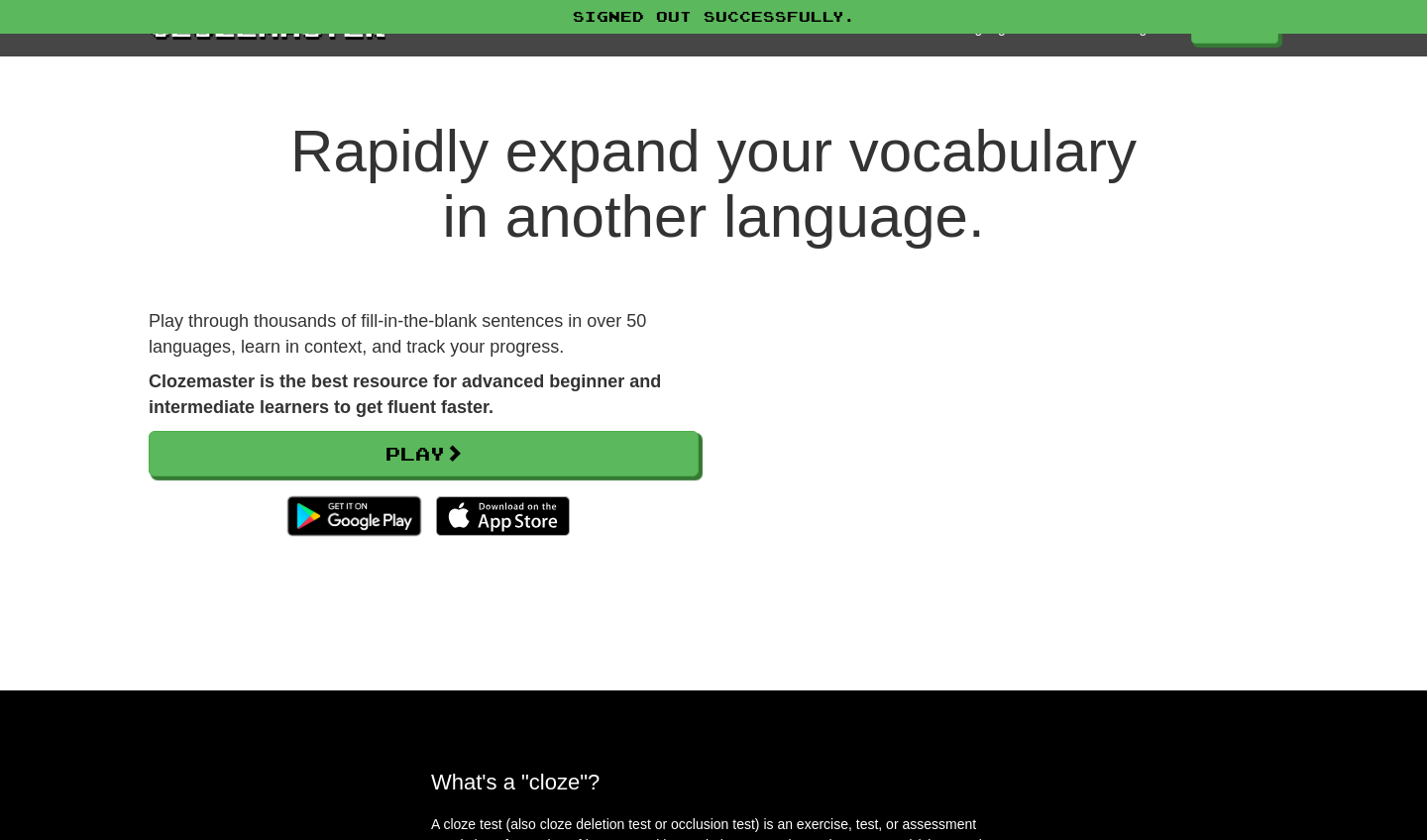 scroll, scrollTop: 0, scrollLeft: 0, axis: both 